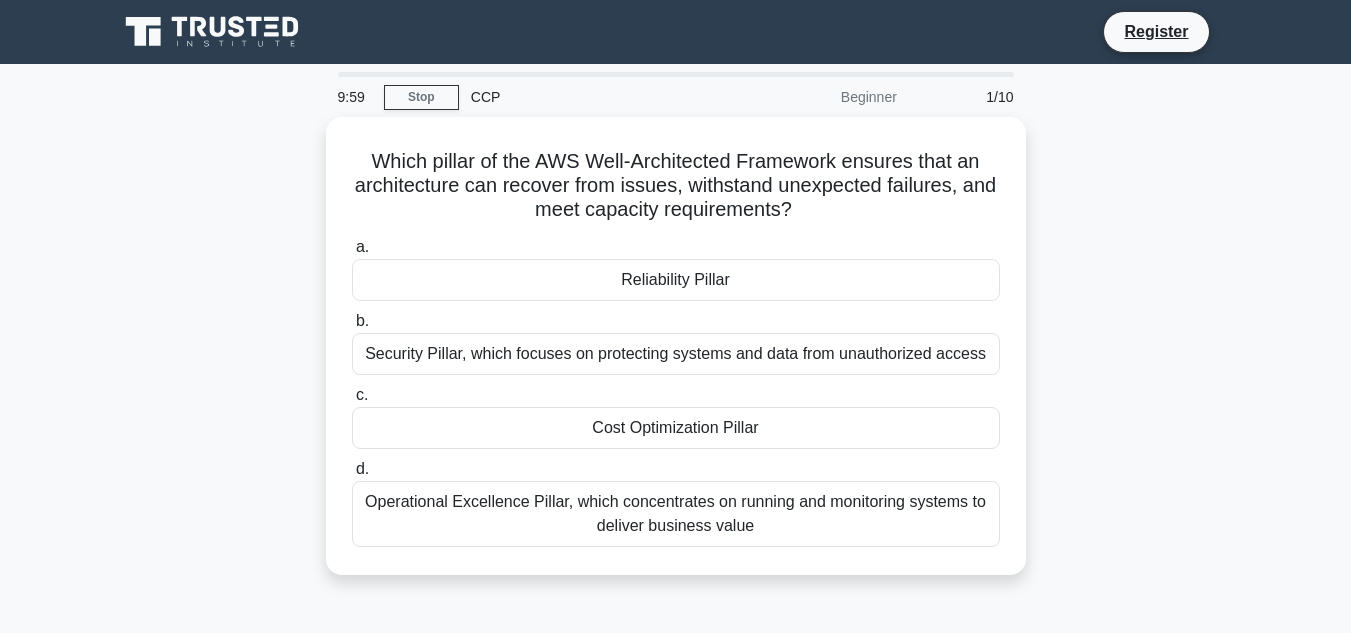 scroll, scrollTop: 0, scrollLeft: 0, axis: both 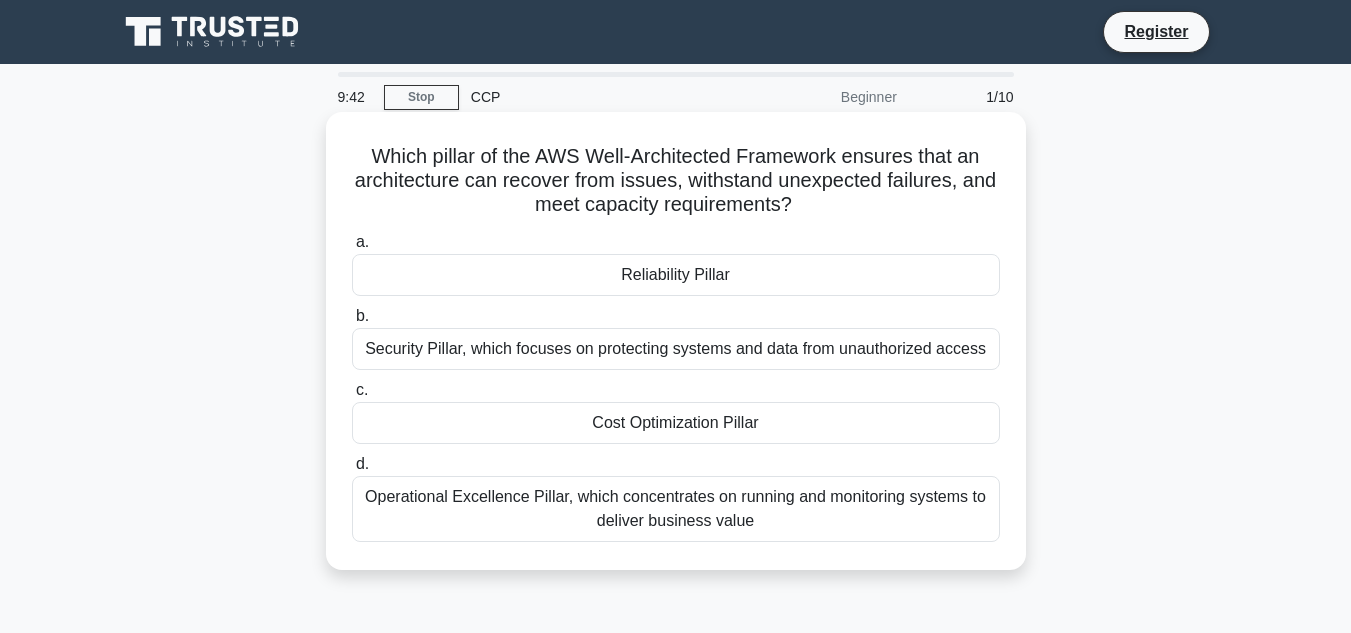 click on "Reliability Pillar" at bounding box center [676, 275] 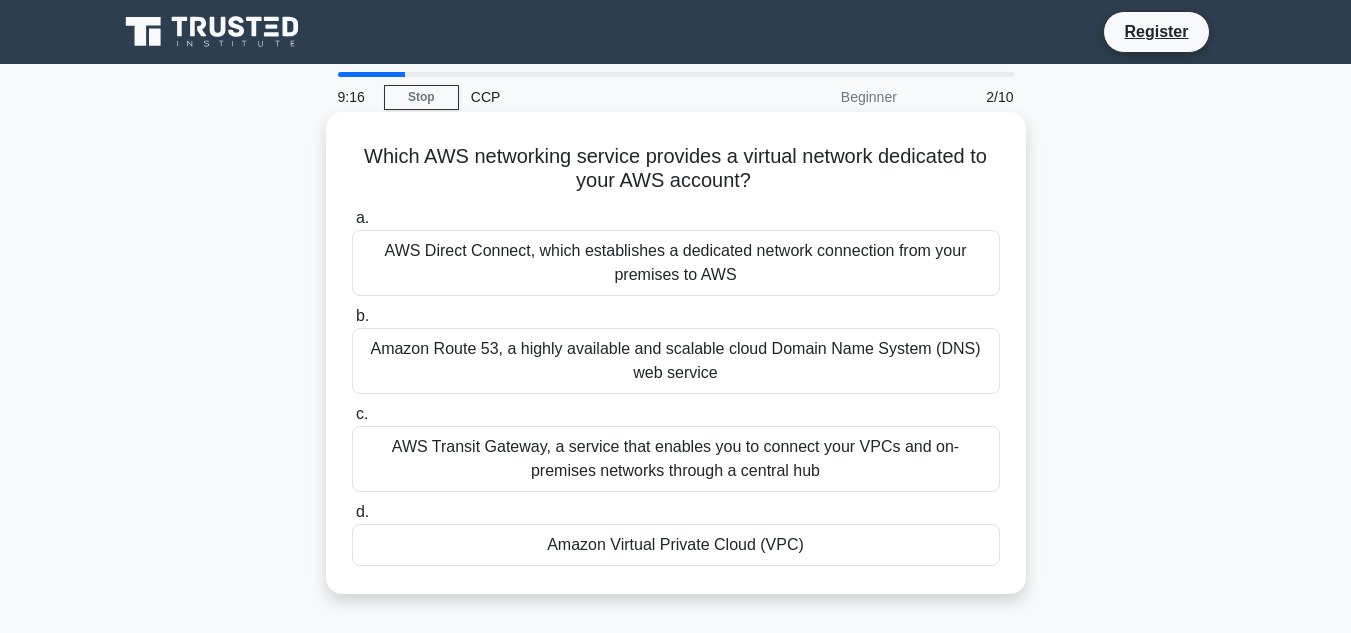 click on "Amazon Virtual Private Cloud (VPC)" at bounding box center (676, 545) 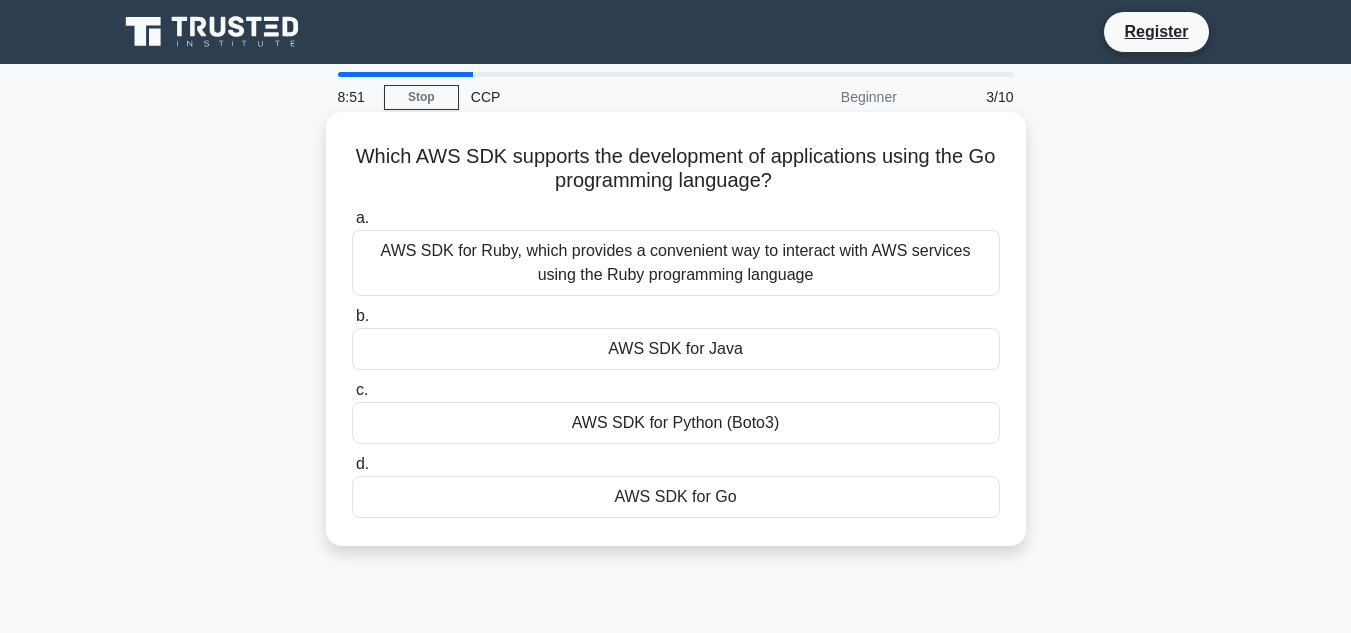 click on "AWS SDK for Go" at bounding box center [676, 497] 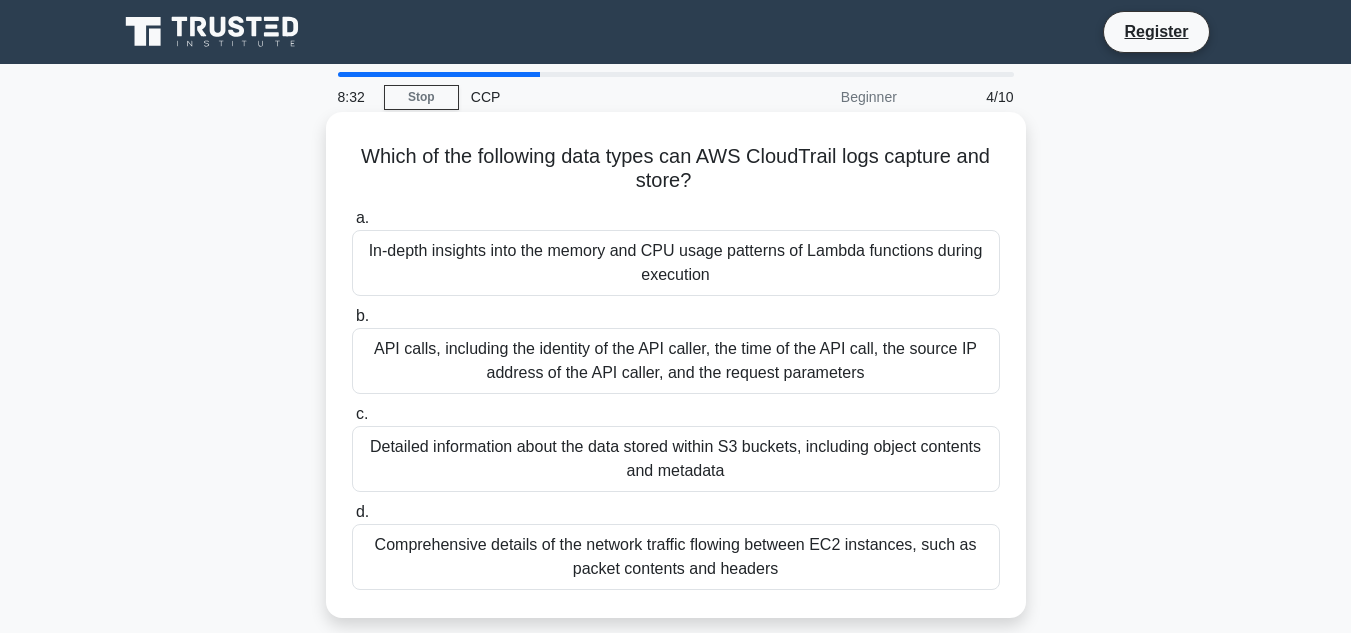 click on "API calls, including the identity of the API caller, the time of the API call, the source IP address of the API caller, and the request parameters" at bounding box center (676, 361) 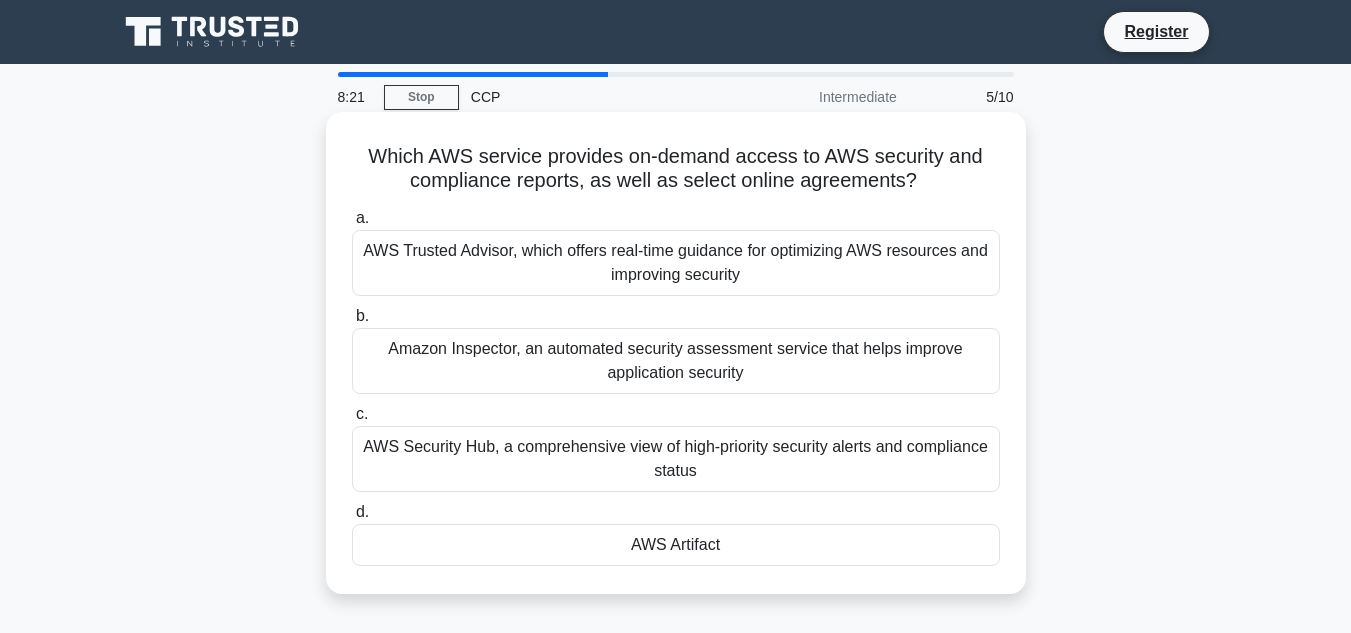 click on "AWS Artifact" at bounding box center [676, 545] 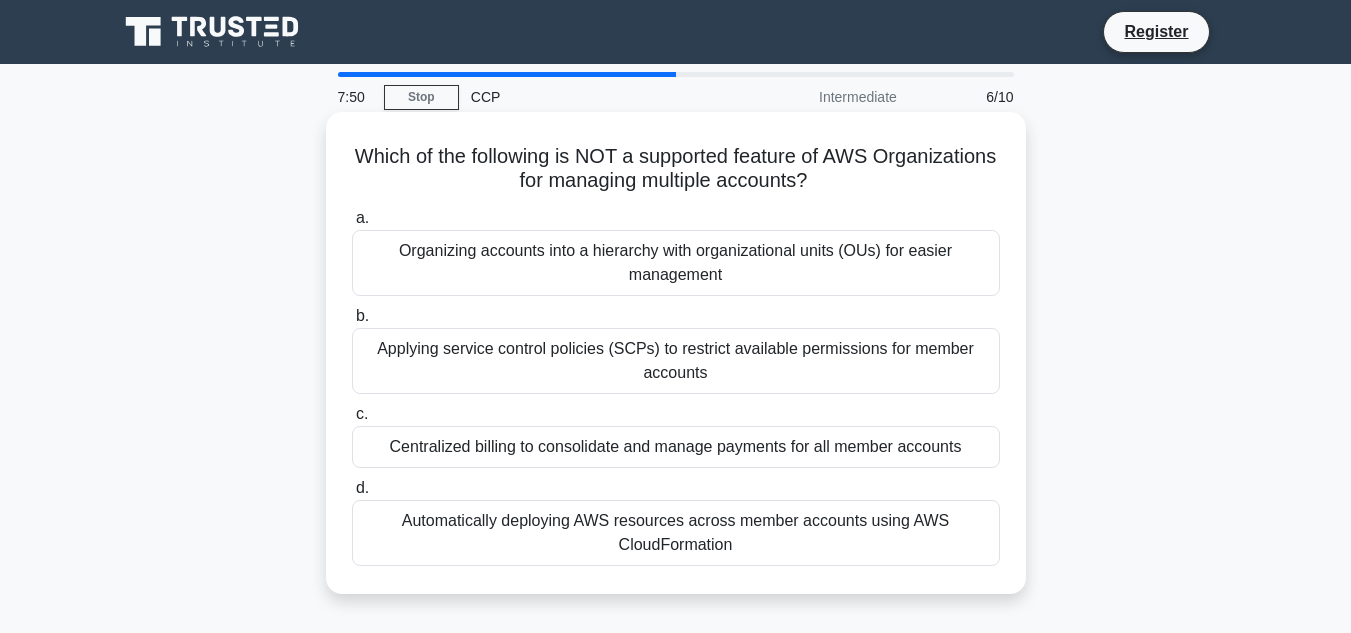 click on "Automatically deploying AWS resources across member accounts using AWS CloudFormation" at bounding box center [676, 533] 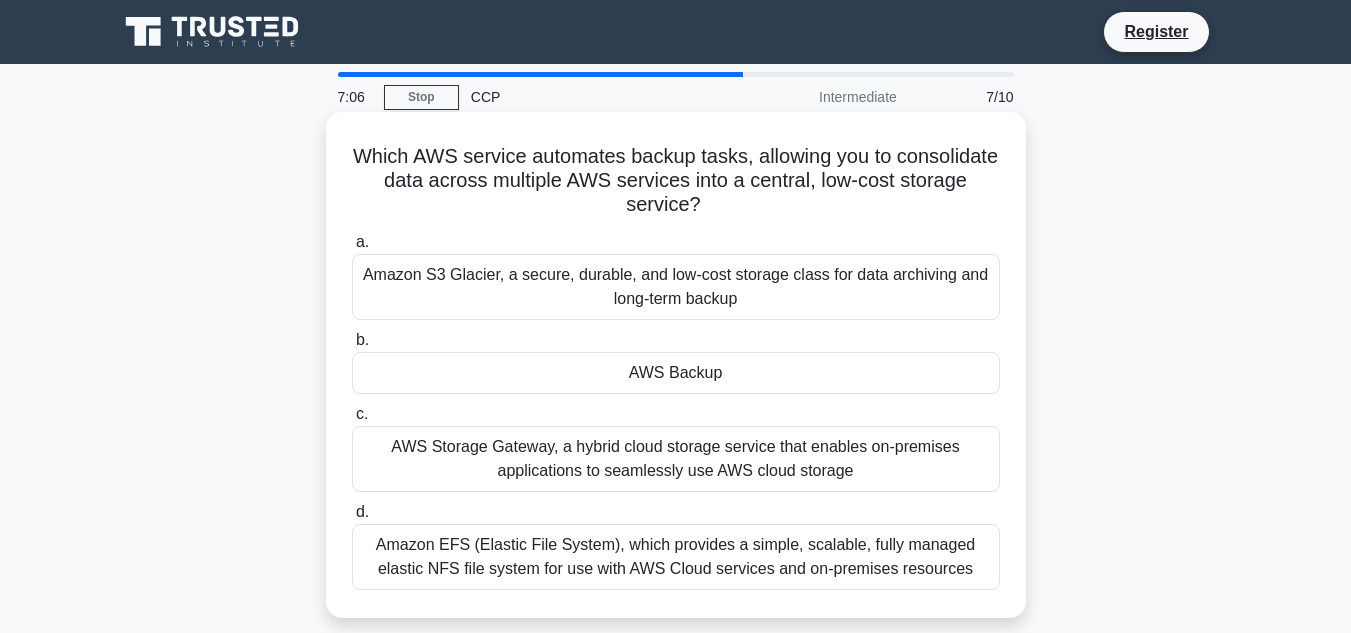 click on "AWS Backup" at bounding box center (676, 373) 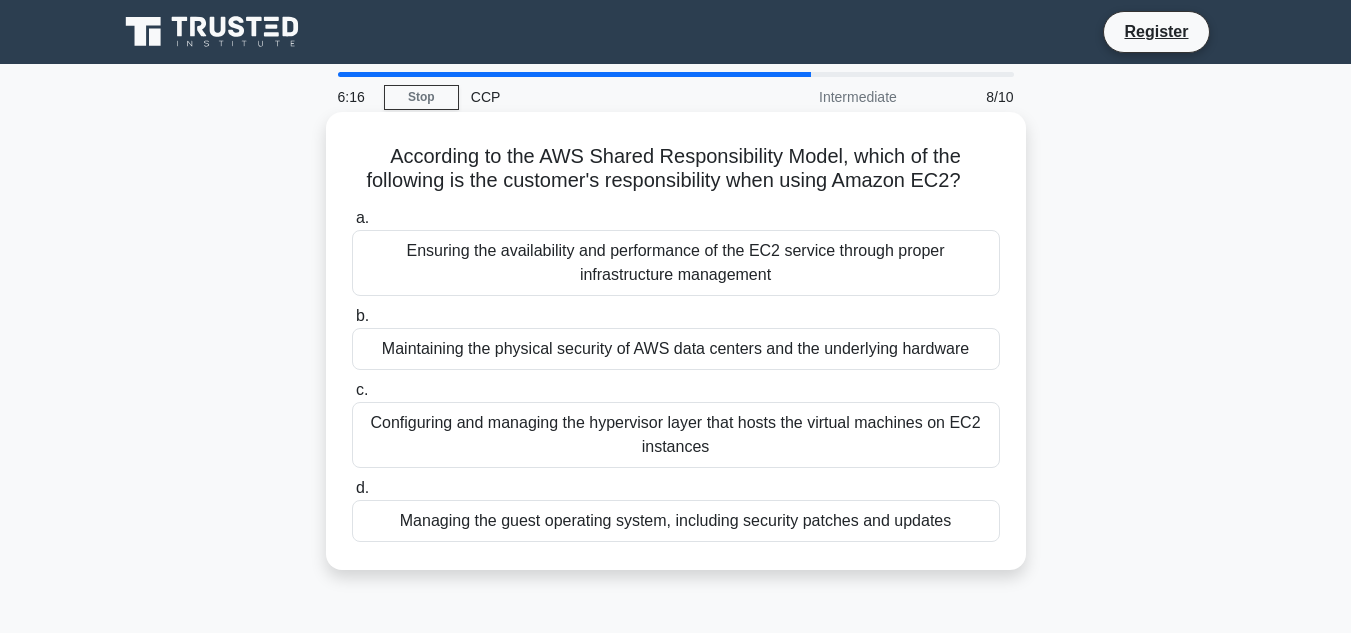 click on "Managing the guest operating system, including security patches and updates" at bounding box center (676, 521) 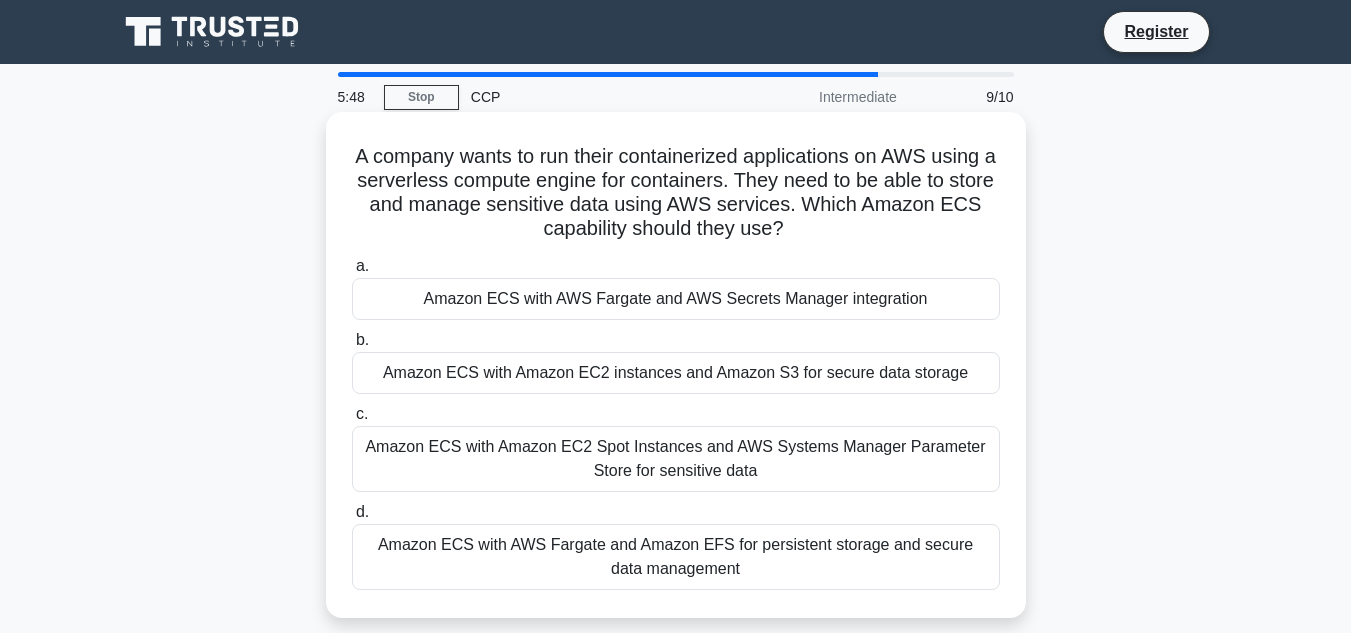 click on "Amazon ECS with AWS Fargate and AWS Secrets Manager integration" at bounding box center (676, 299) 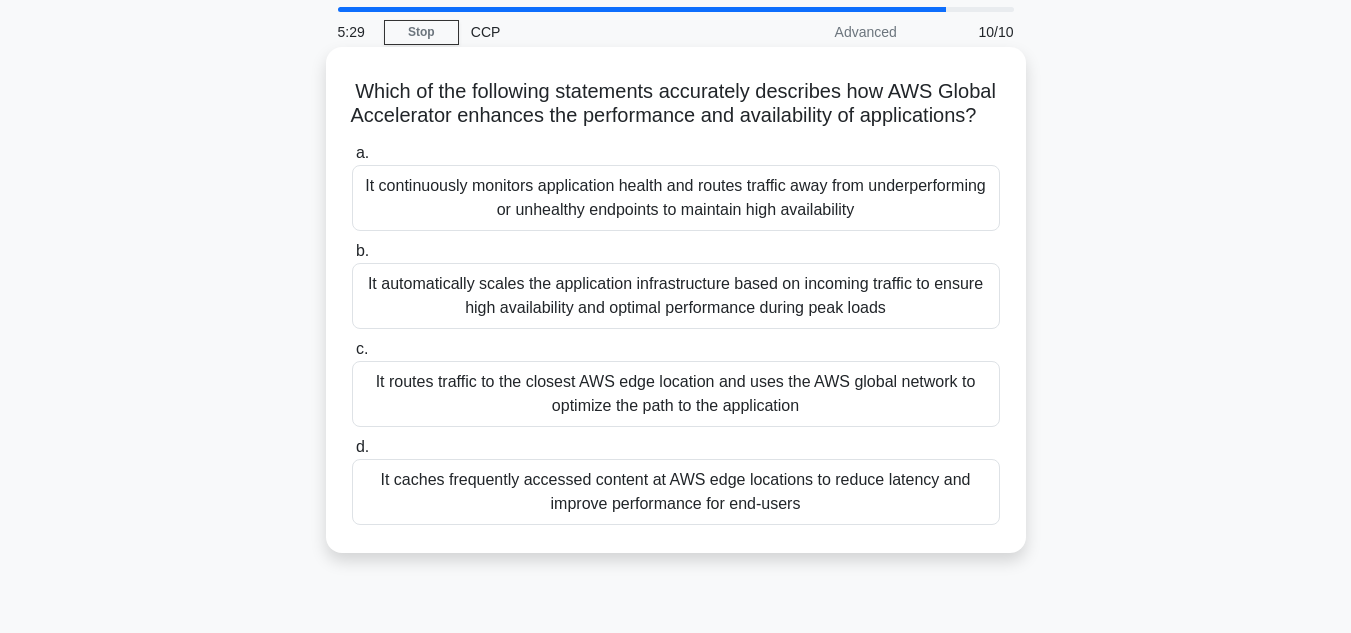 scroll, scrollTop: 100, scrollLeft: 0, axis: vertical 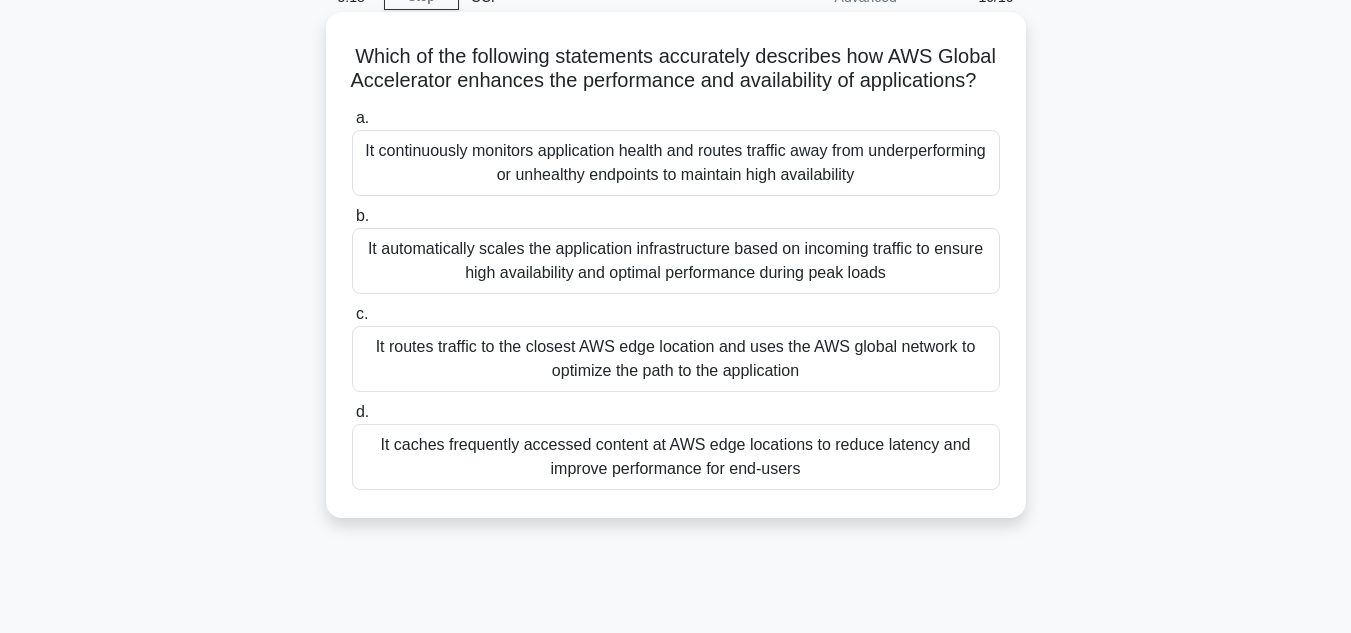 click on "It automatically scales the application infrastructure based on incoming traffic to ensure high availability and optimal performance during peak loads" at bounding box center (676, 261) 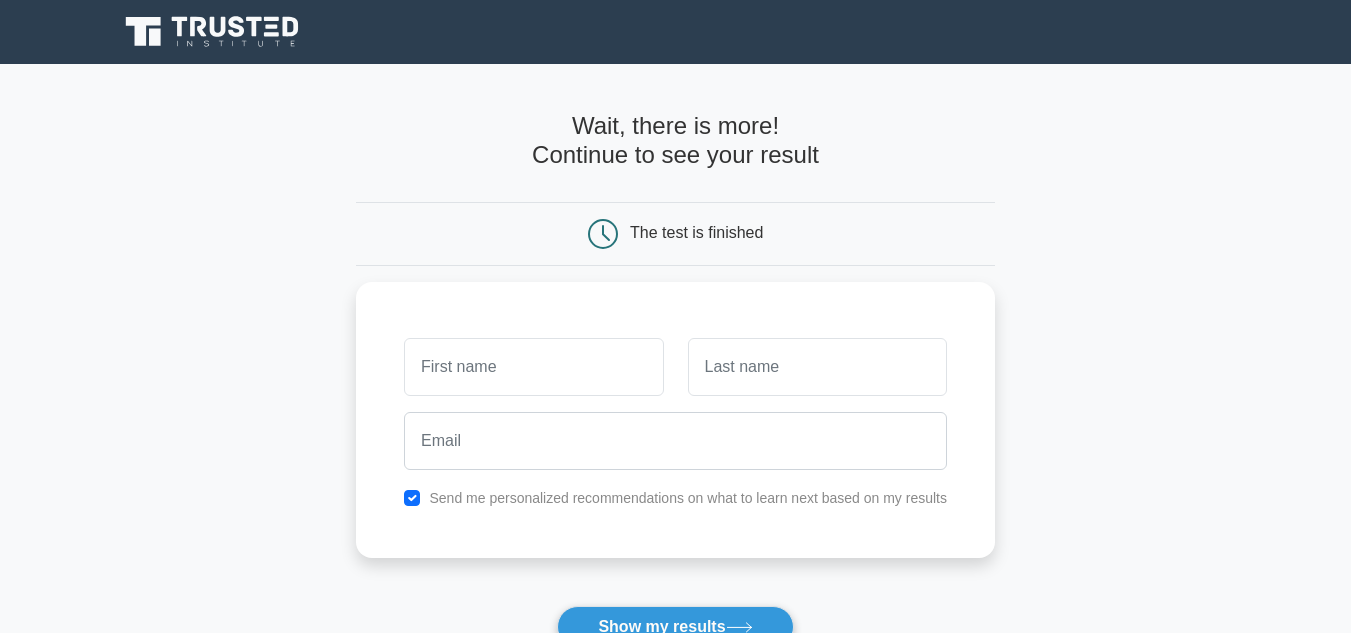 scroll, scrollTop: 0, scrollLeft: 0, axis: both 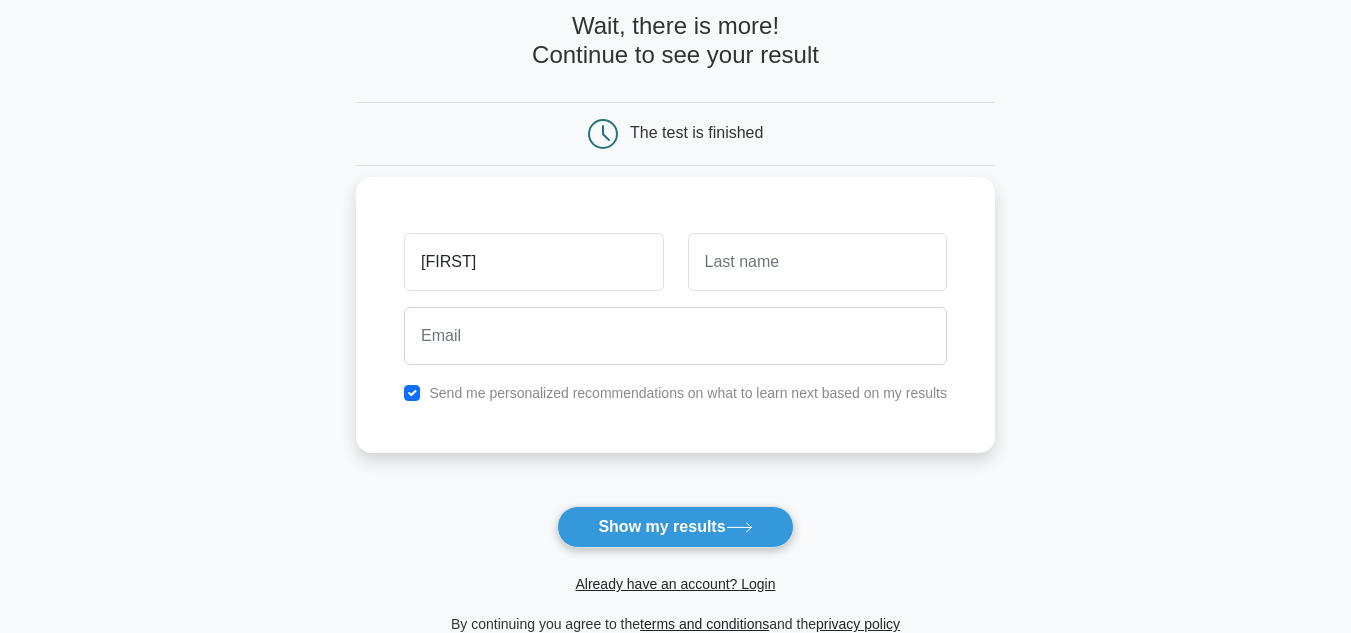 type on "[FIRST]" 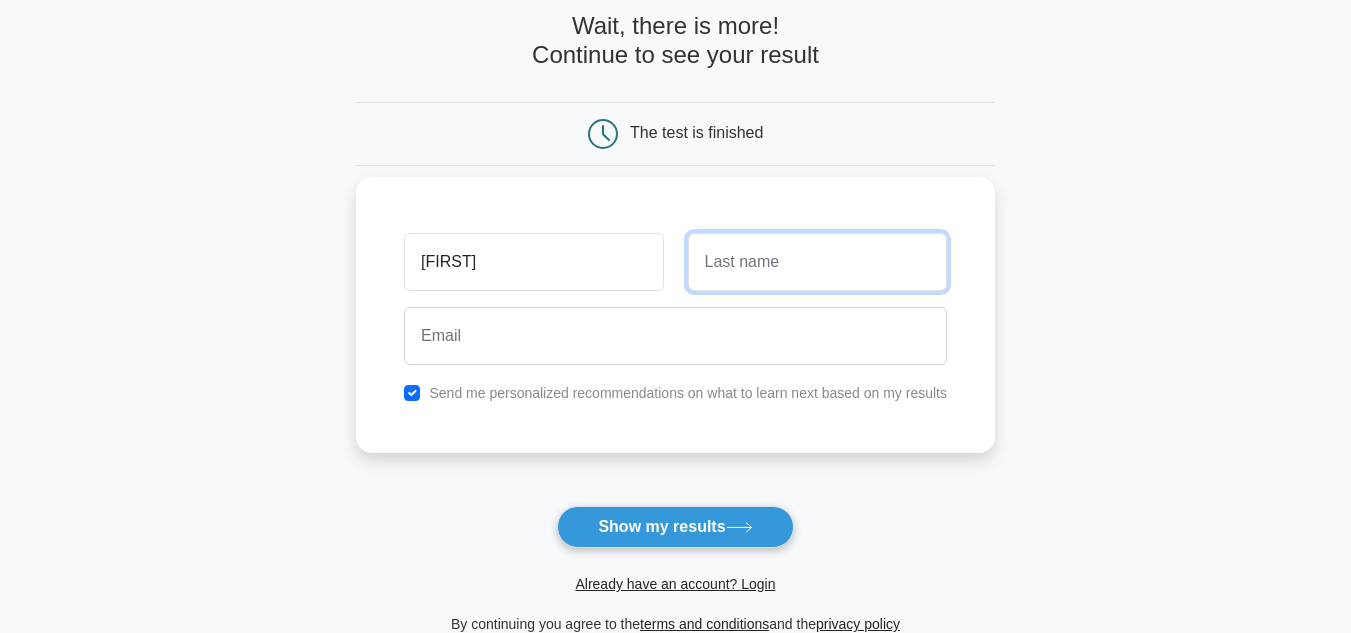 click at bounding box center [817, 262] 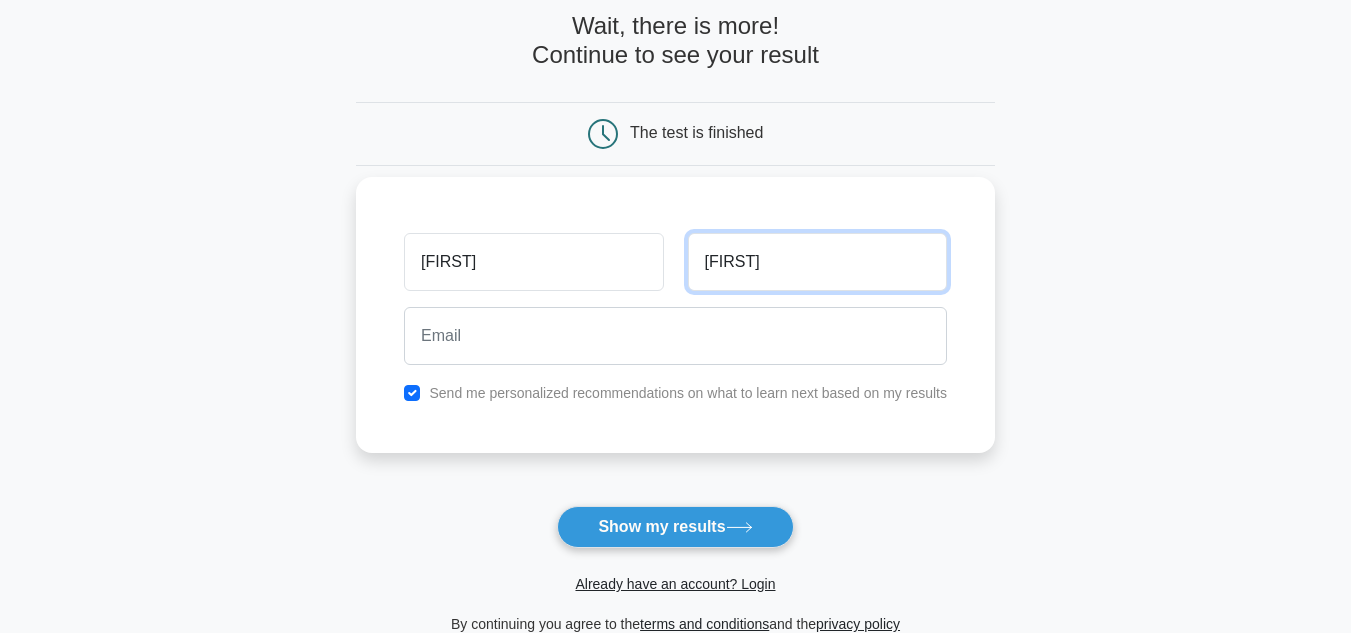 type on "[FIRST]" 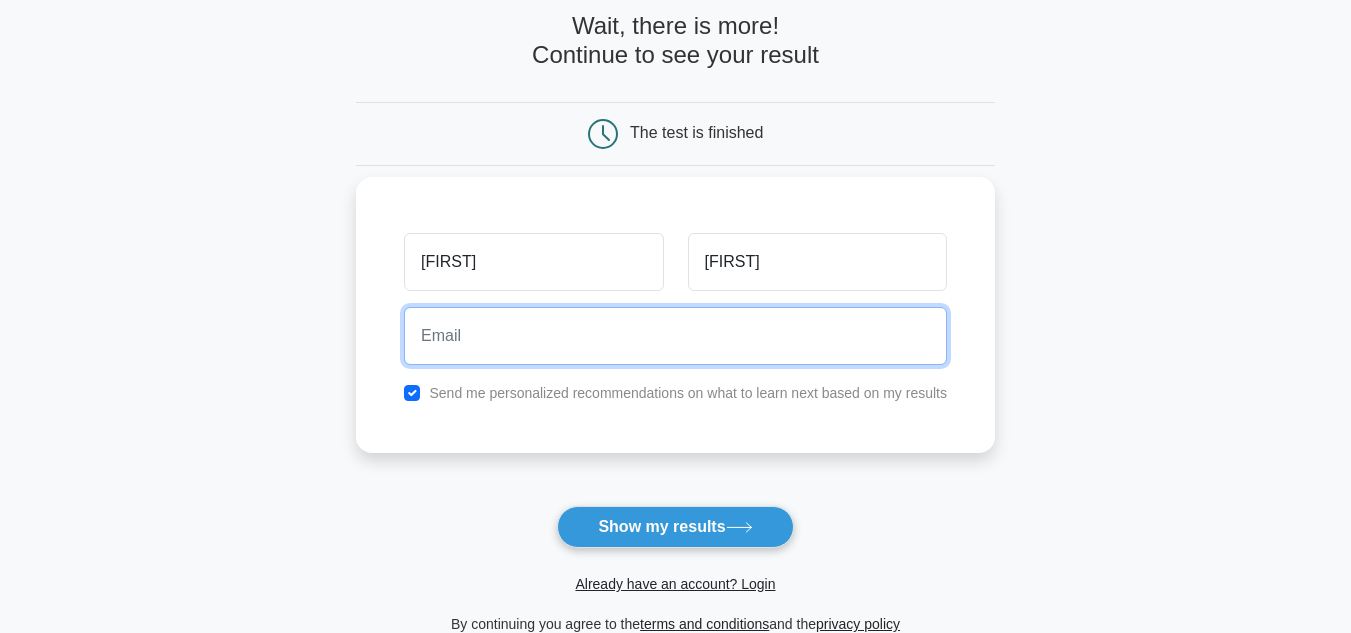 click at bounding box center (675, 336) 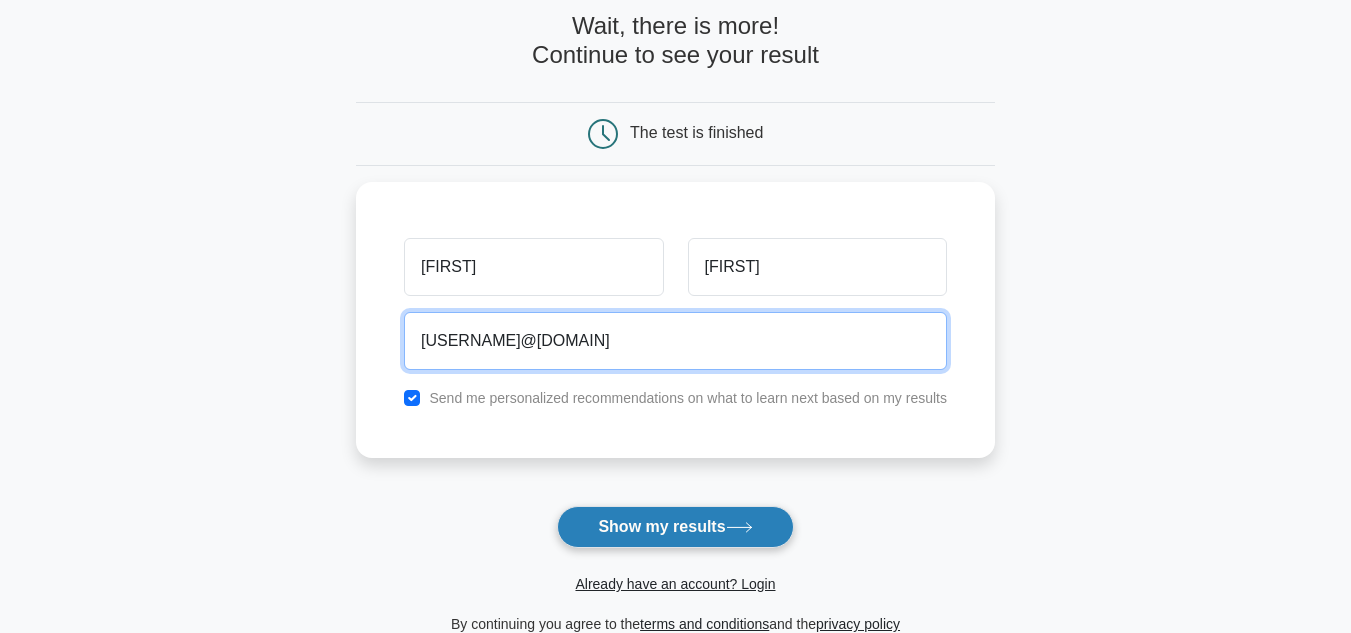 type on "anjalidevidharmavarapu5@gmail.com" 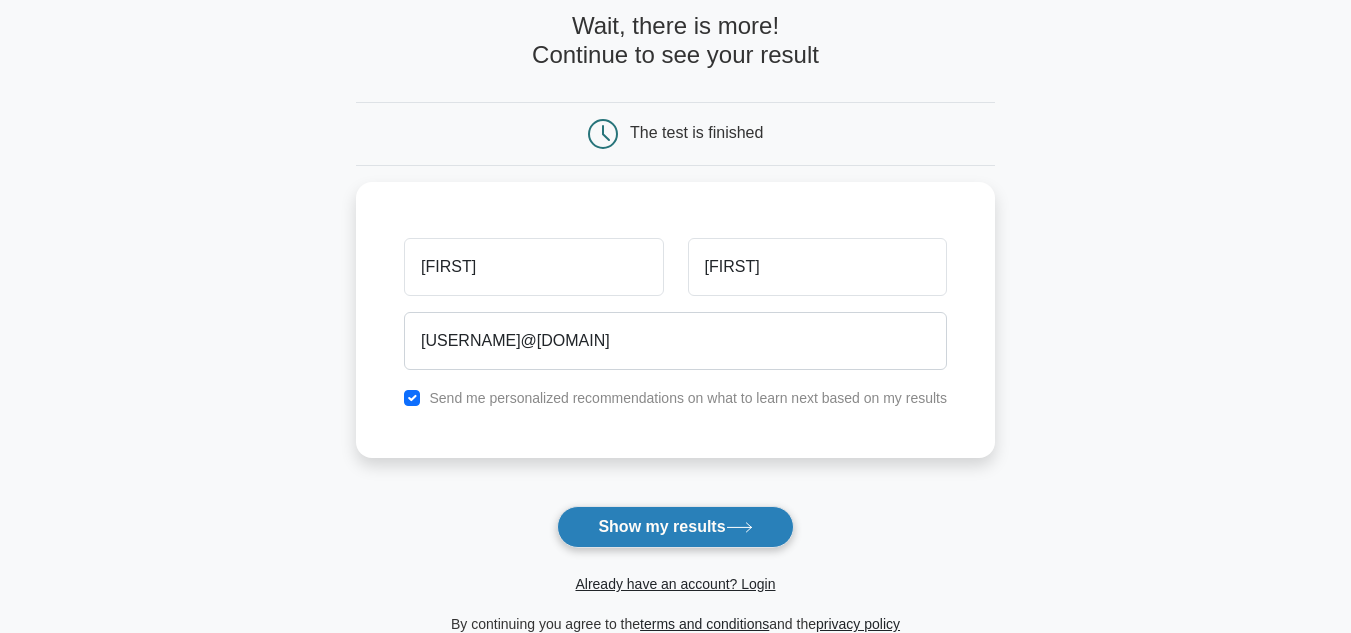click 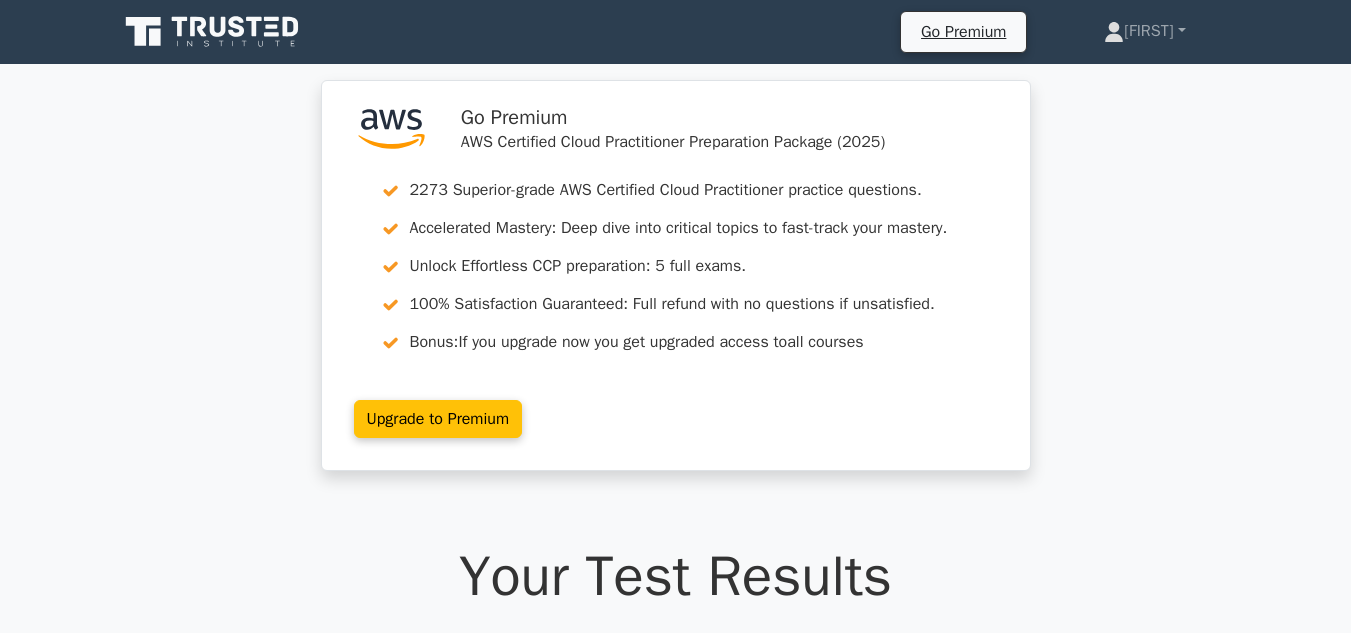 scroll, scrollTop: 0, scrollLeft: 0, axis: both 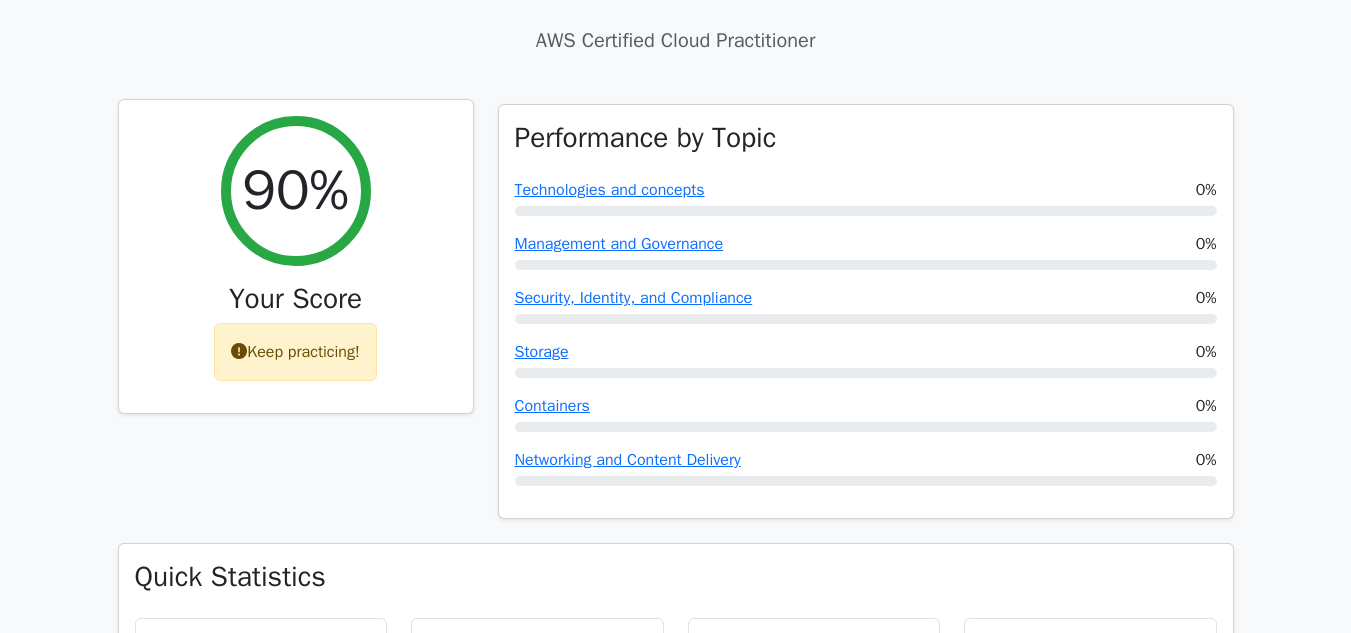 click on "Keep practicing!" at bounding box center (295, 352) 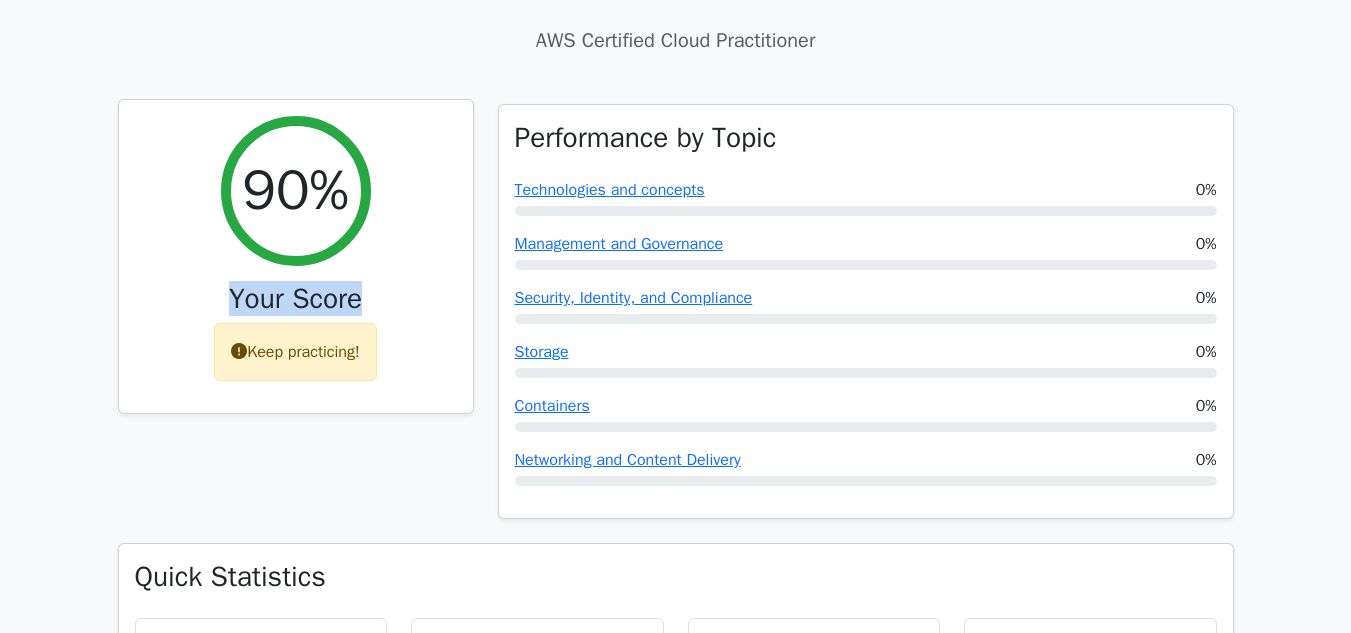 drag, startPoint x: 307, startPoint y: 302, endPoint x: 400, endPoint y: 297, distance: 93.13431 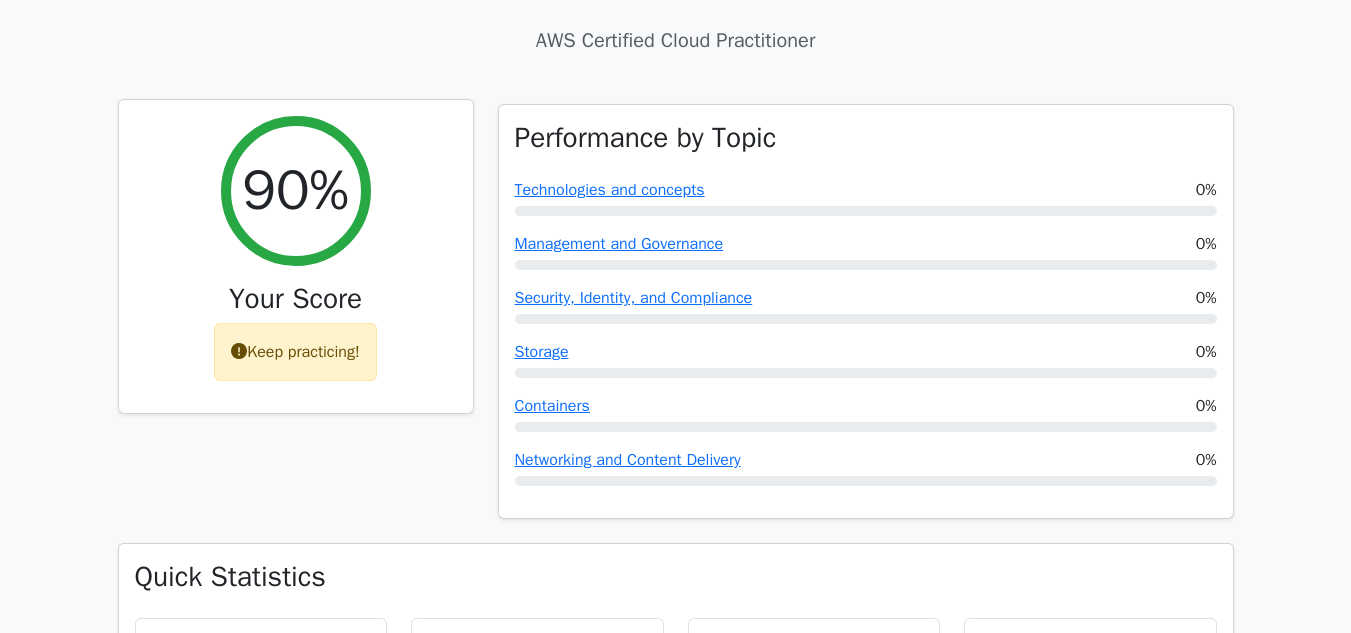 click on "Keep practicing!" at bounding box center [295, 352] 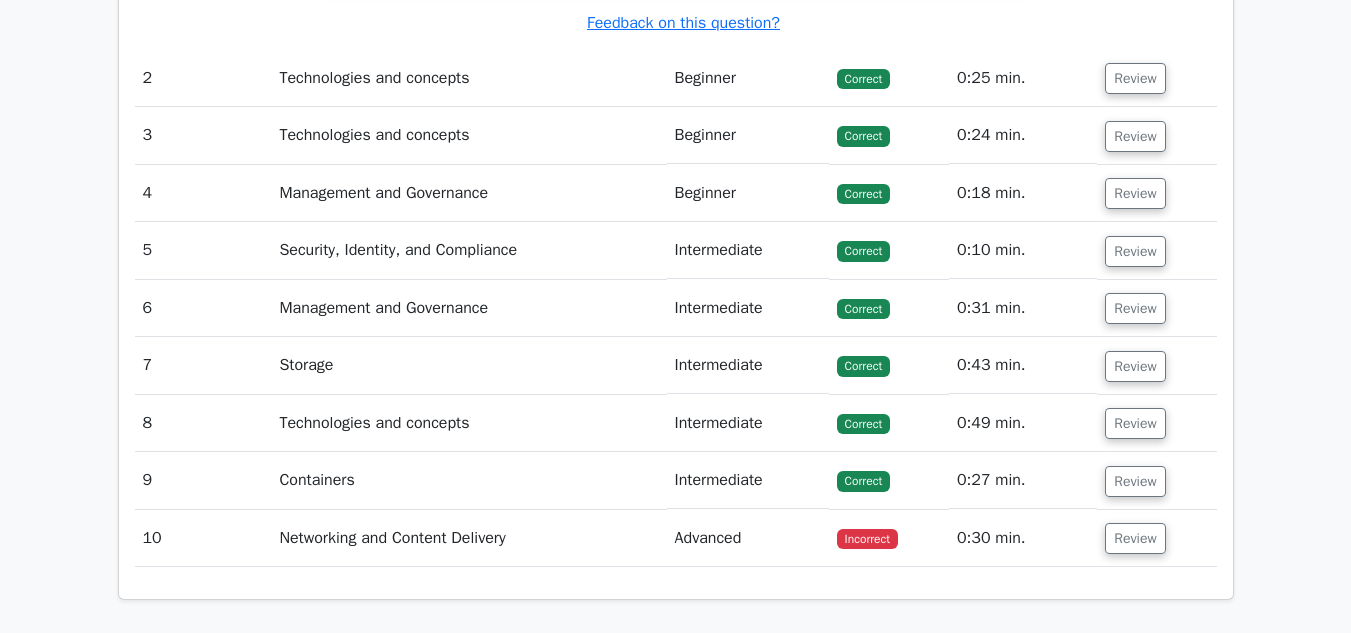 scroll, scrollTop: 2500, scrollLeft: 0, axis: vertical 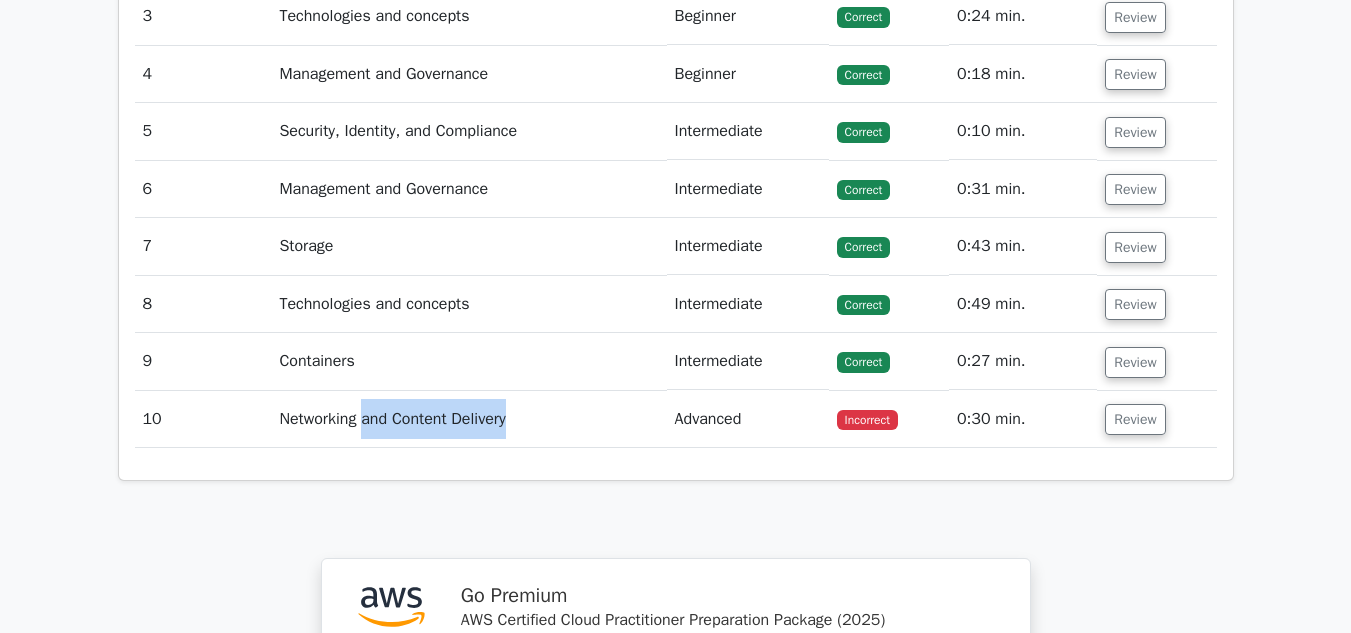 drag, startPoint x: 556, startPoint y: 420, endPoint x: 813, endPoint y: 415, distance: 257.04865 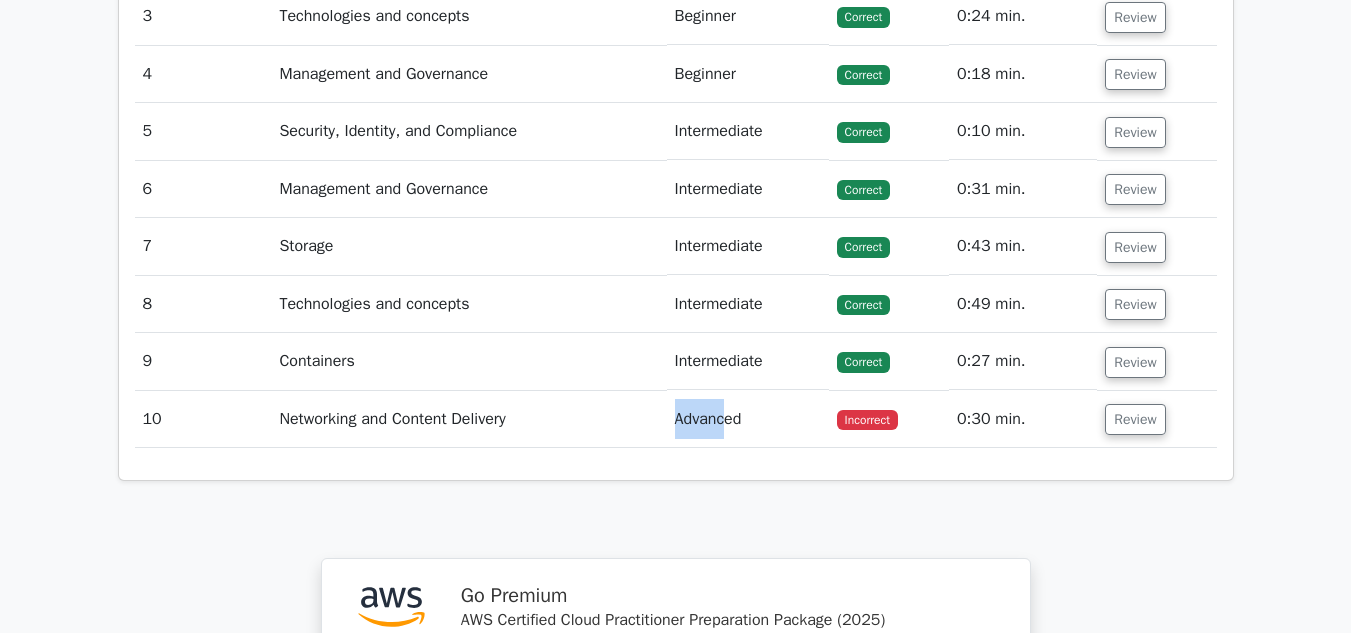 drag, startPoint x: 715, startPoint y: 426, endPoint x: 672, endPoint y: 427, distance: 43.011627 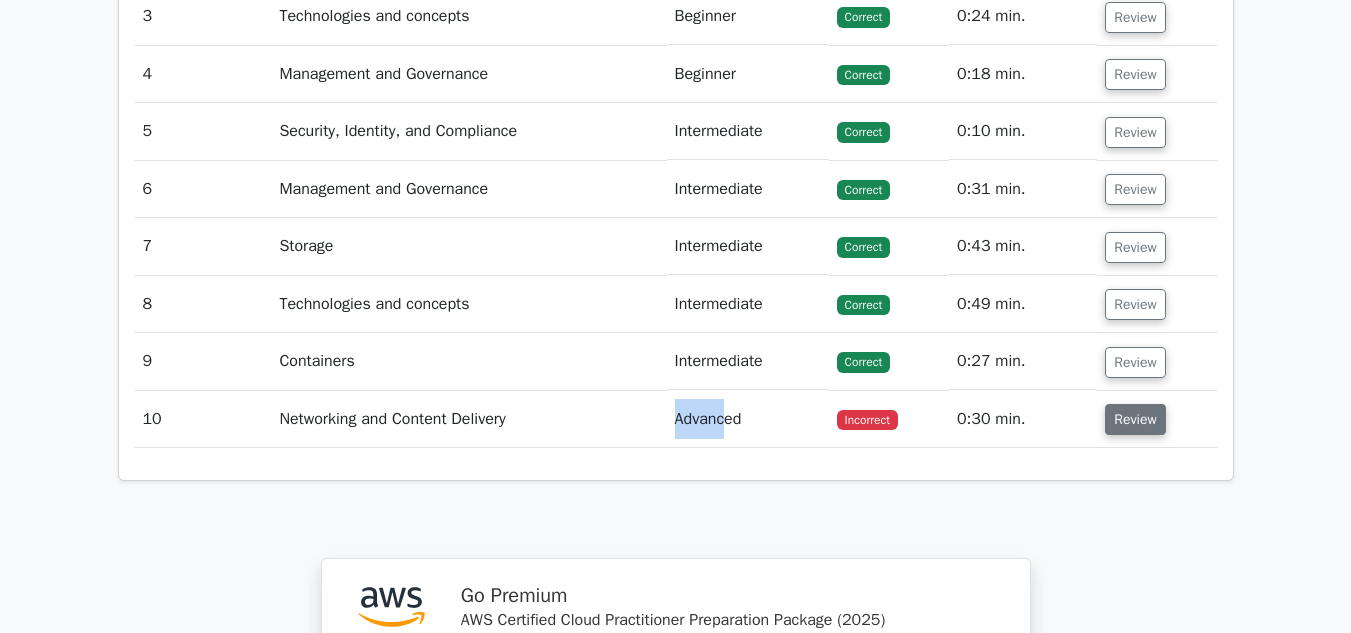 click on "Review" at bounding box center (1135, 419) 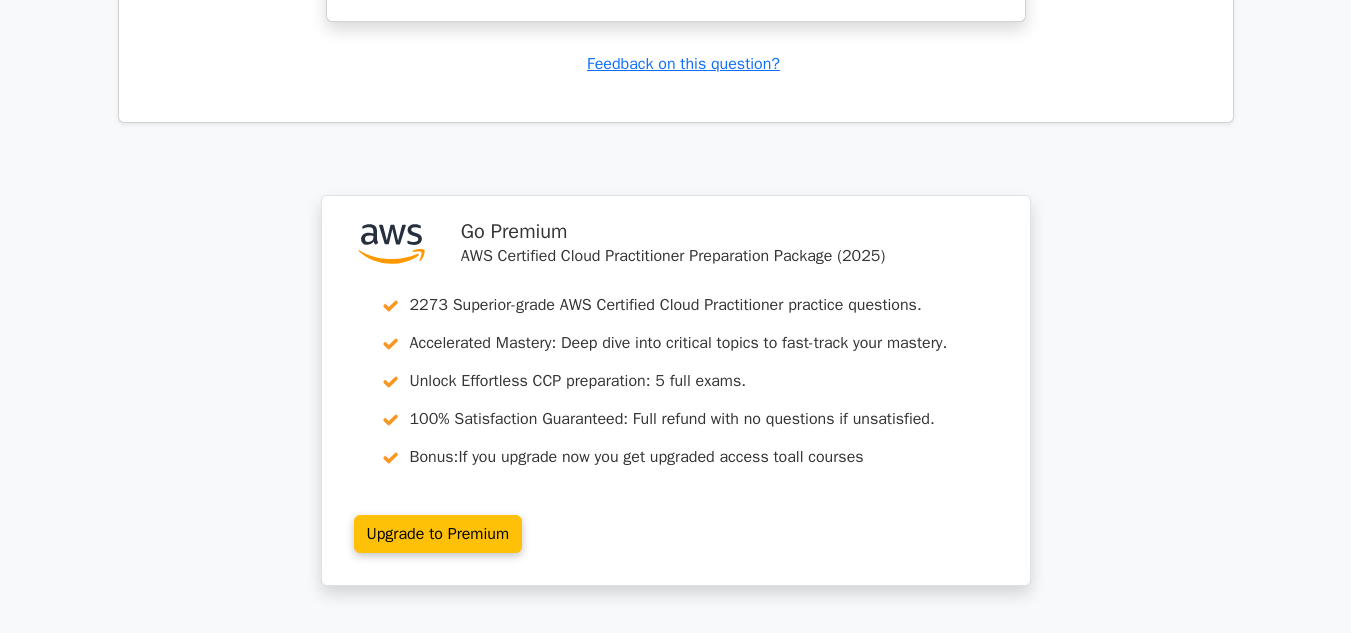 scroll, scrollTop: 3800, scrollLeft: 0, axis: vertical 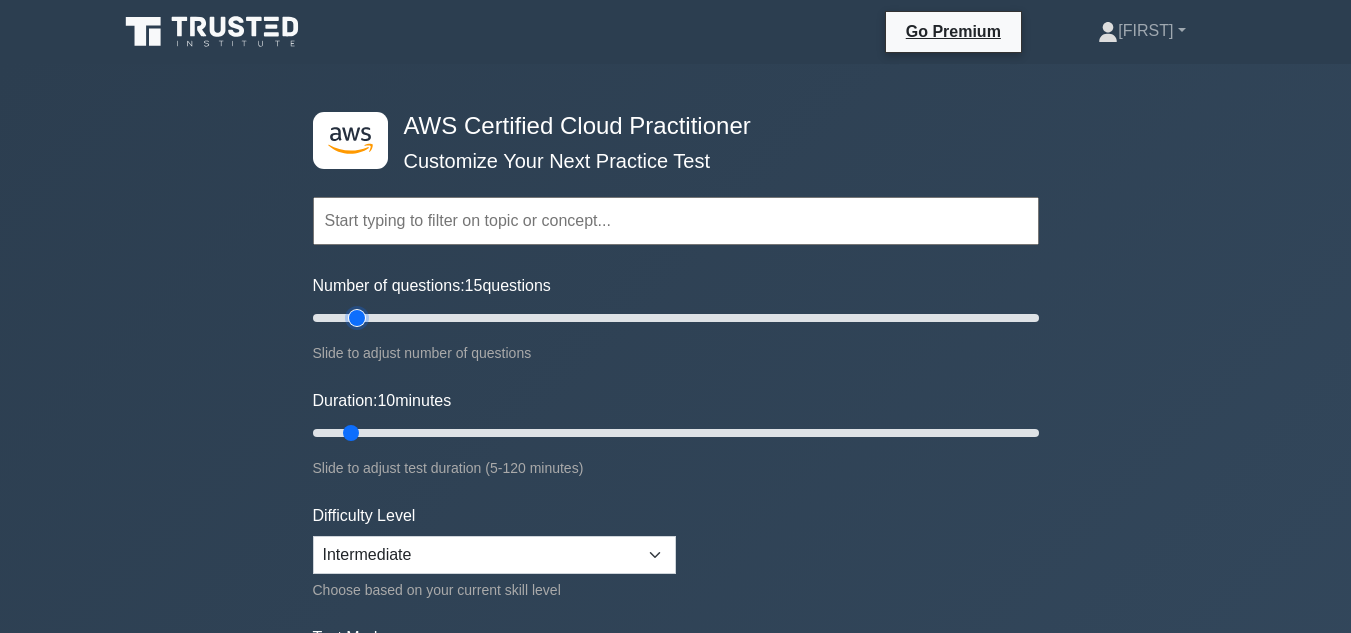click on "Number of questions:  15  questions" at bounding box center (676, 318) 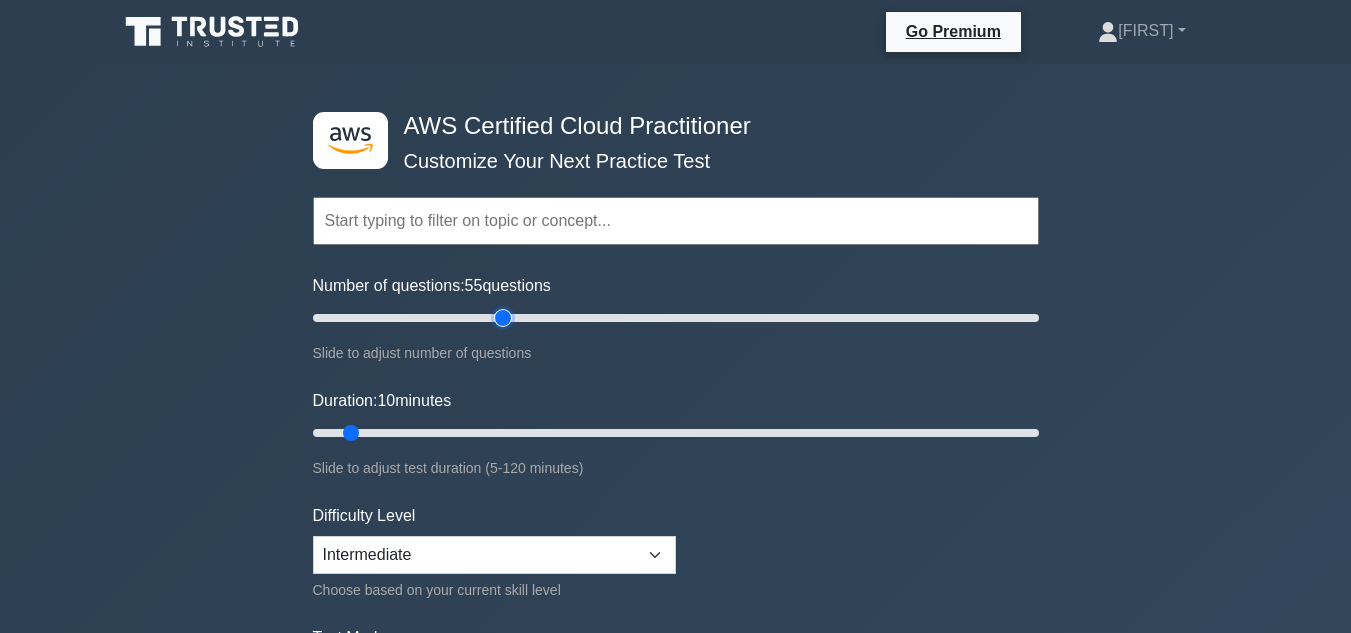click on "Number of questions:  55  questions" at bounding box center (676, 318) 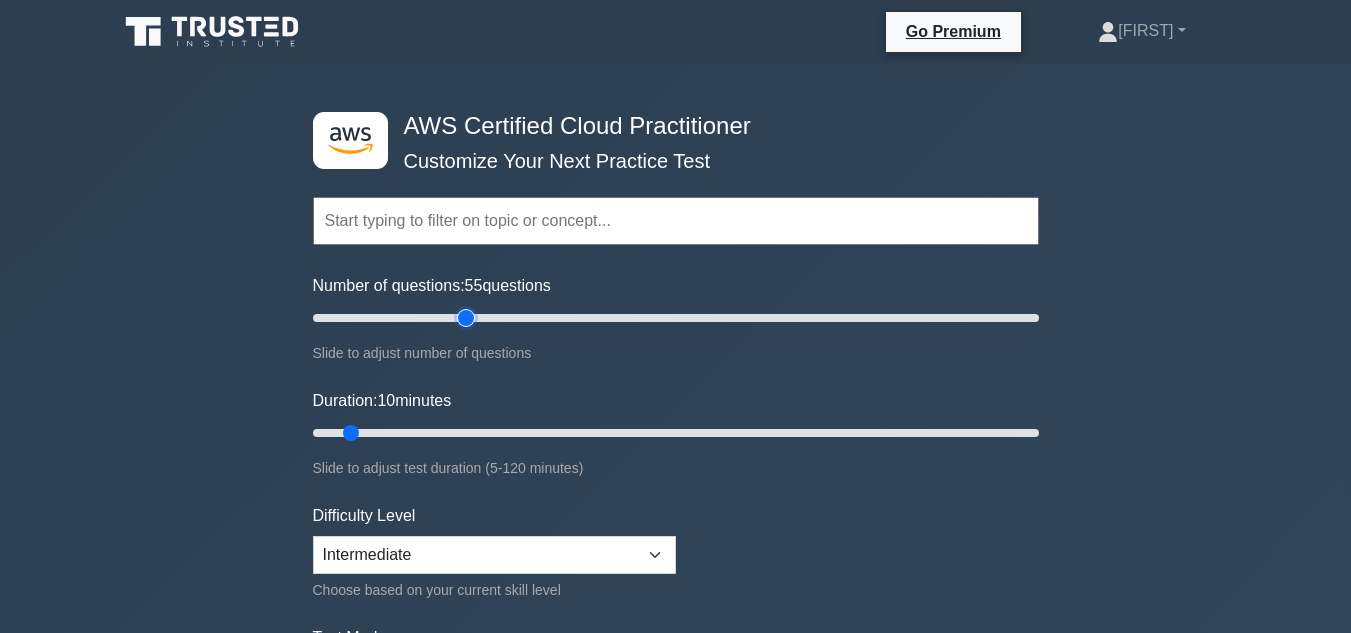 click on "Number of questions:  55  questions" at bounding box center (676, 318) 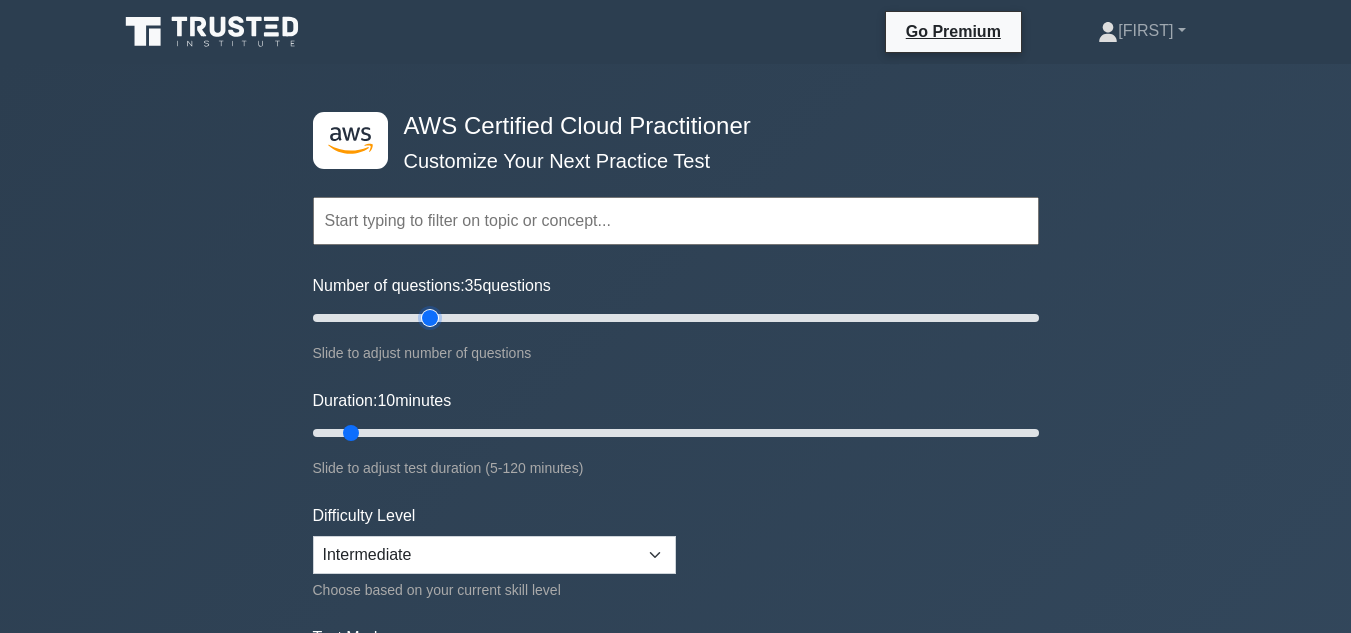 click on "Number of questions:  35  questions" at bounding box center [676, 318] 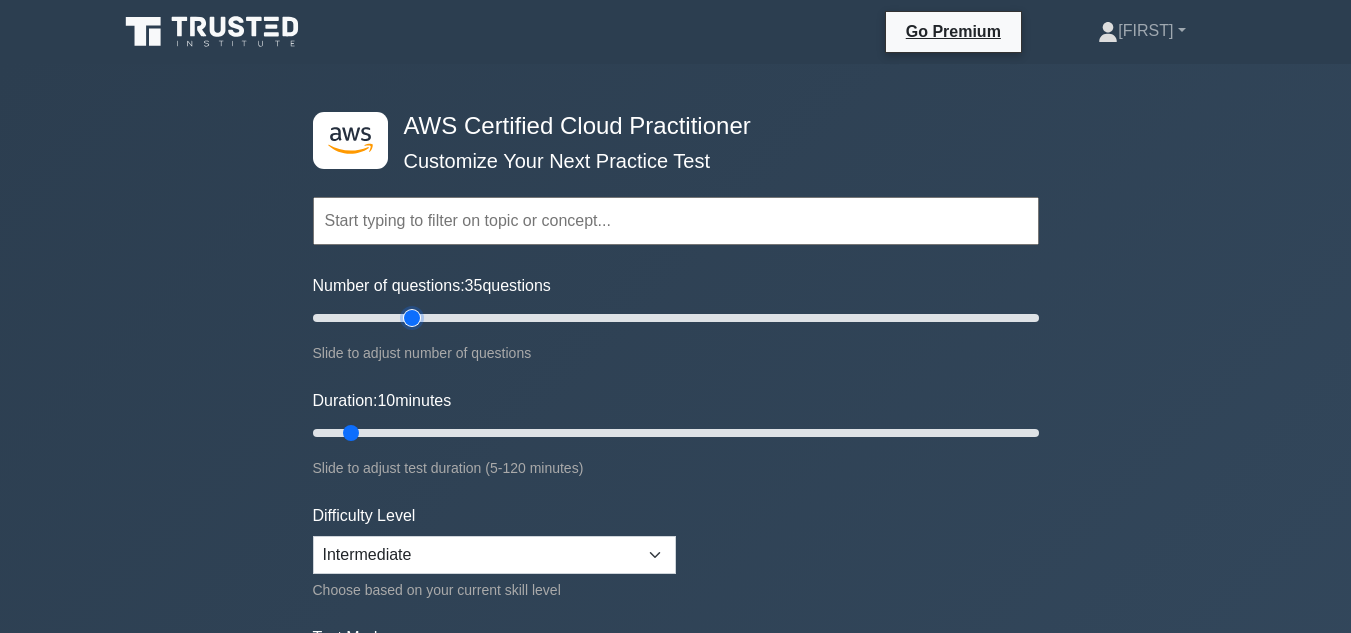 type on "30" 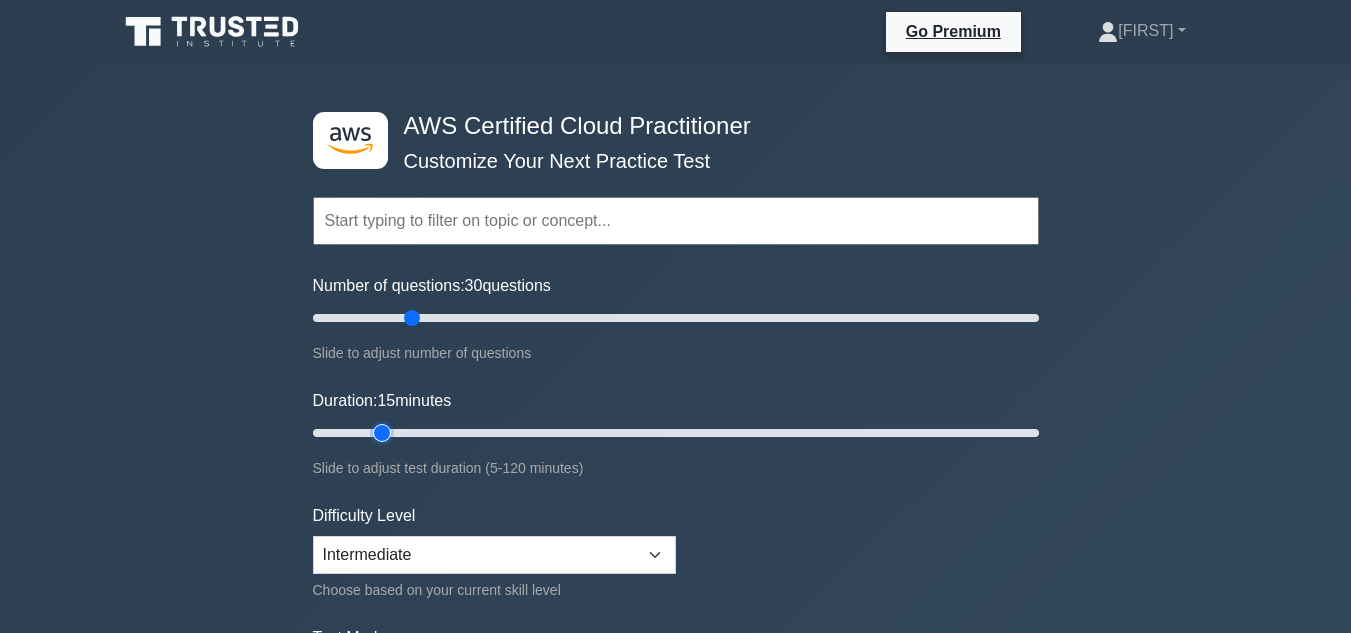 click on "Duration:  15  minutes" at bounding box center (676, 433) 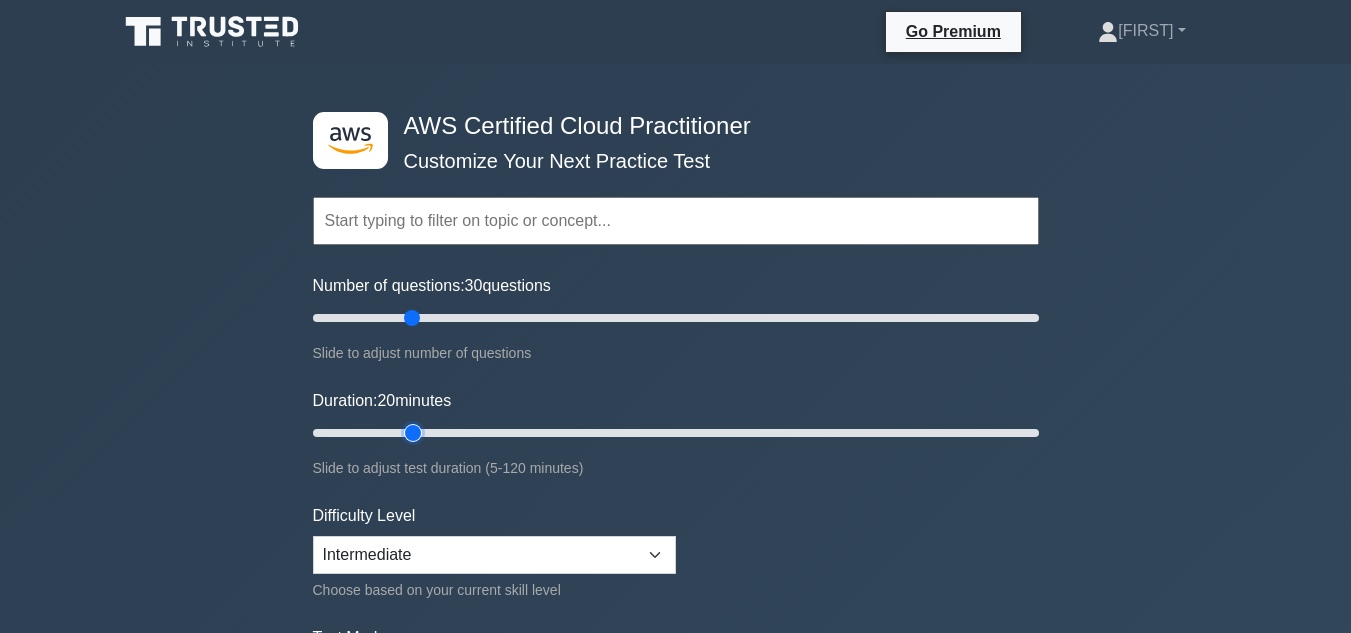 click on "Duration:  20  minutes" at bounding box center (676, 433) 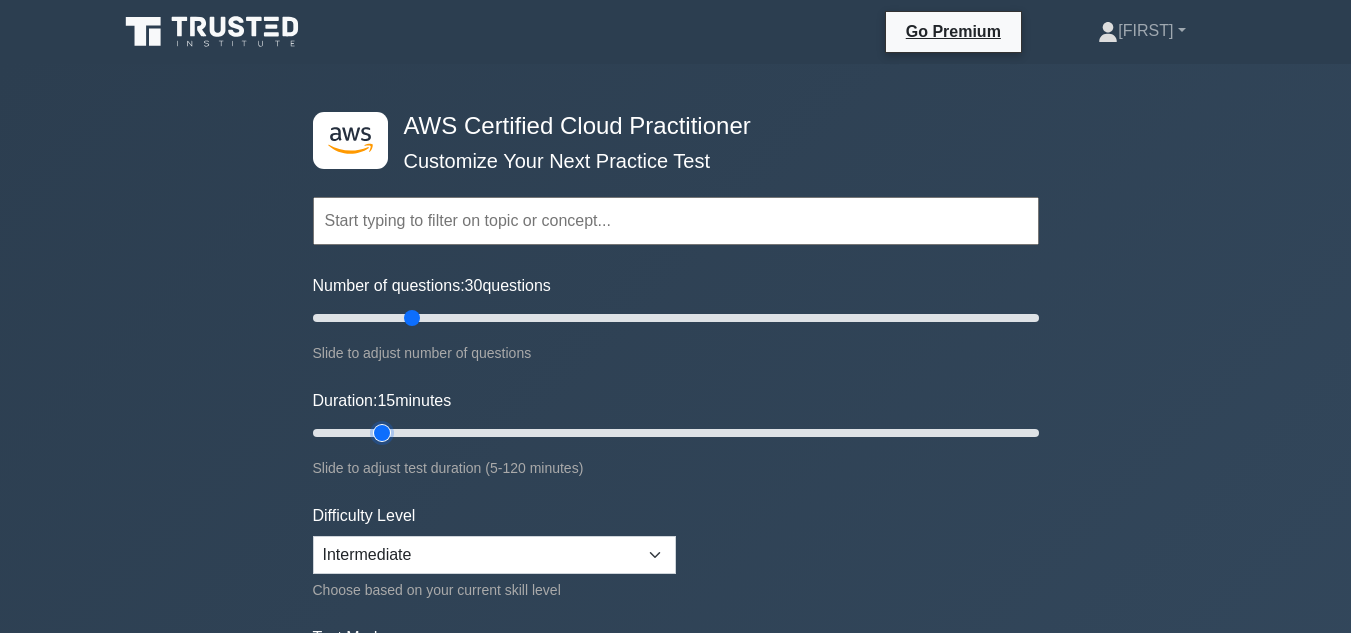 type on "15" 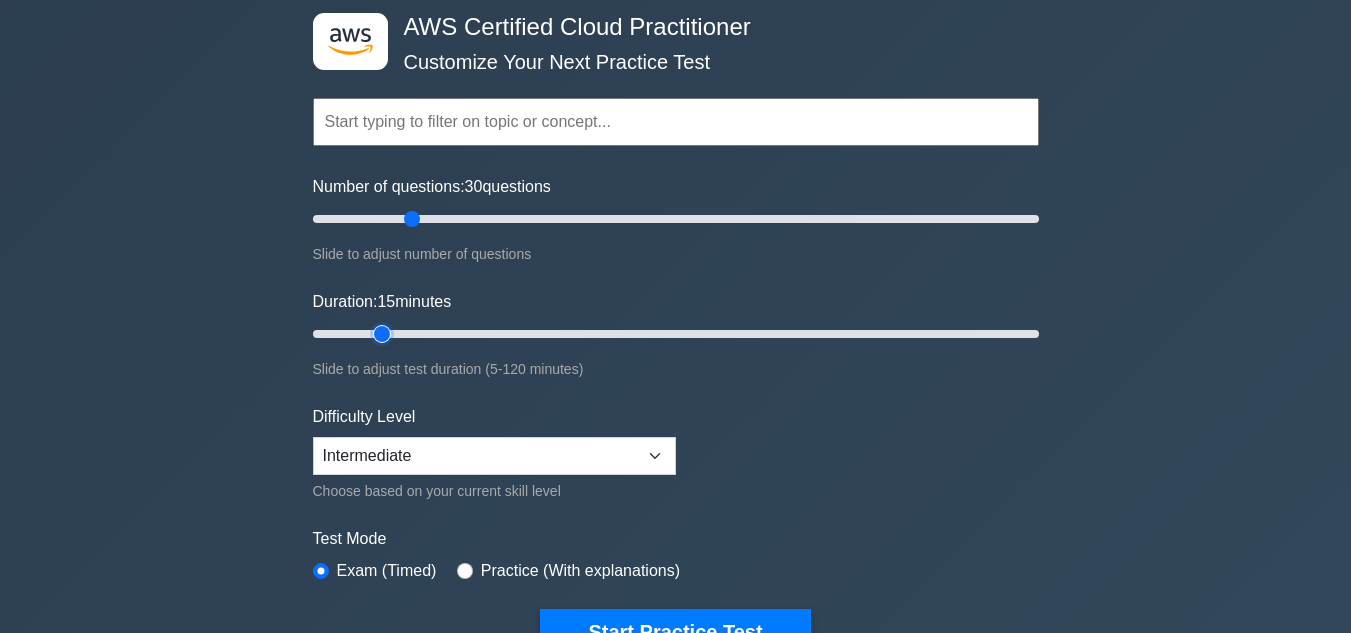 scroll, scrollTop: 100, scrollLeft: 0, axis: vertical 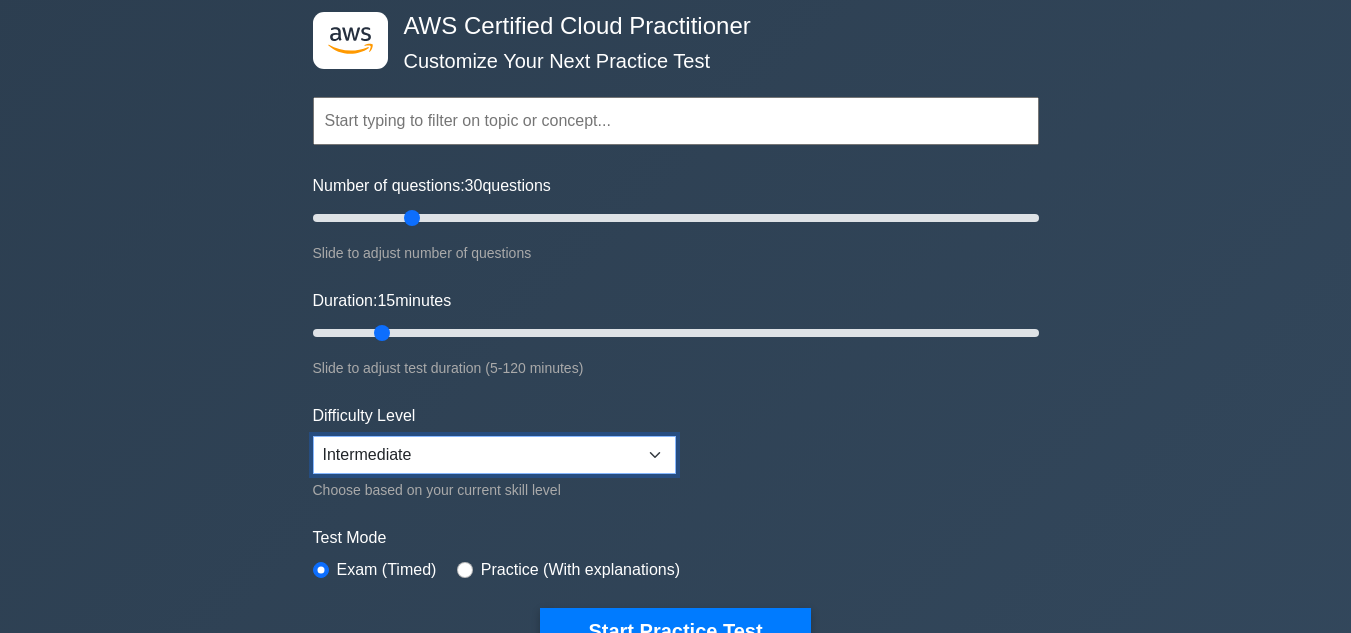 click on "Beginner
Intermediate
Expert" at bounding box center [494, 455] 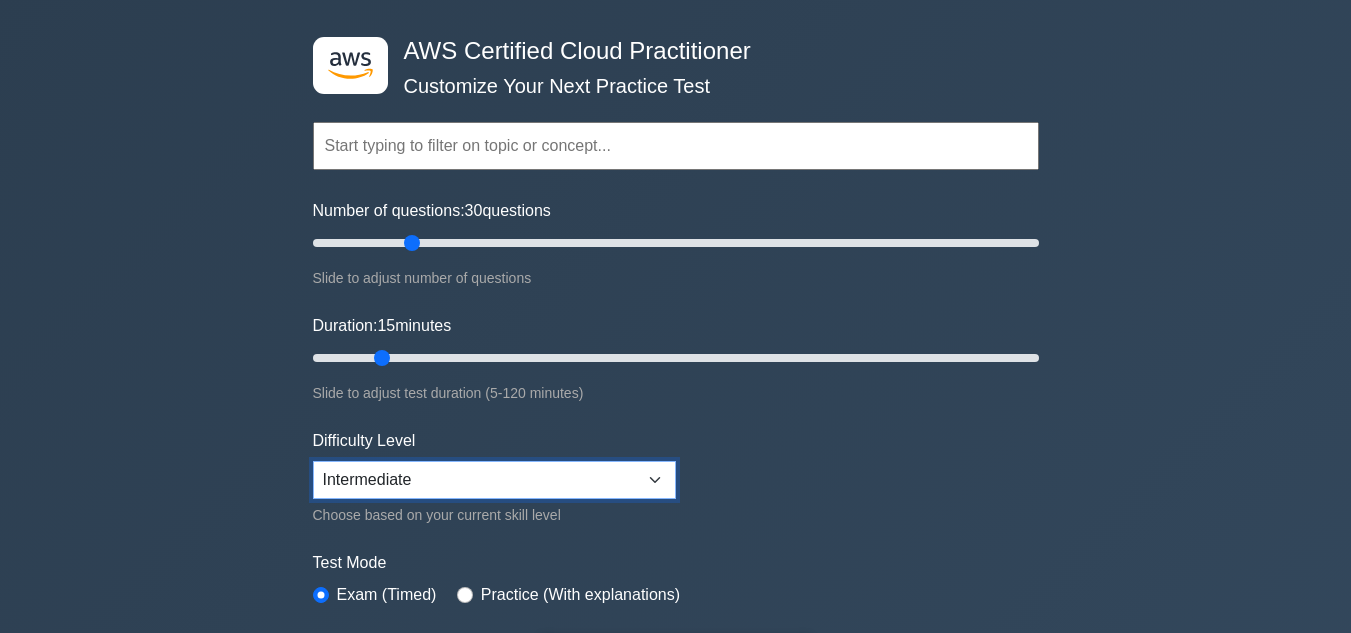 scroll, scrollTop: 200, scrollLeft: 0, axis: vertical 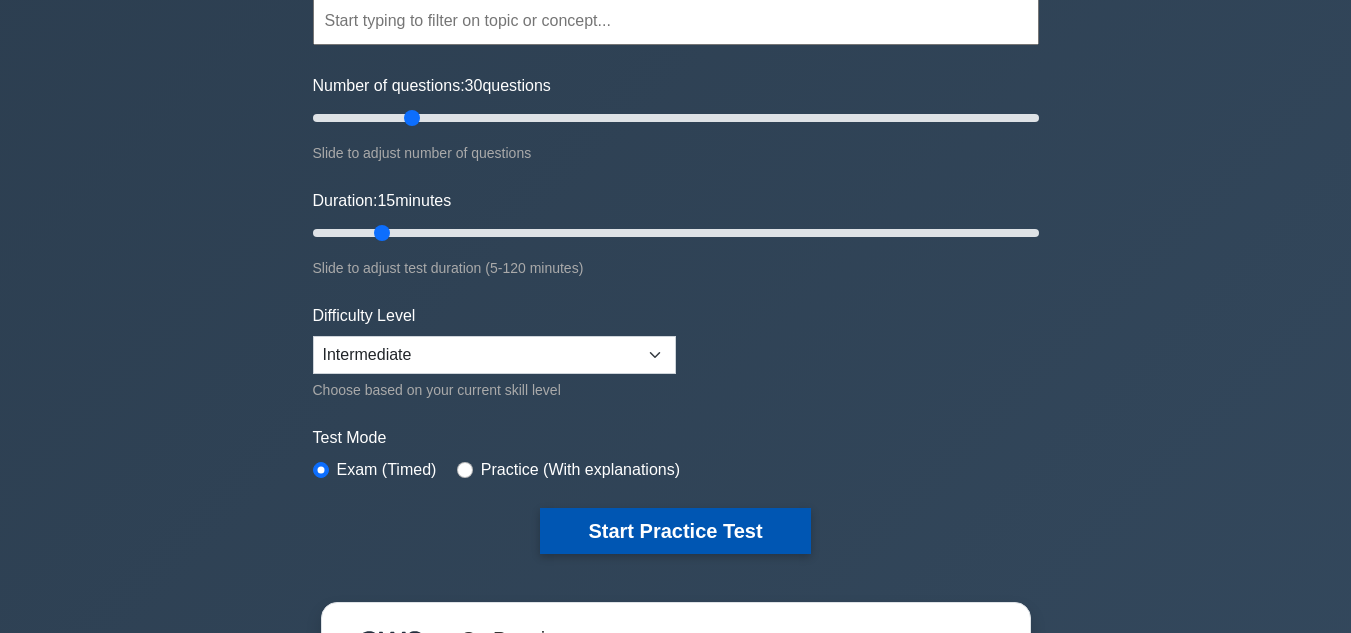click on "Start Practice Test" at bounding box center (675, 531) 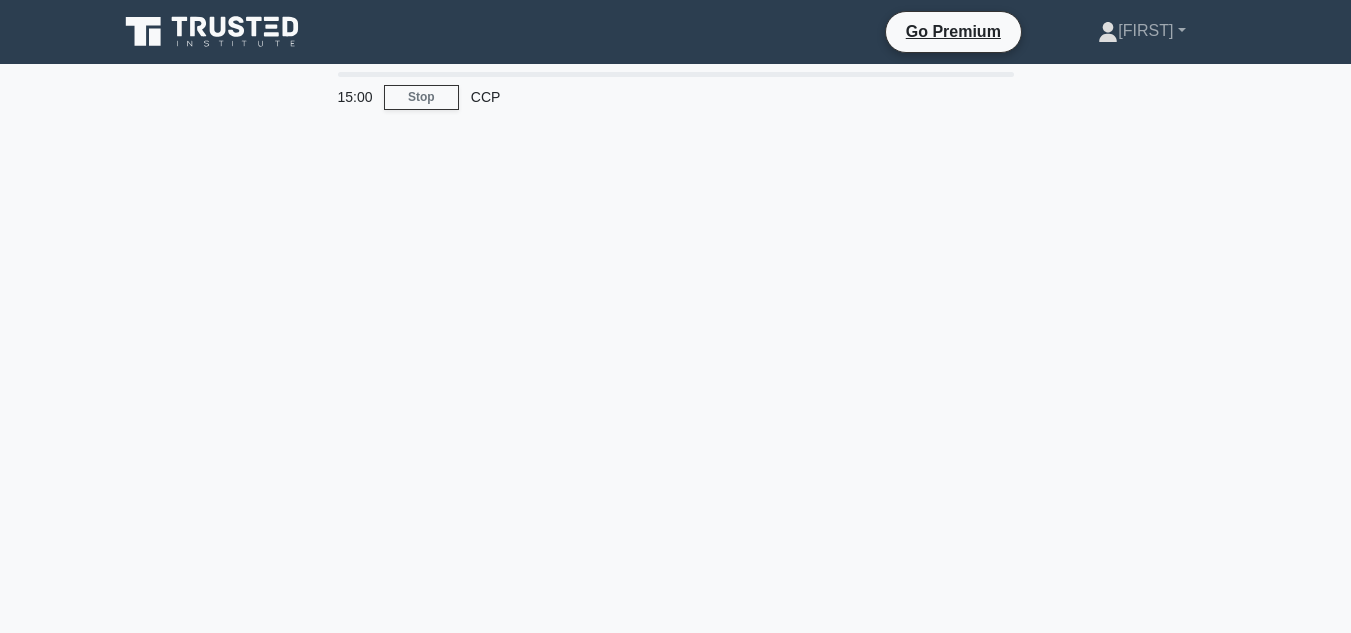 scroll, scrollTop: 0, scrollLeft: 0, axis: both 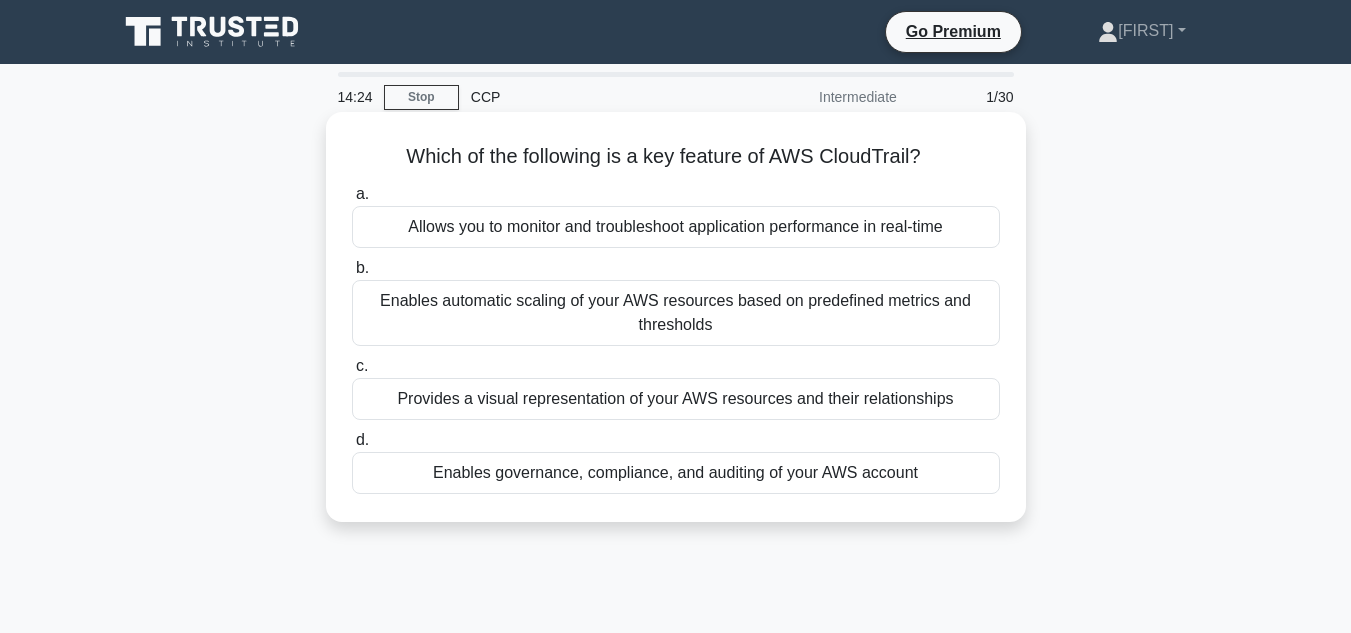 click on "Enables governance, compliance, and auditing of your AWS account" at bounding box center [676, 473] 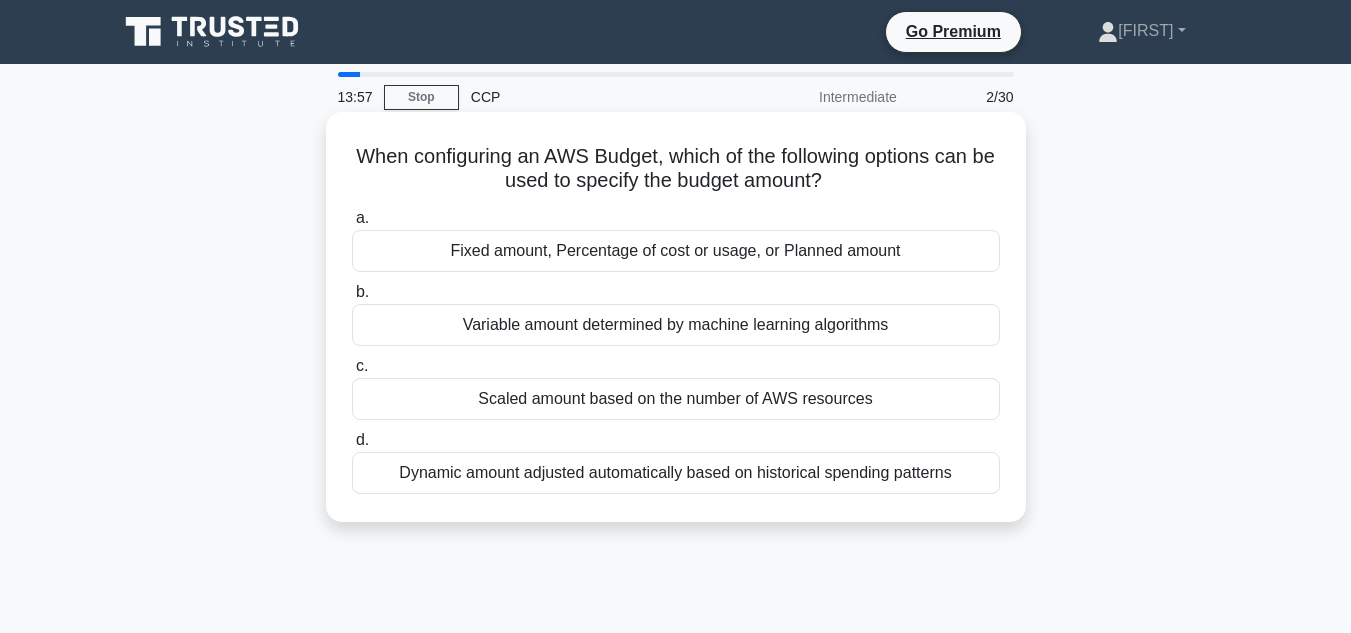 click on "Scaled amount based on the number of AWS resources" at bounding box center (676, 399) 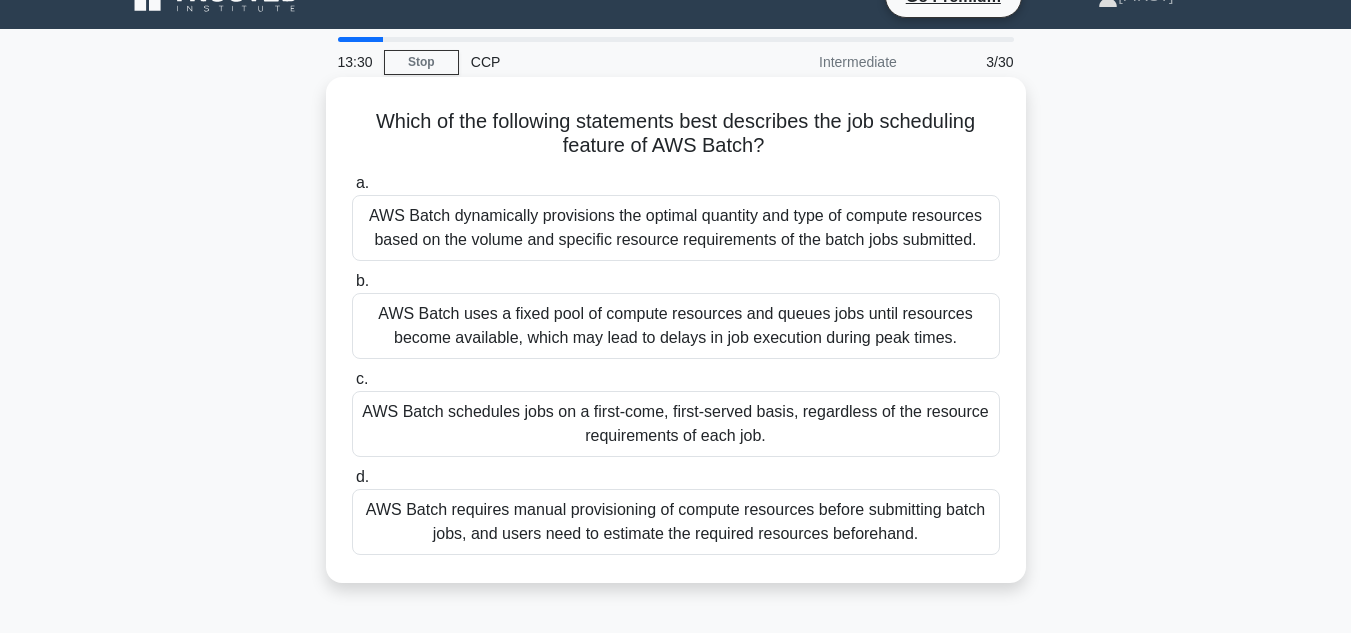 scroll, scrollTop: 0, scrollLeft: 0, axis: both 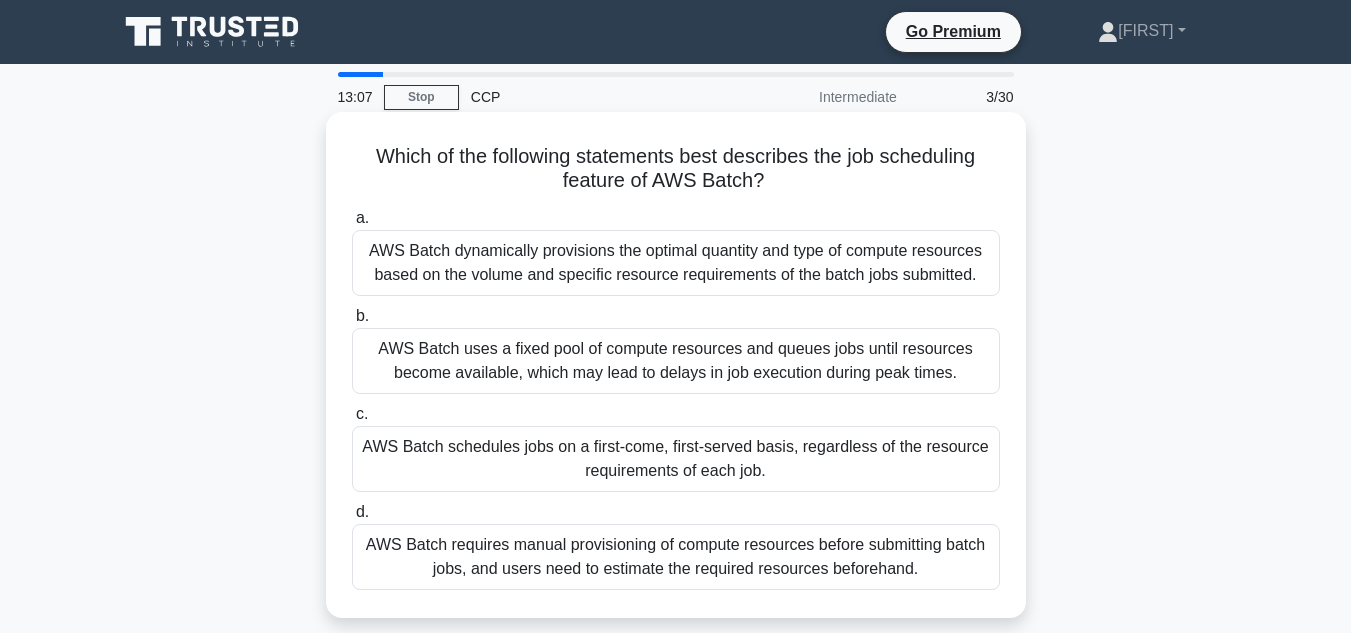 click on "AWS Batch dynamically provisions the optimal quantity and type of compute resources based on the volume and specific resource requirements of the batch jobs submitted." at bounding box center [676, 263] 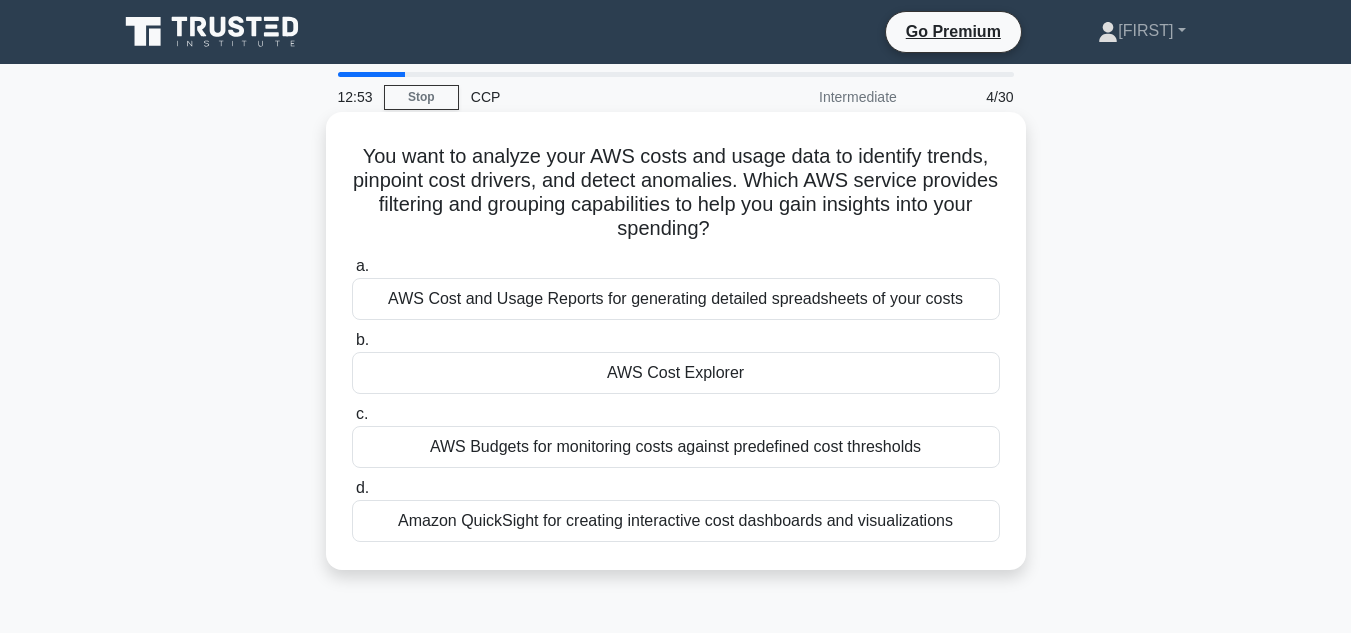 click on "AWS Cost Explorer" at bounding box center [676, 373] 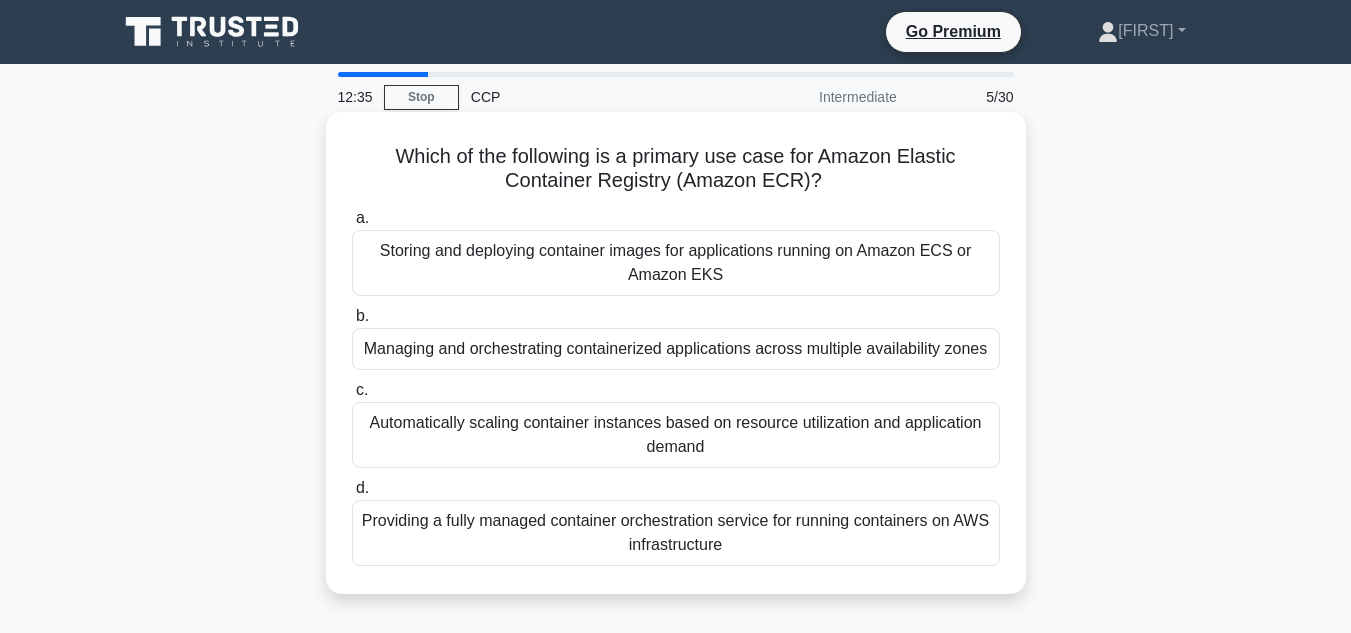 click on "Providing a fully managed container orchestration service for running containers on AWS infrastructure" at bounding box center [676, 533] 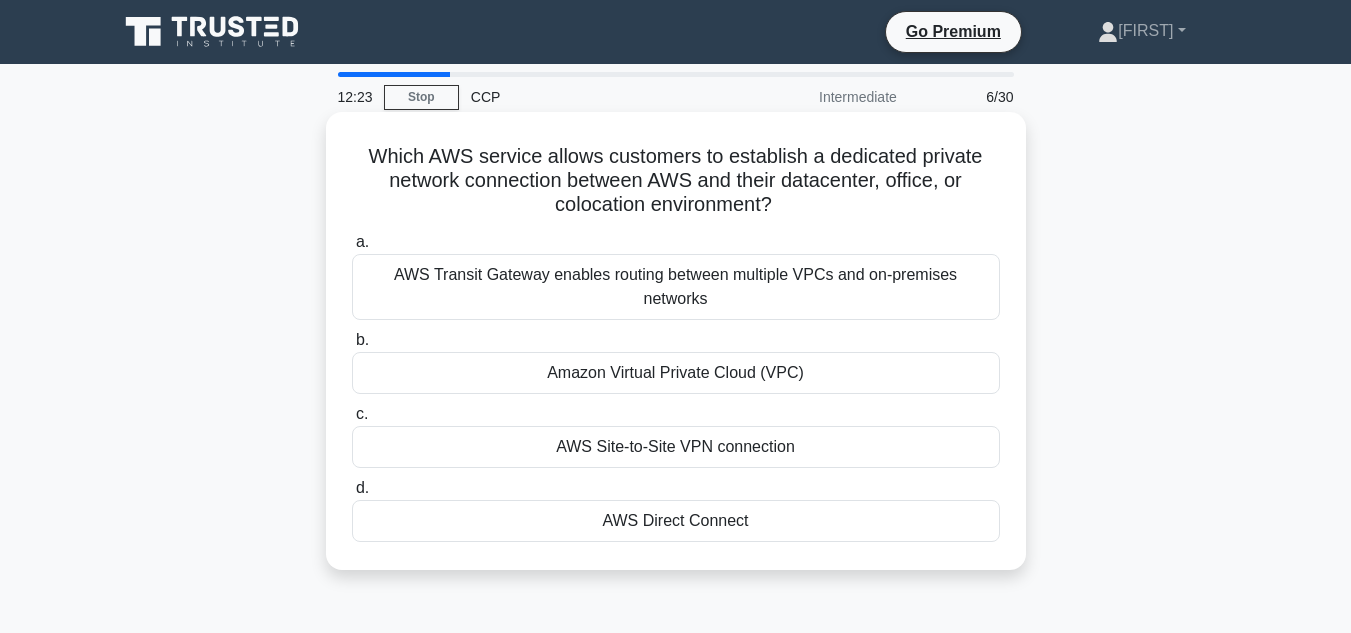 click on "AWS Direct Connect" at bounding box center [676, 521] 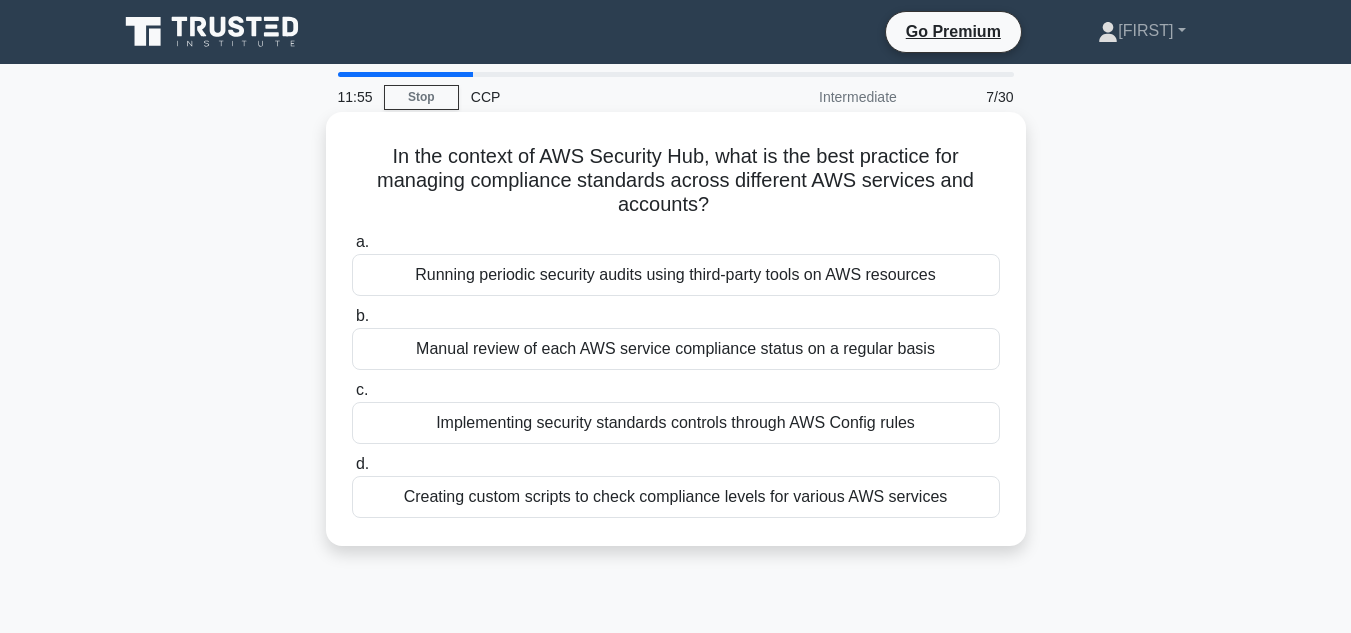 click on "Implementing security standards controls through AWS Config rules" at bounding box center (676, 423) 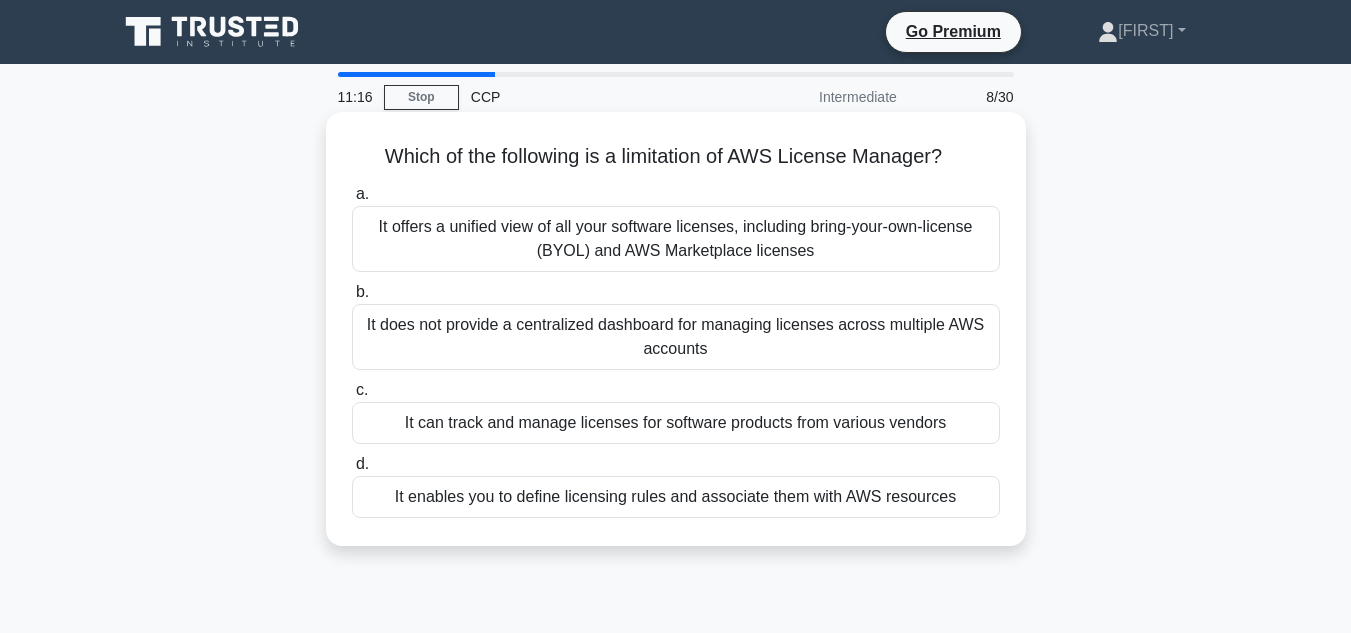 click on "It enables you to define licensing rules and associate them with AWS resources" at bounding box center (676, 497) 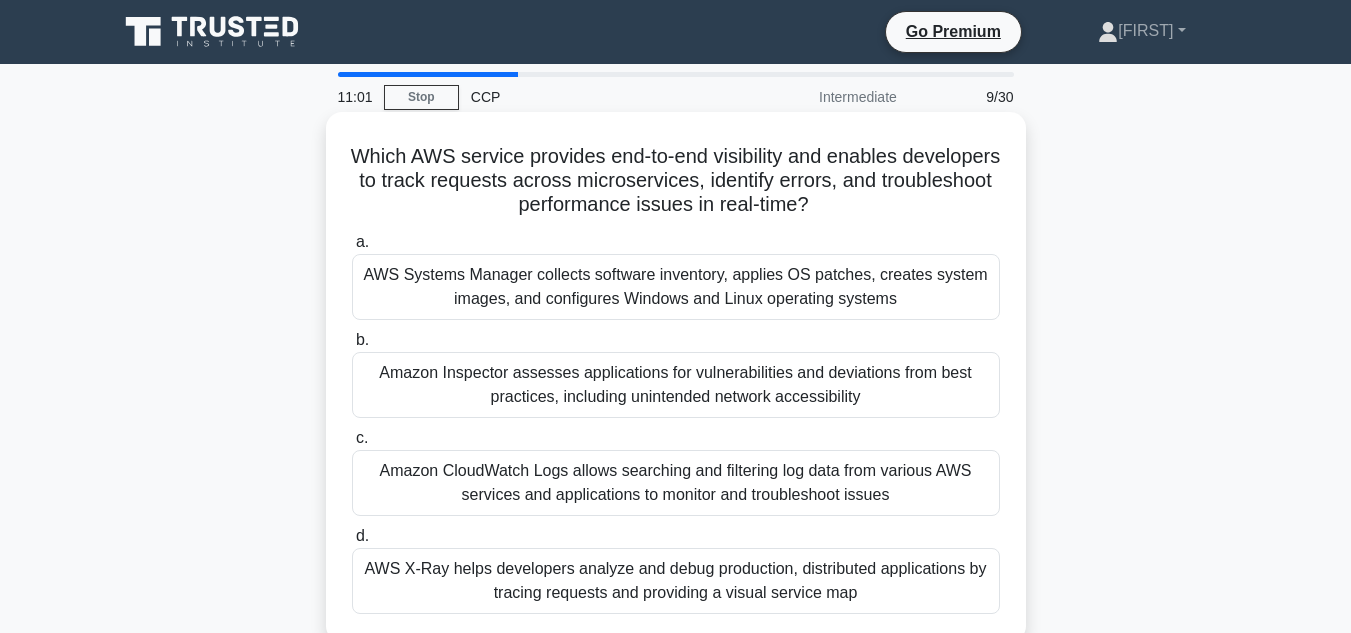 click on "AWS X-Ray helps developers analyze and debug production, distributed applications by tracing requests and providing a visual service map" at bounding box center [676, 581] 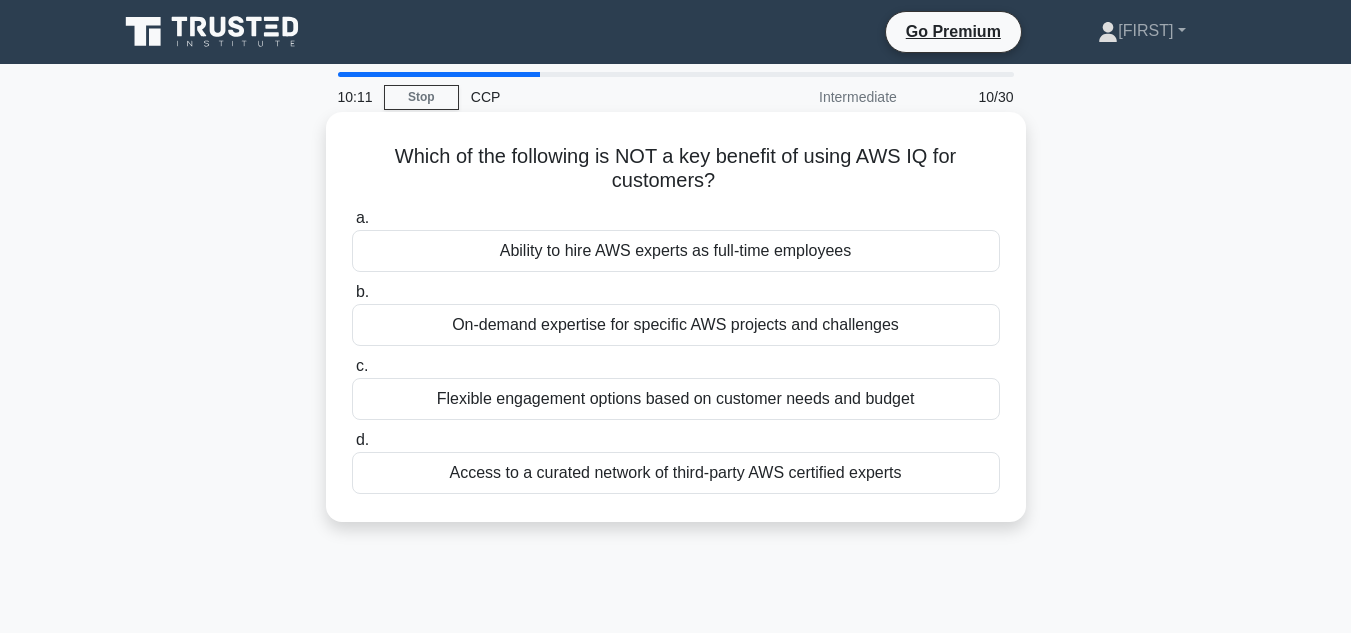 click on "Flexible engagement options based on customer needs and budget" at bounding box center (676, 399) 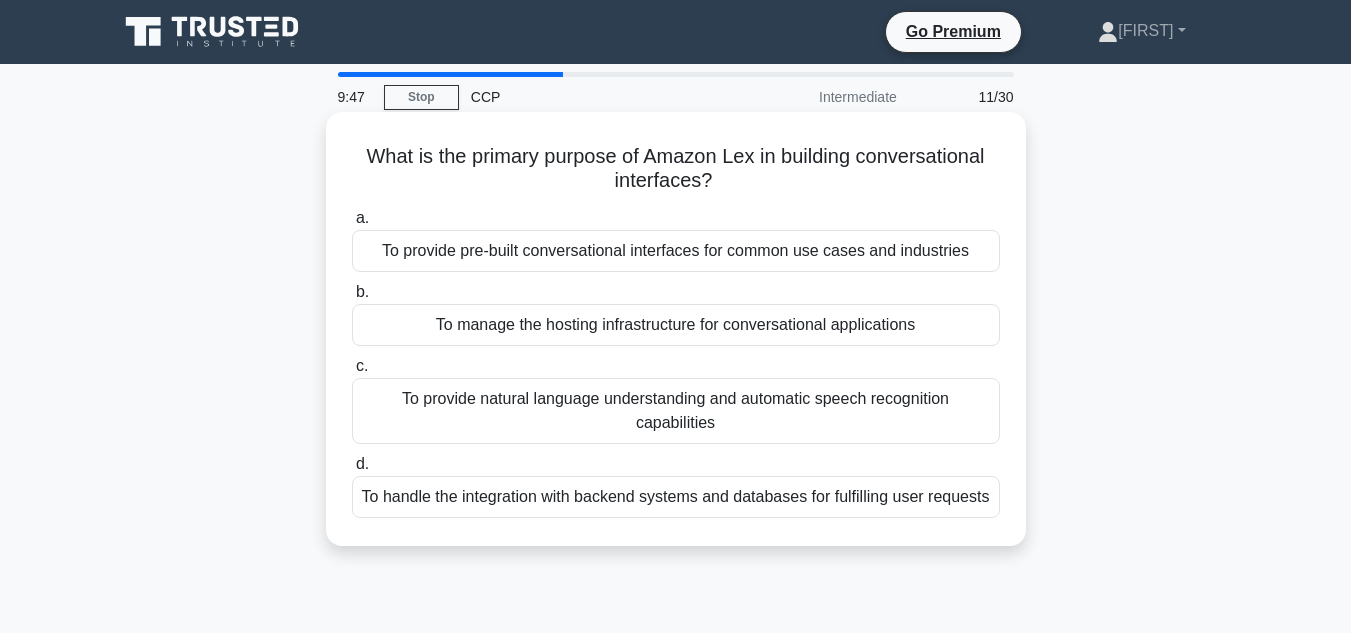 click on "To provide pre-built conversational interfaces for common use cases and industries" at bounding box center (676, 251) 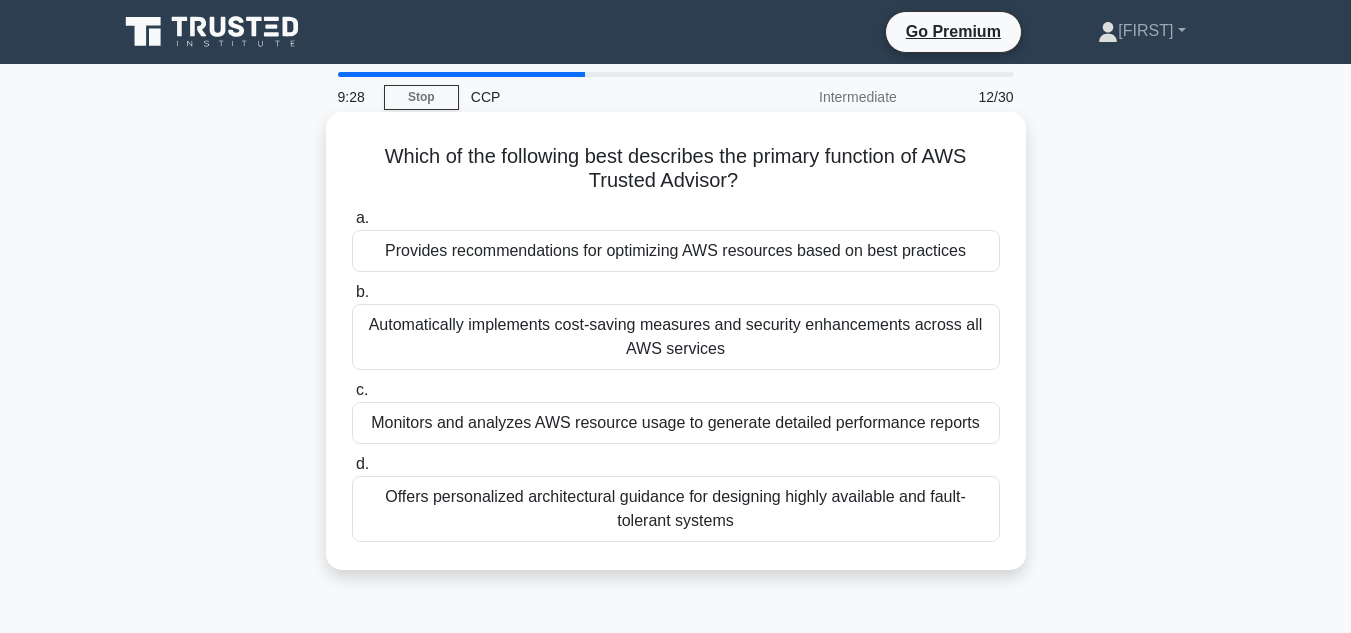 click on "Provides recommendations for optimizing AWS resources based on best practices" at bounding box center (676, 251) 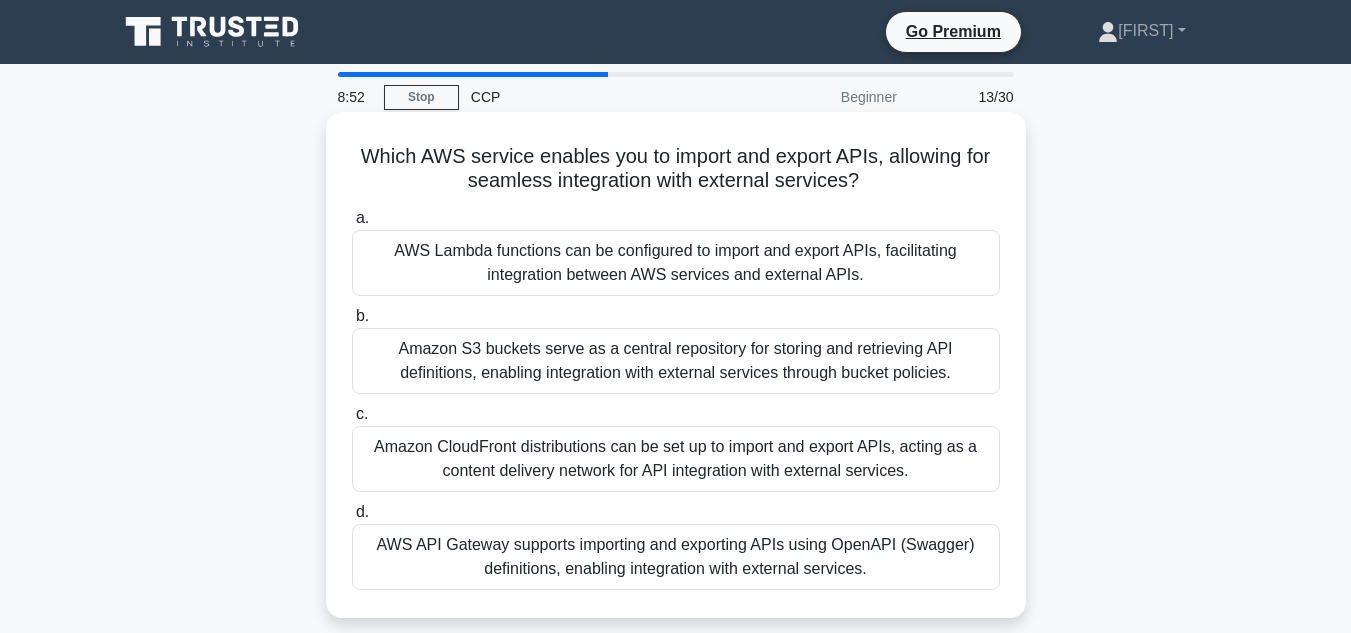 click on "AWS API Gateway supports importing and exporting APIs using OpenAPI (Swagger) definitions, enabling integration with external services." at bounding box center [676, 557] 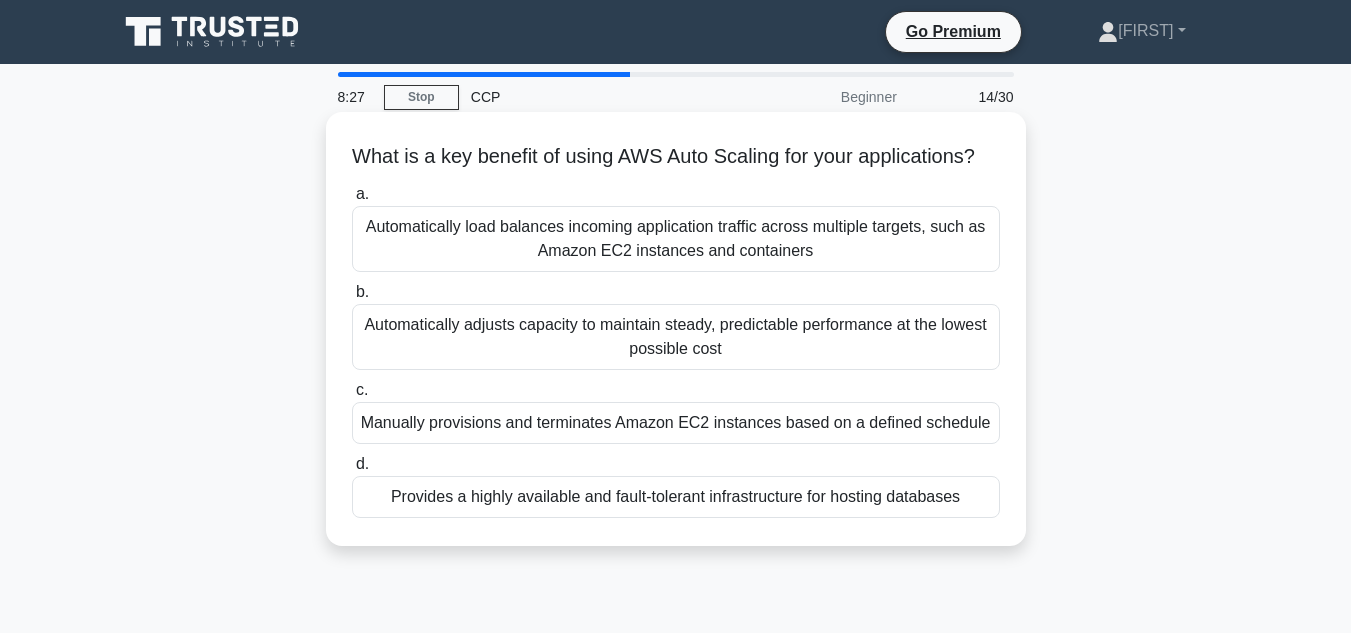 click on "Automatically load balances incoming application traffic across multiple targets, such as Amazon EC2 instances and containers" at bounding box center (676, 239) 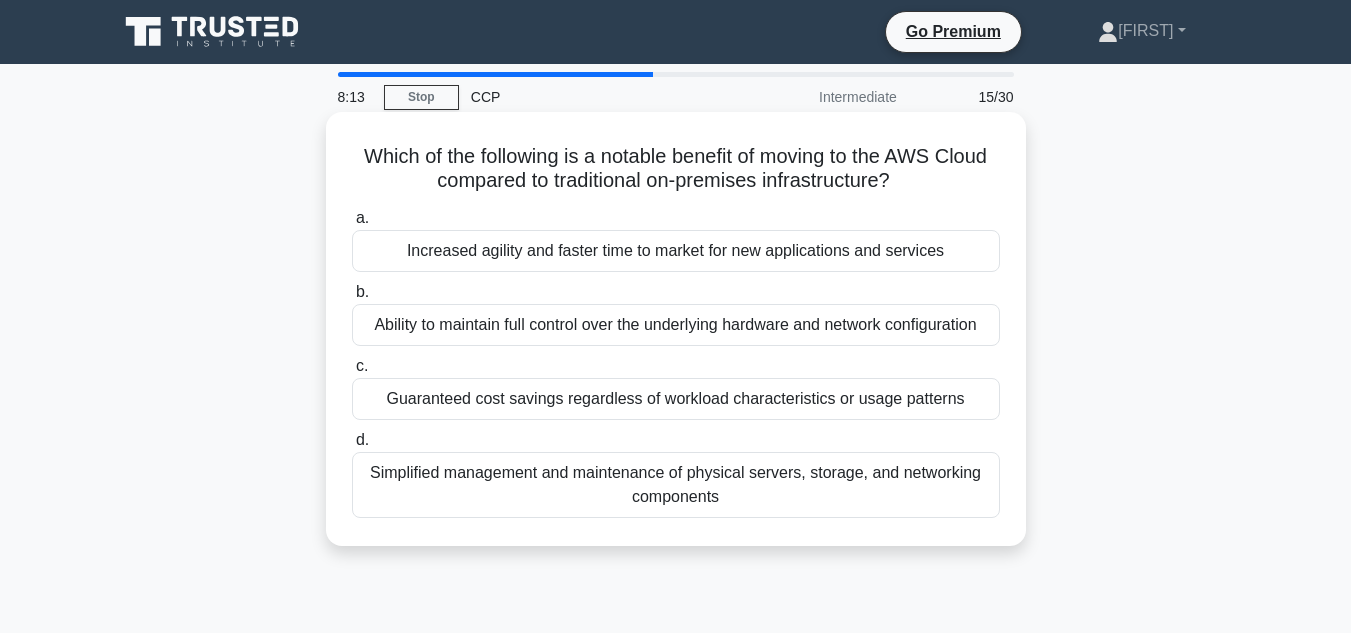 click on "a.
Increased agility and faster time to market for new applications and services" at bounding box center (676, 239) 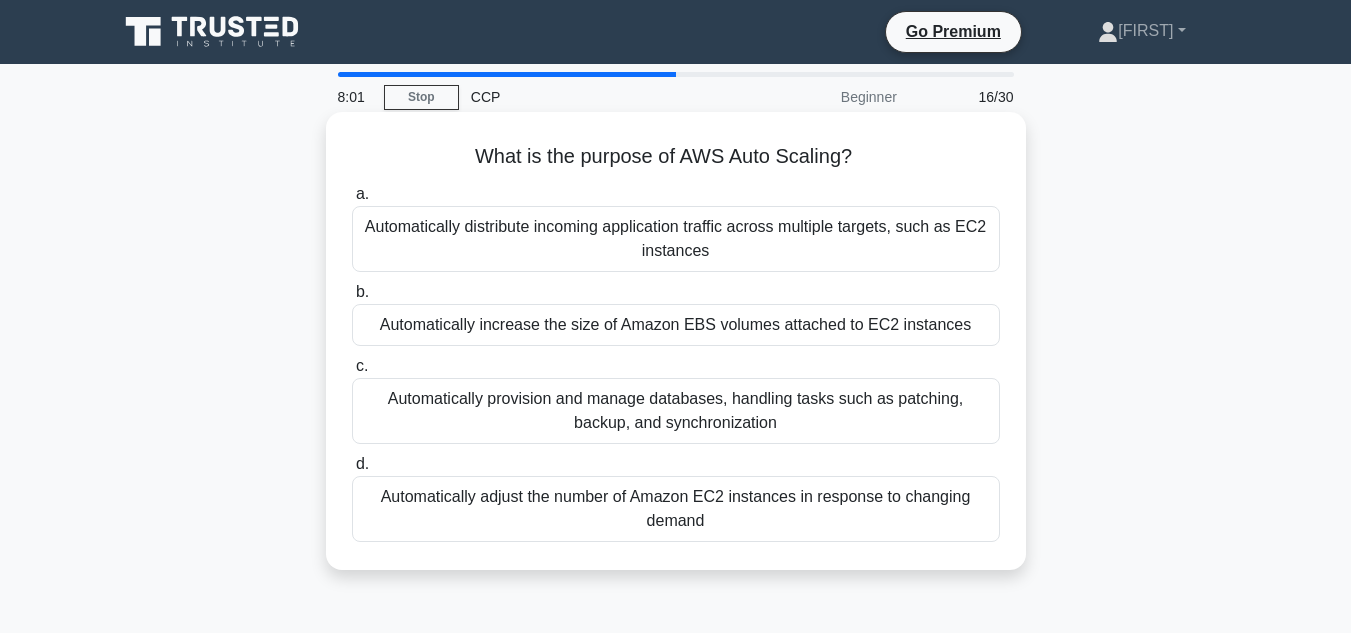 click on "Automatically adjust the number of Amazon EC2 instances in response to changing demand" at bounding box center (676, 509) 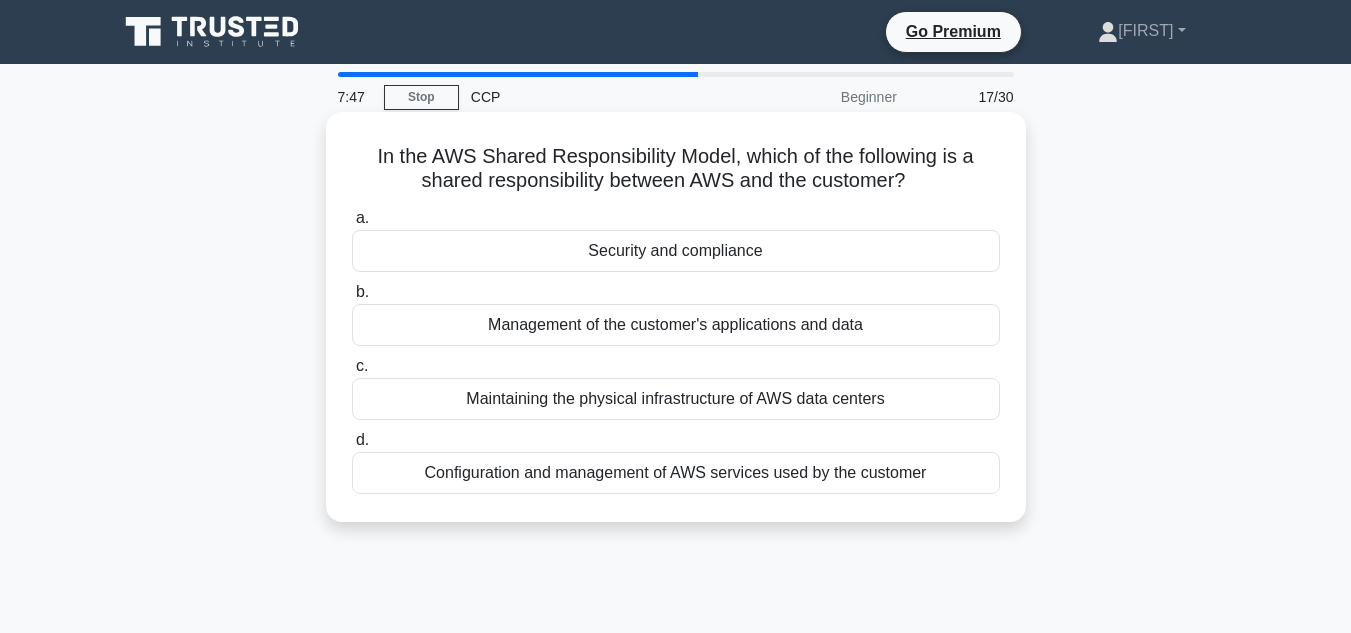 click on "Configuration and management of AWS services used by the customer" at bounding box center (676, 473) 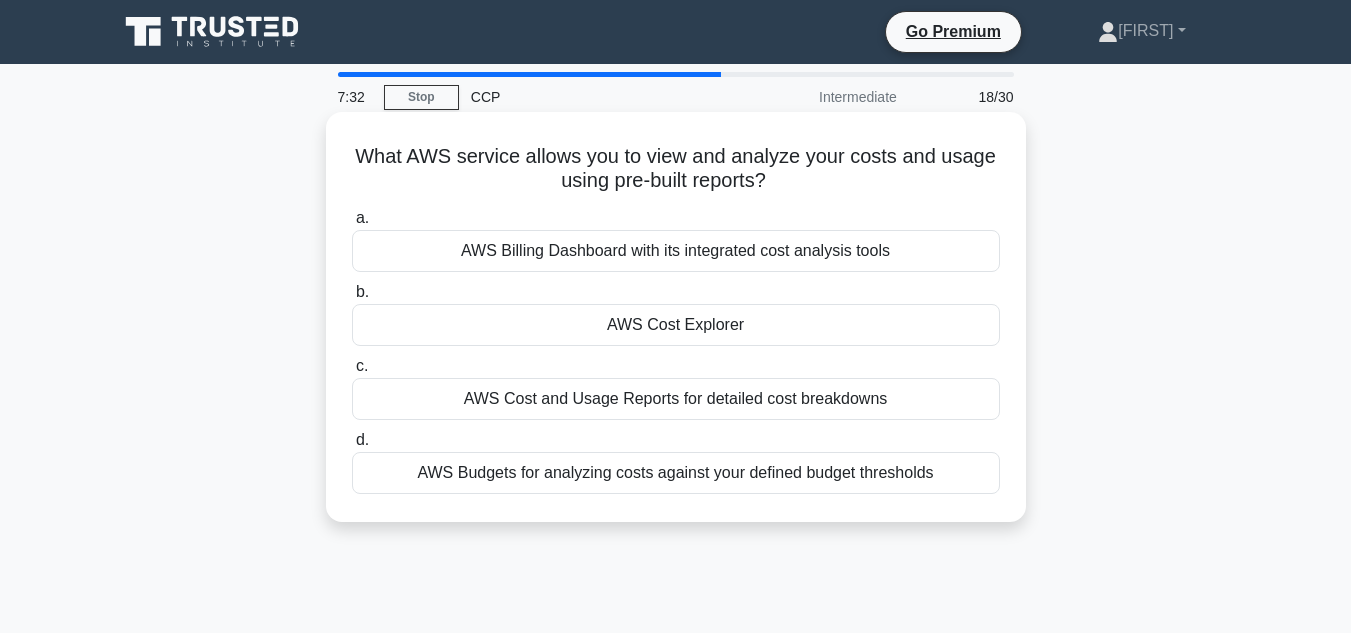 click on "AWS Cost Explorer" at bounding box center (676, 325) 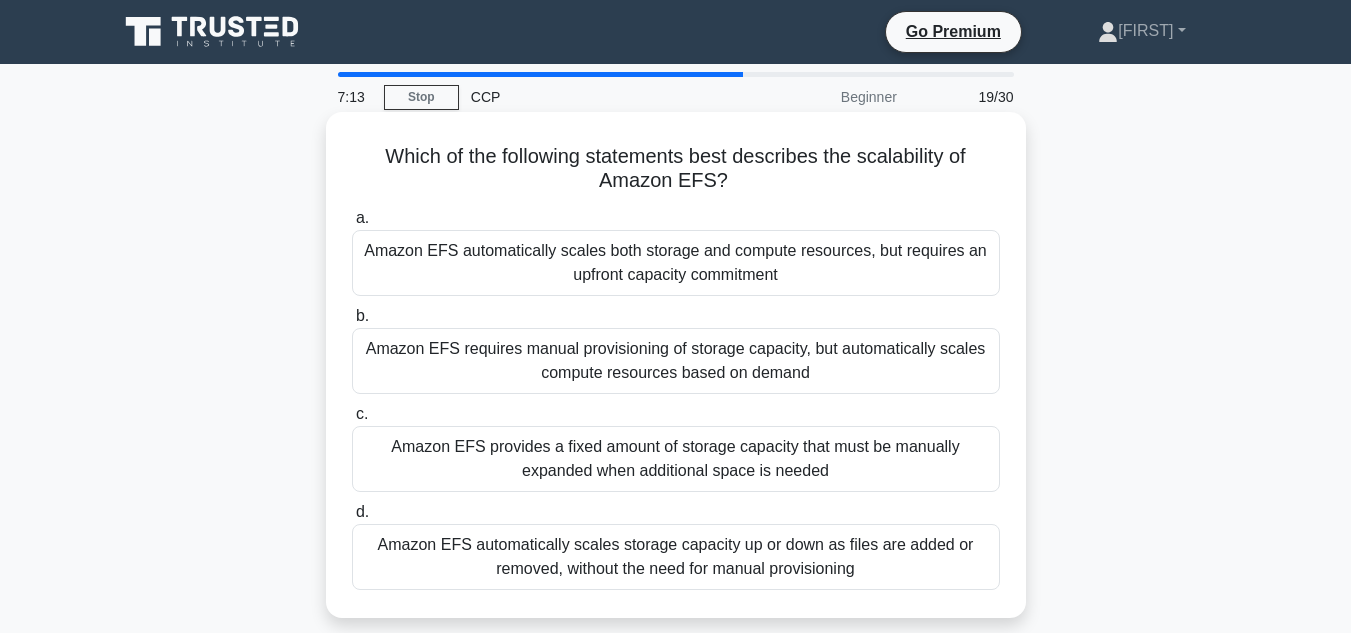 click on "Amazon EFS automatically scales storage capacity up or down as files are added or removed, without the need for manual provisioning" at bounding box center (676, 557) 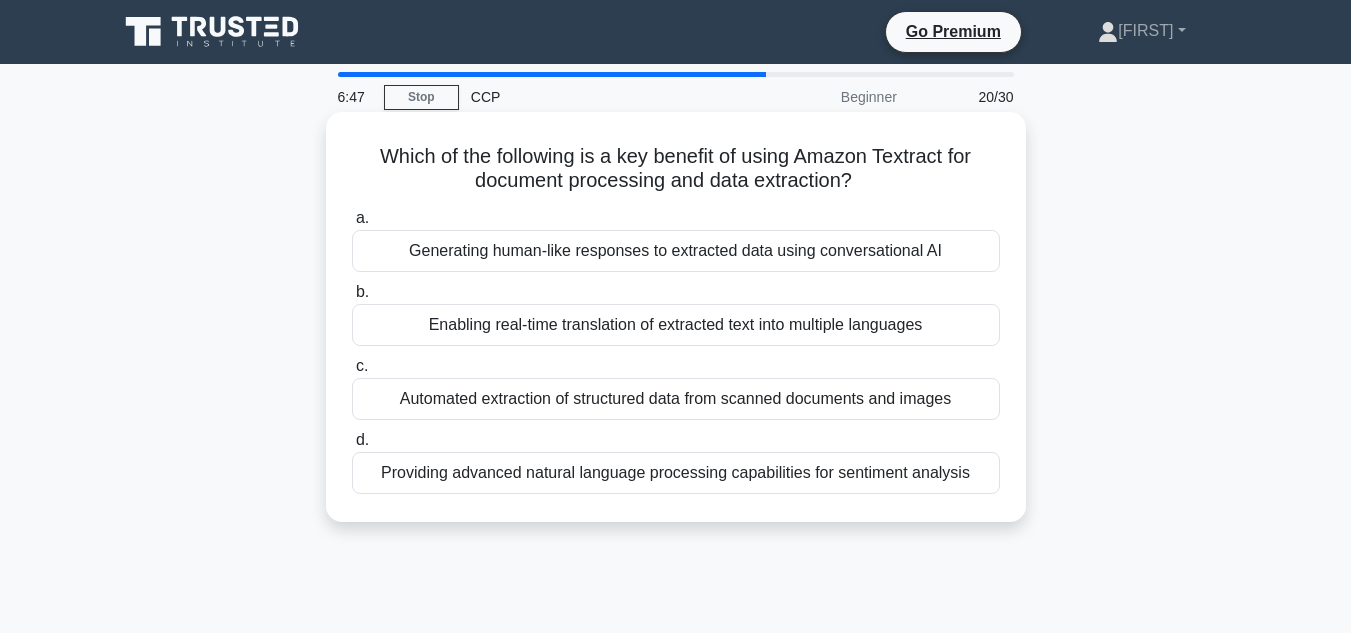 click on "Generating human-like responses to extracted data using conversational AI" at bounding box center (676, 251) 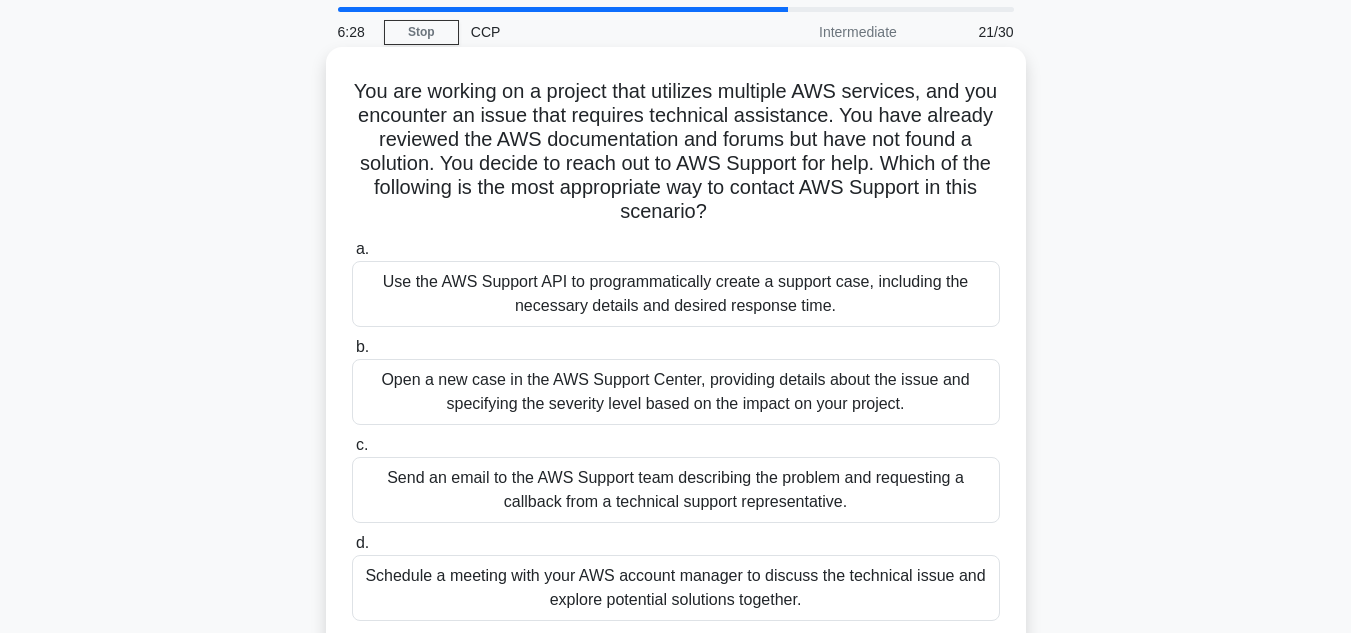 scroll, scrollTop: 100, scrollLeft: 0, axis: vertical 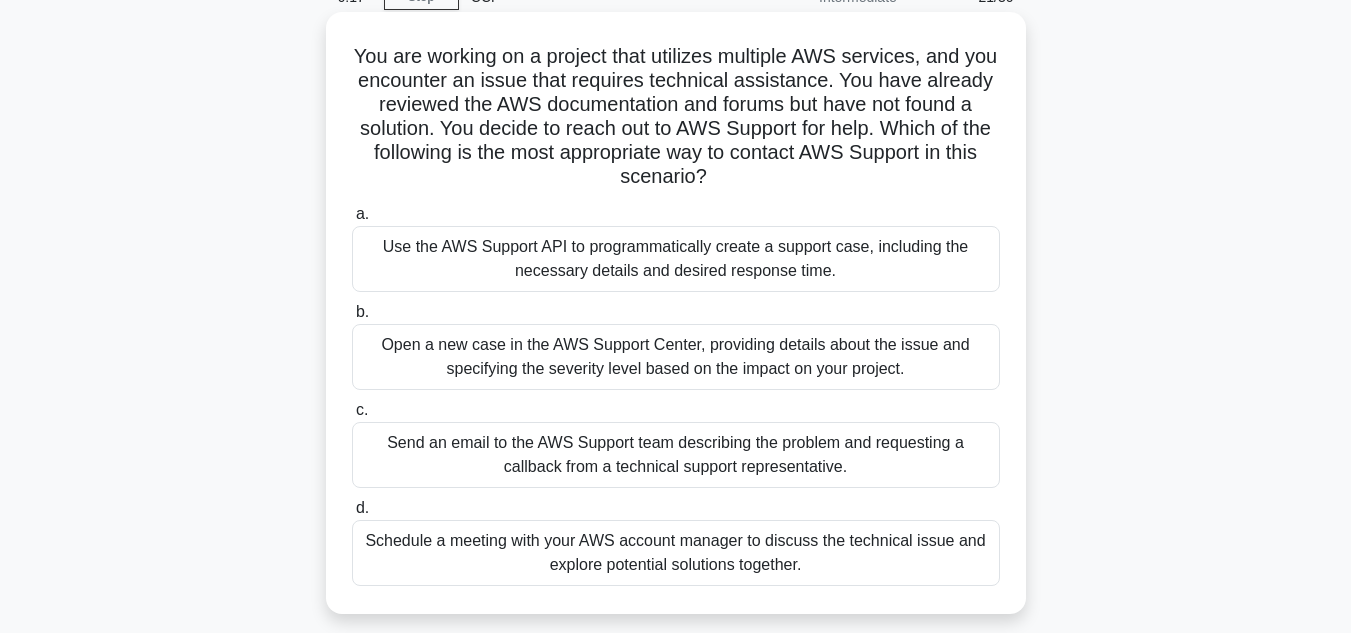 click on "Open a new case in the AWS Support Center, providing details about the issue and specifying the severity level based on the impact on your project." at bounding box center [676, 357] 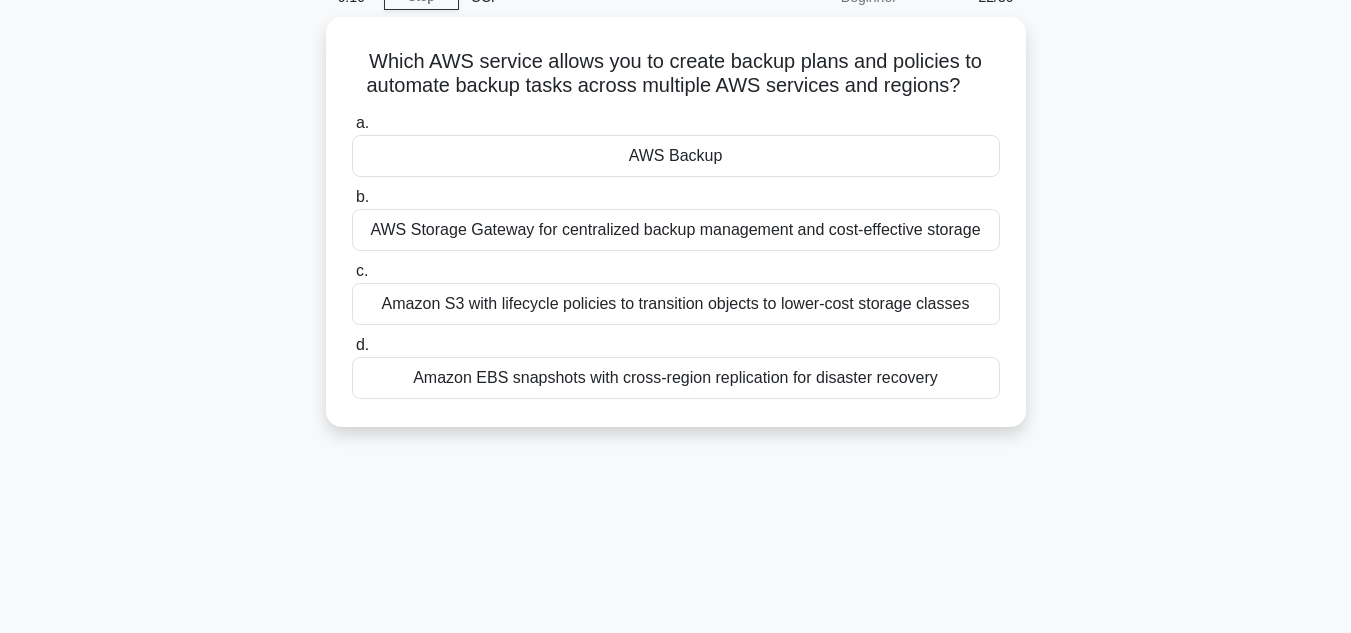 scroll, scrollTop: 0, scrollLeft: 0, axis: both 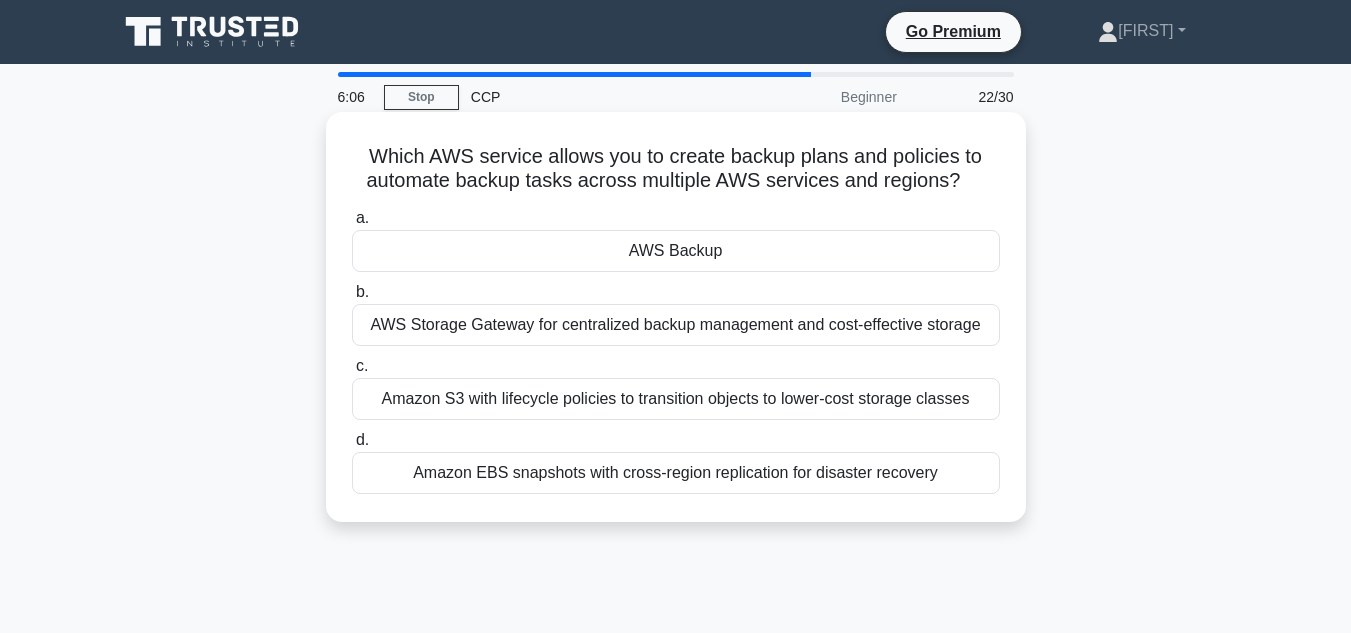 click on "AWS Backup" at bounding box center (676, 251) 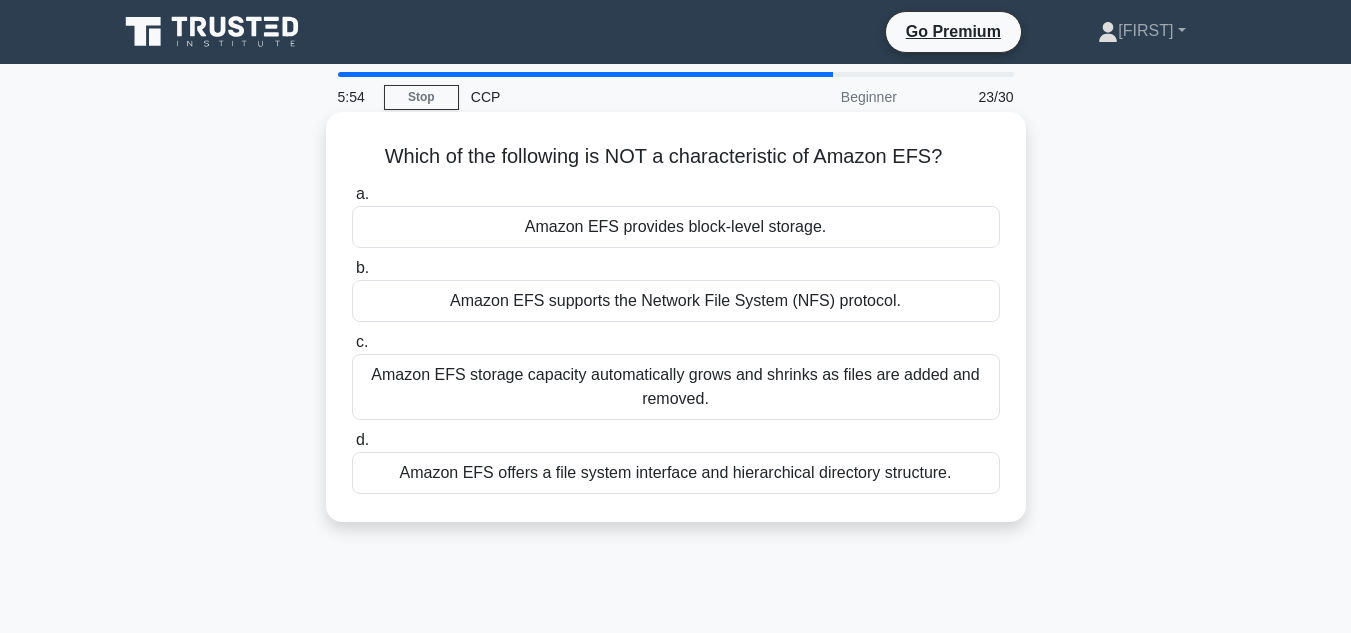 click on "Amazon EFS provides block-level storage." at bounding box center (676, 227) 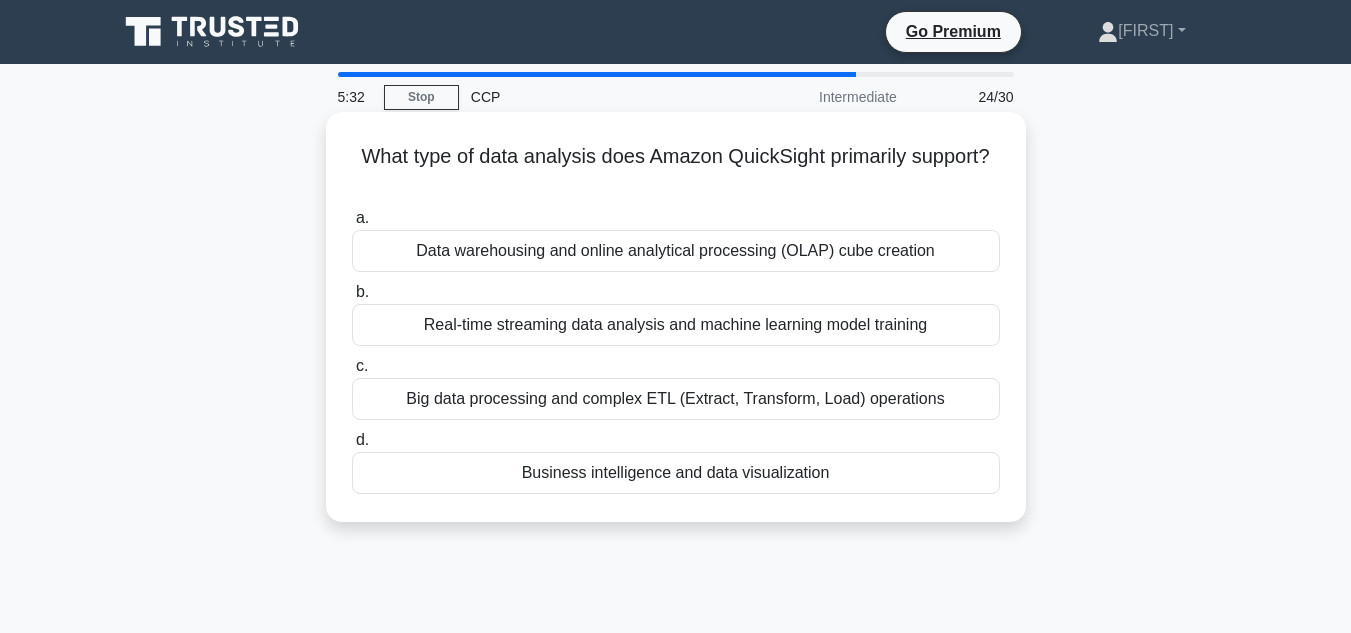 click on "Real-time streaming data analysis and machine learning model training" at bounding box center [676, 325] 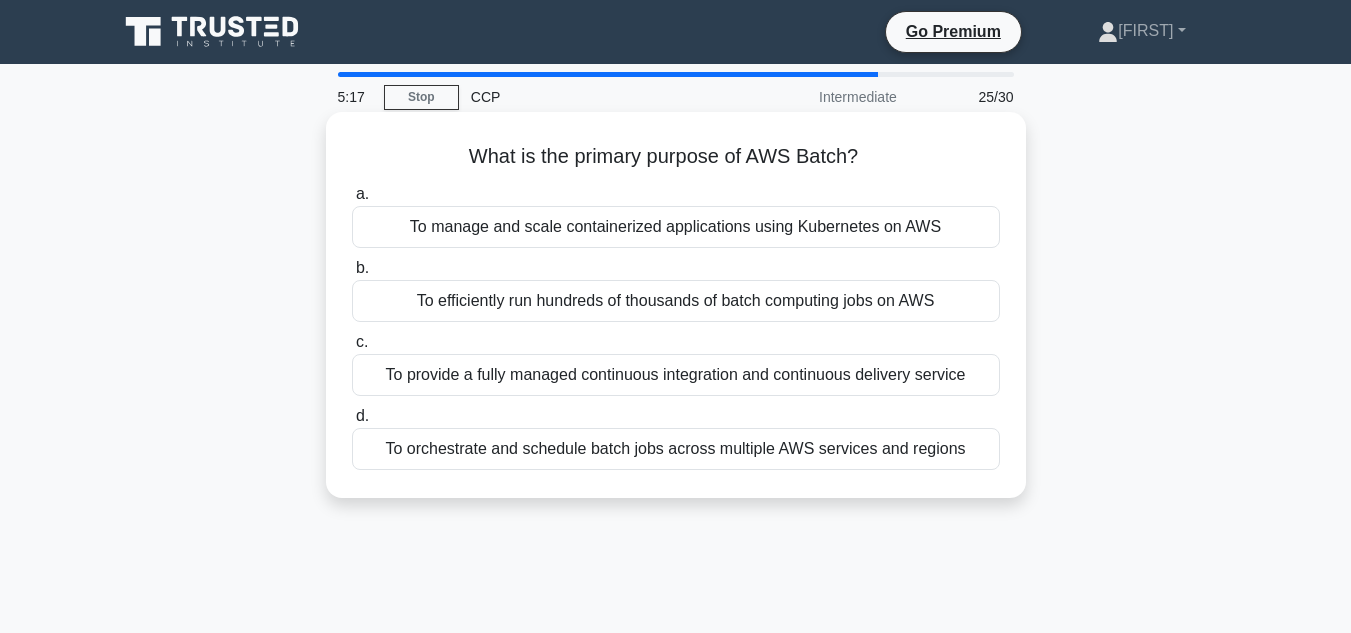 click on "To orchestrate and schedule batch jobs across multiple AWS services and regions" at bounding box center [676, 449] 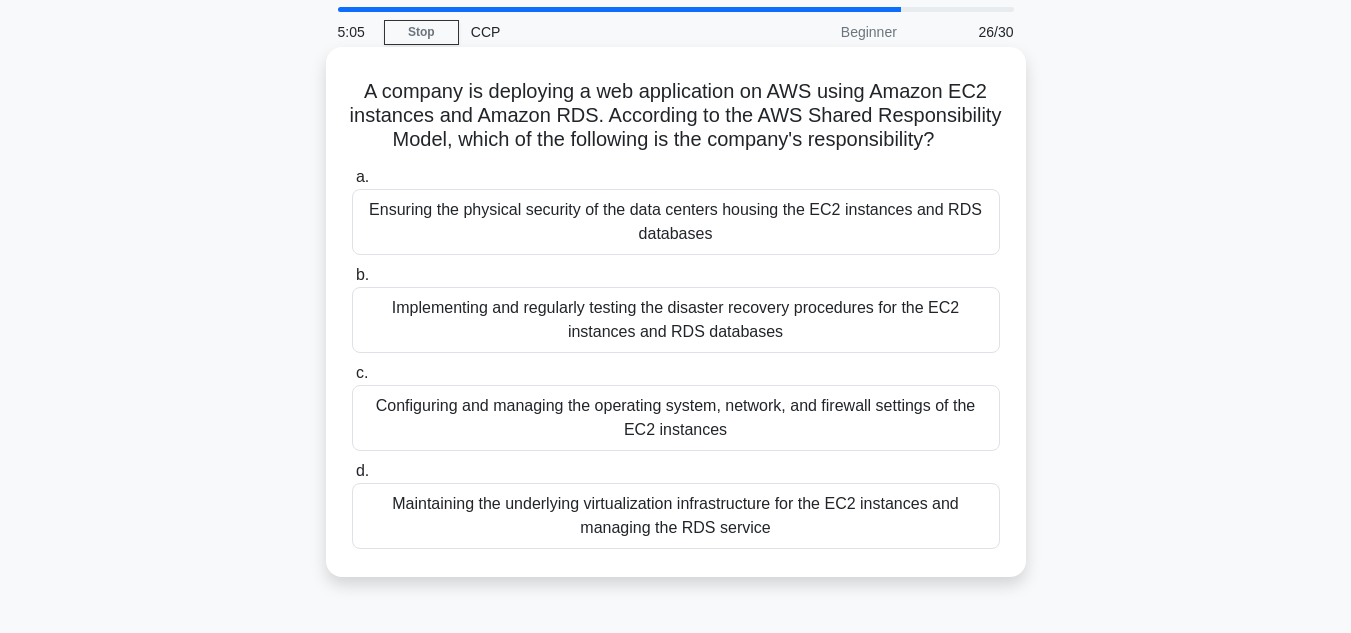 scroll, scrollTop: 100, scrollLeft: 0, axis: vertical 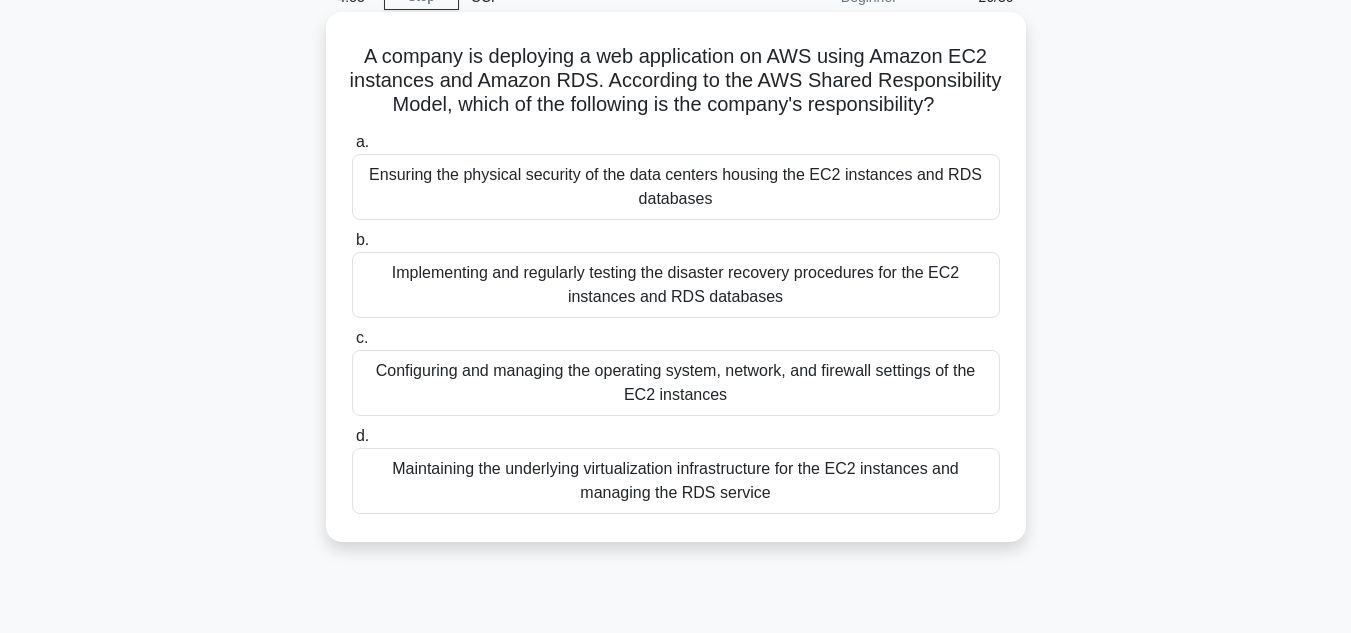 click on "Configuring and managing the operating system, network, and firewall settings of the EC2 instances" at bounding box center [676, 383] 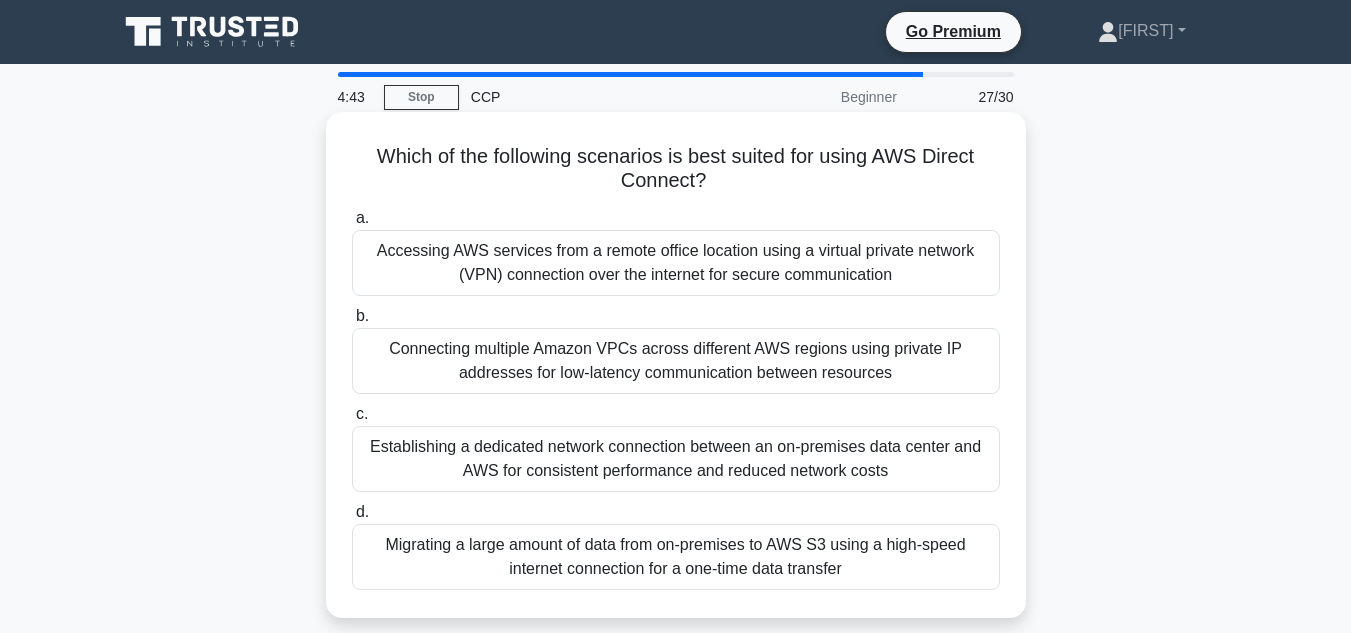 scroll, scrollTop: 100, scrollLeft: 0, axis: vertical 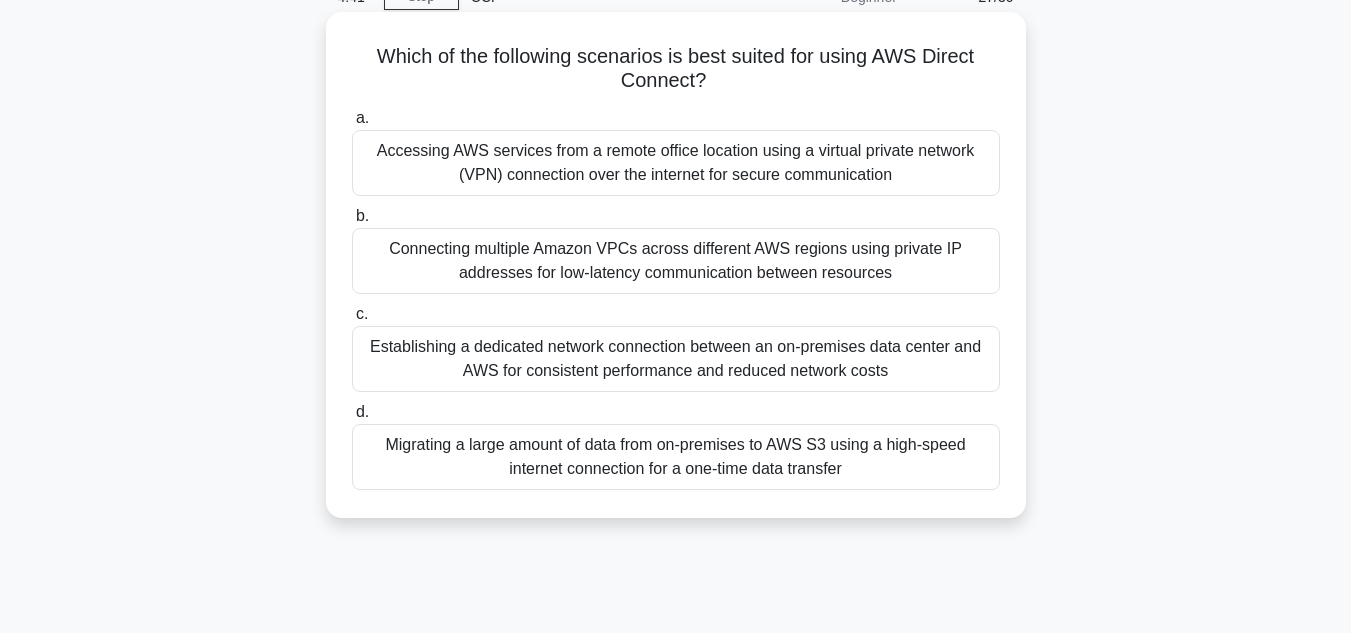 click on "Establishing a dedicated network connection between an on-premises data center and AWS for consistent performance and reduced network costs" at bounding box center [676, 359] 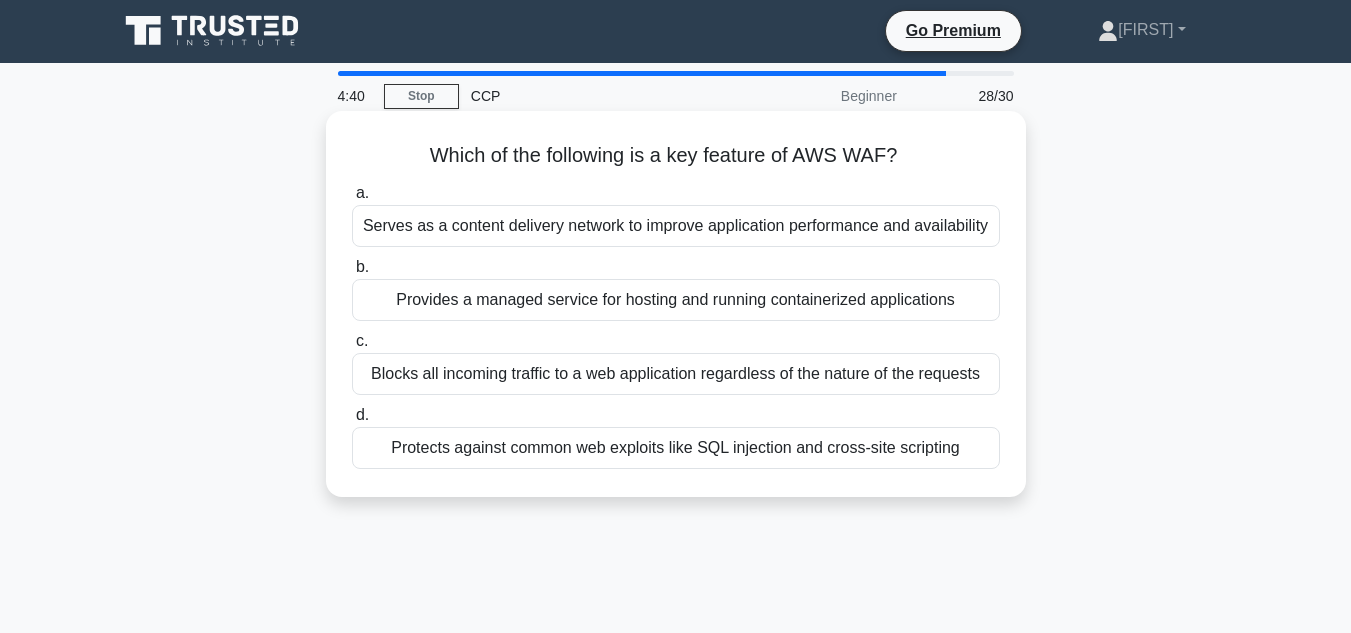 scroll, scrollTop: 0, scrollLeft: 0, axis: both 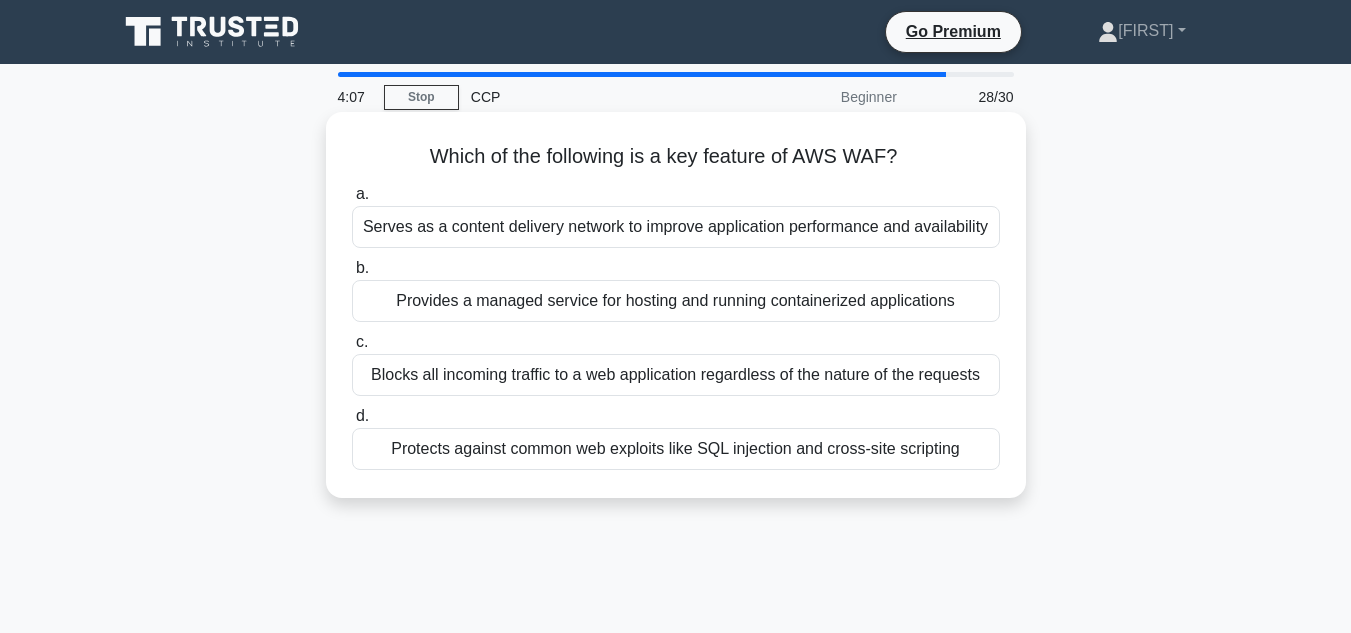 click on "Protects against common web exploits like SQL injection and cross-site scripting" at bounding box center [676, 449] 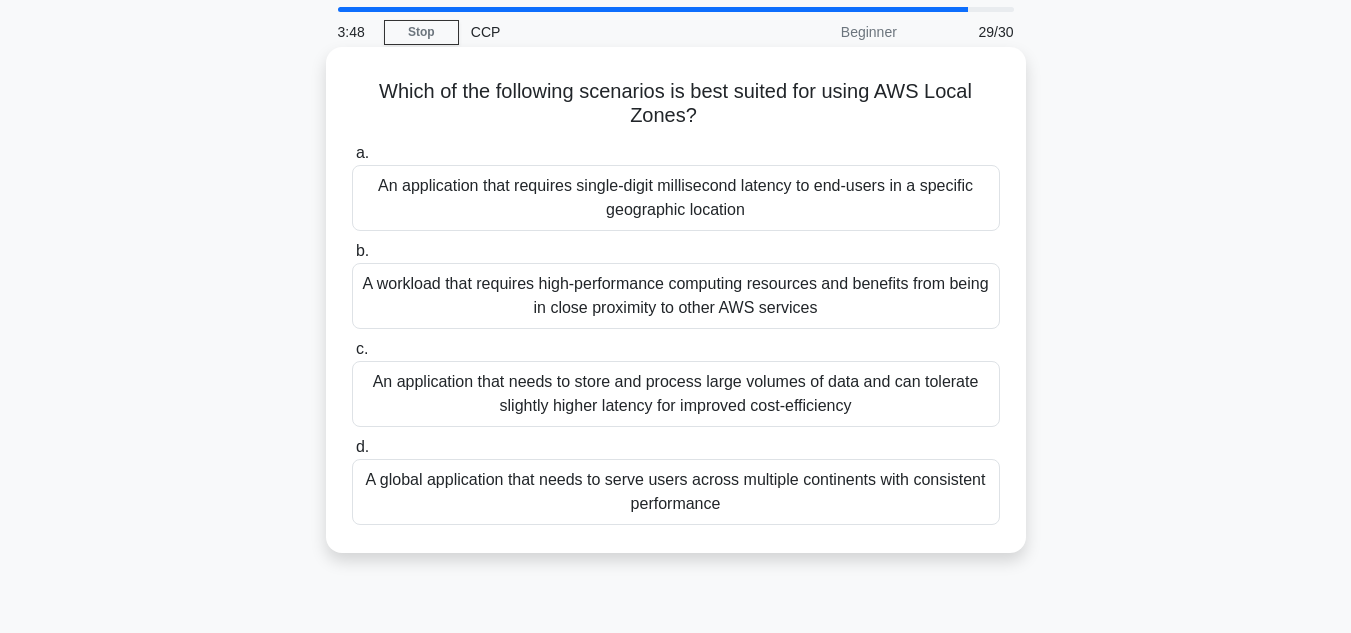 scroll, scrollTop: 100, scrollLeft: 0, axis: vertical 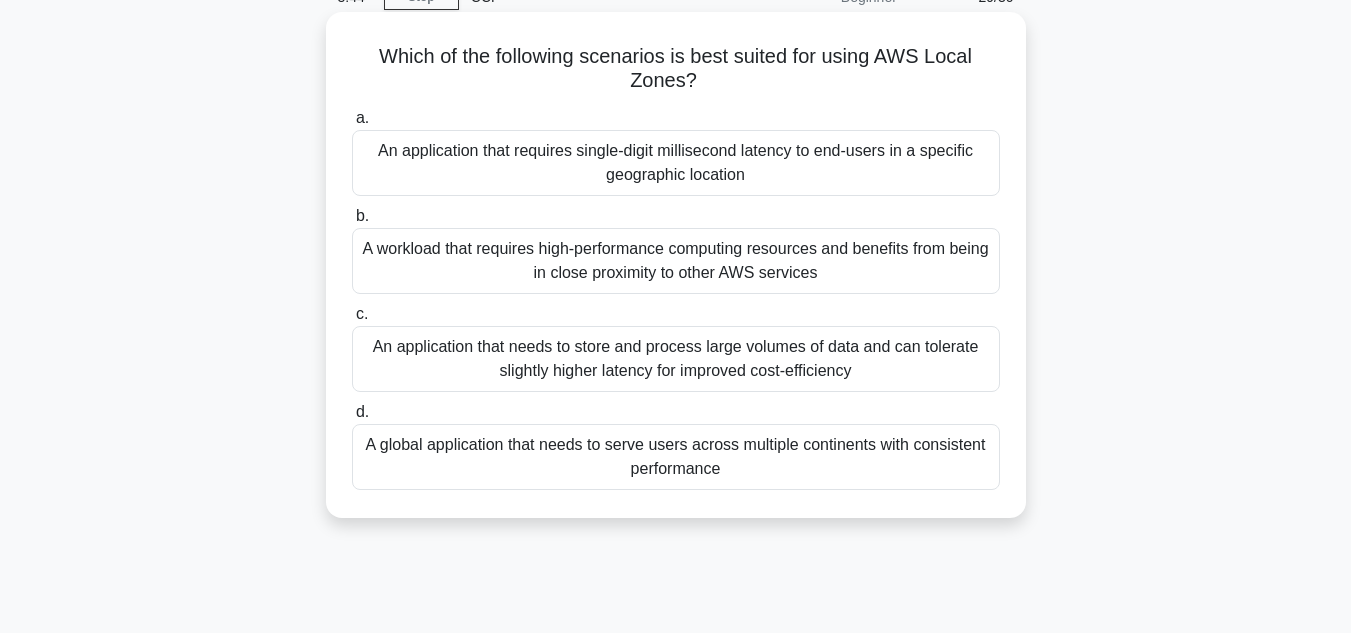 click on "An application that requires single-digit millisecond latency to end-users in a specific geographic location" at bounding box center (676, 163) 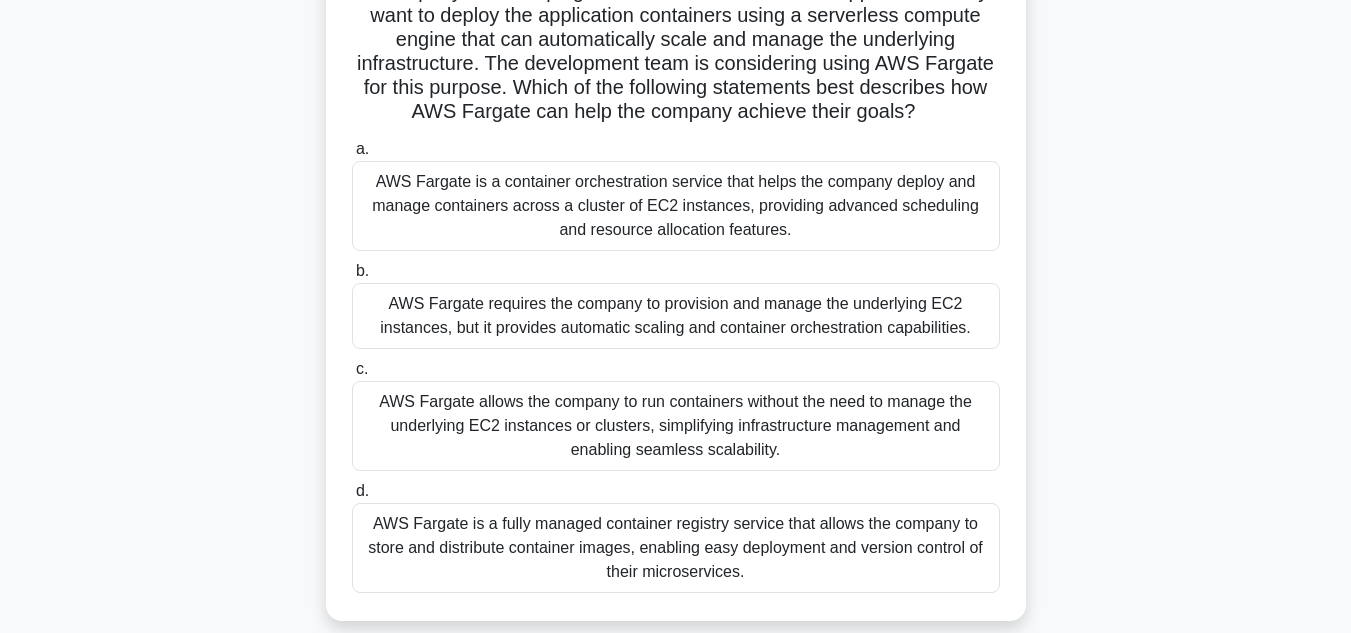 scroll, scrollTop: 200, scrollLeft: 0, axis: vertical 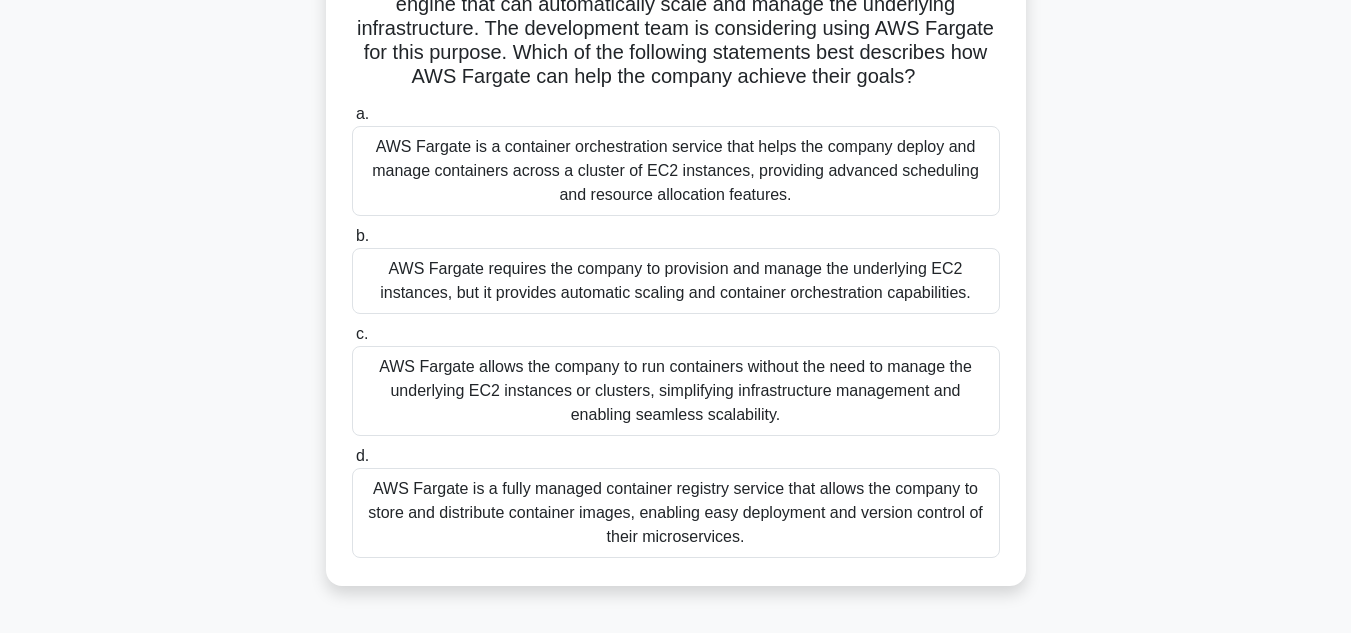 click on "AWS Fargate is a fully managed container registry service that allows the company to store and distribute container images, enabling easy deployment and version control of their microservices." at bounding box center [676, 513] 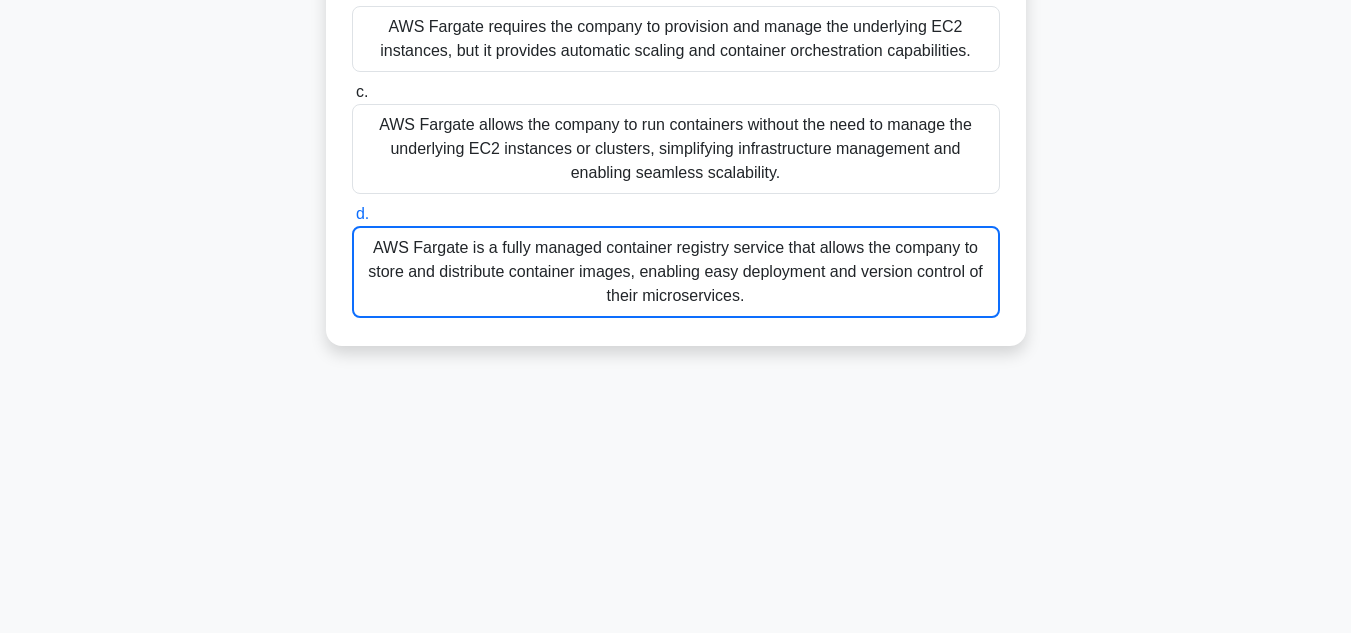 scroll, scrollTop: 294, scrollLeft: 0, axis: vertical 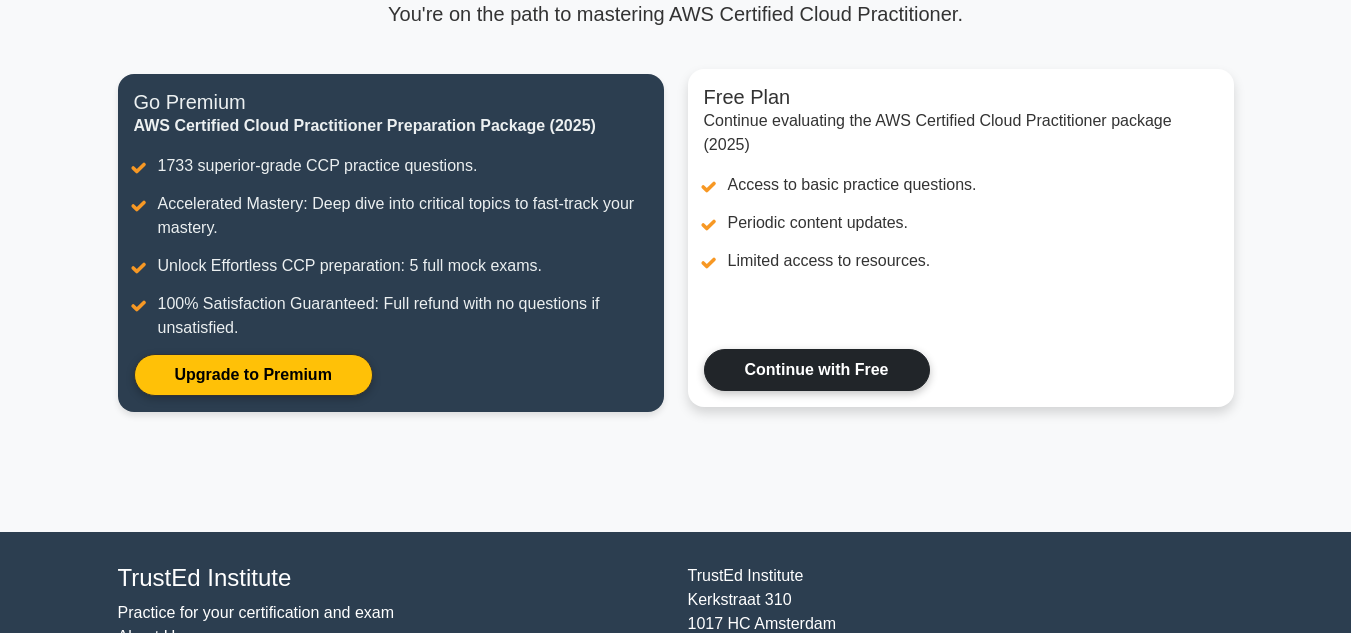 click on "Continue with Free" at bounding box center [817, 370] 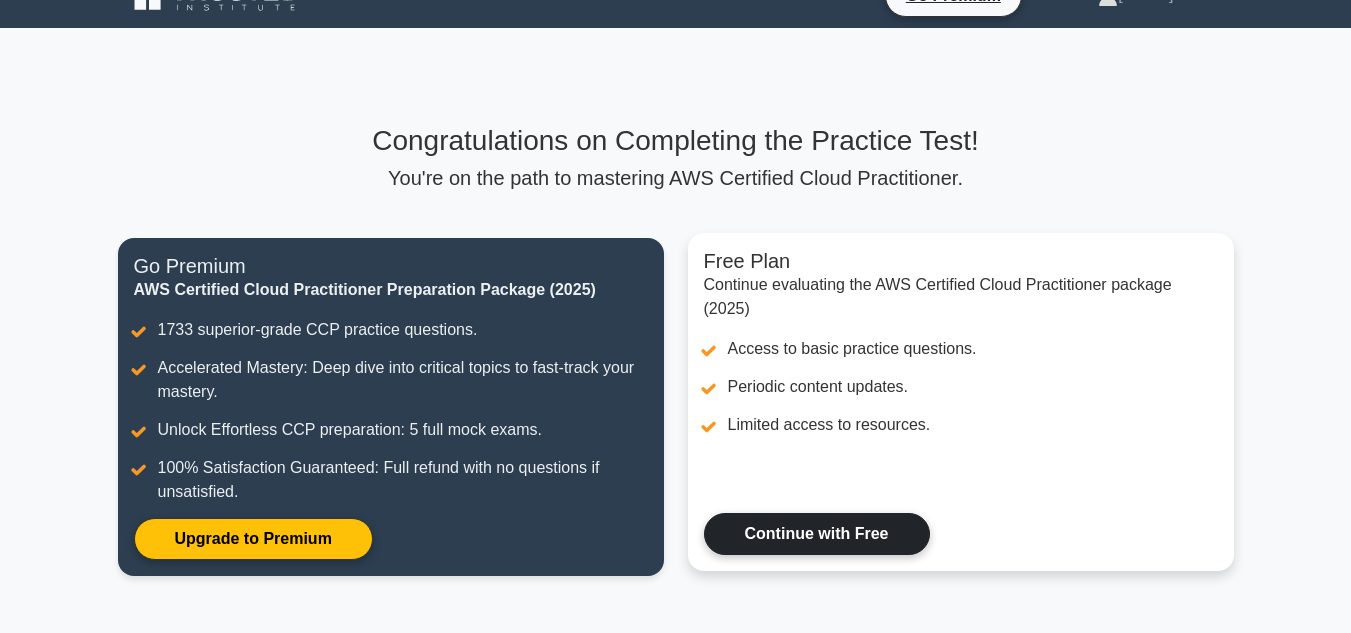 scroll, scrollTop: 0, scrollLeft: 0, axis: both 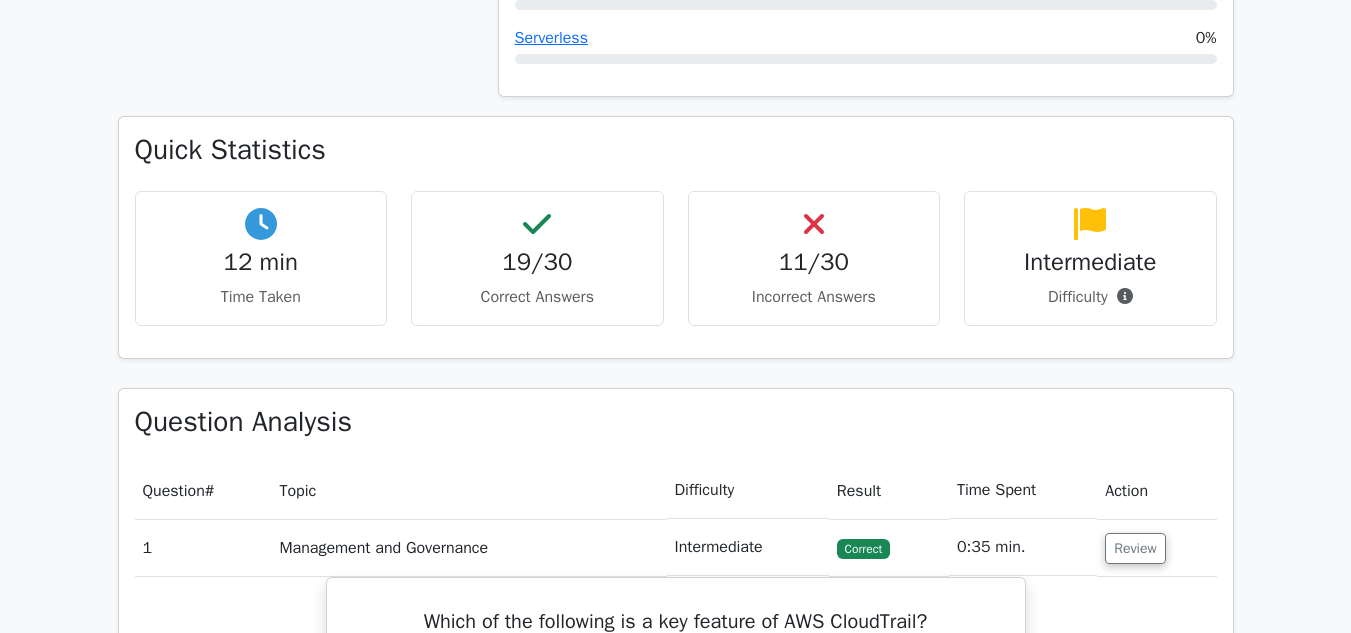 click on "11/30" at bounding box center (814, 262) 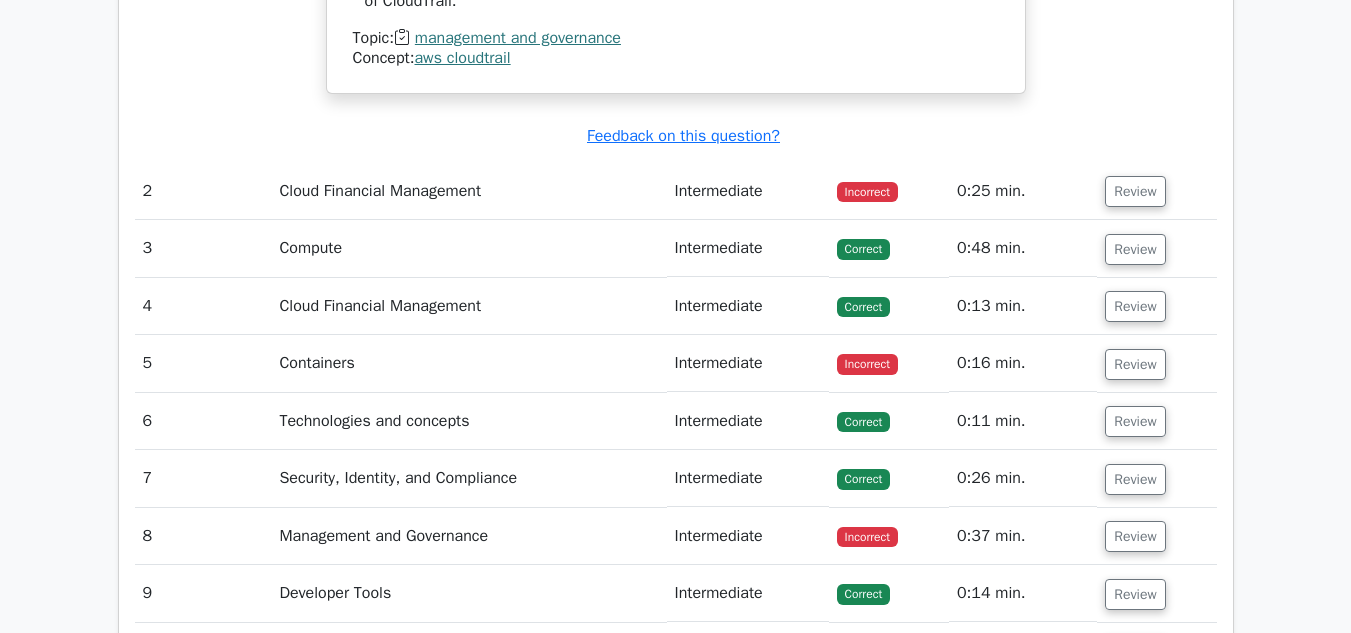 scroll, scrollTop: 2600, scrollLeft: 0, axis: vertical 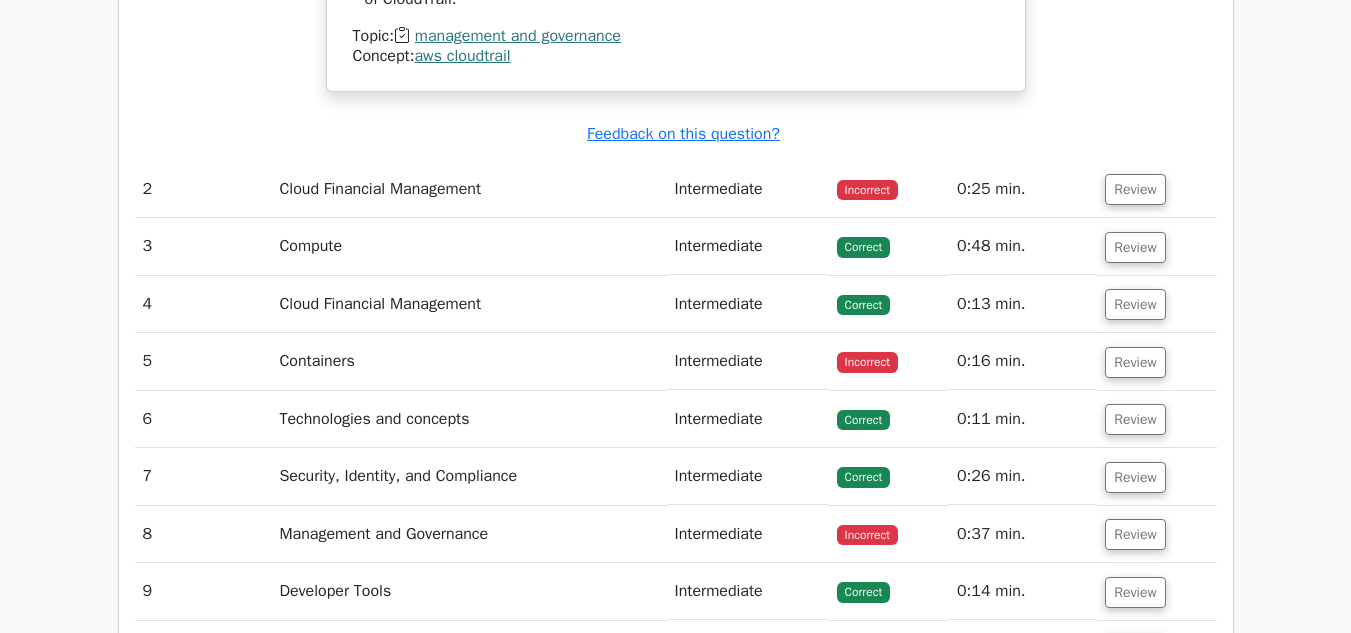 click on "Cloud Financial Management" at bounding box center [468, 189] 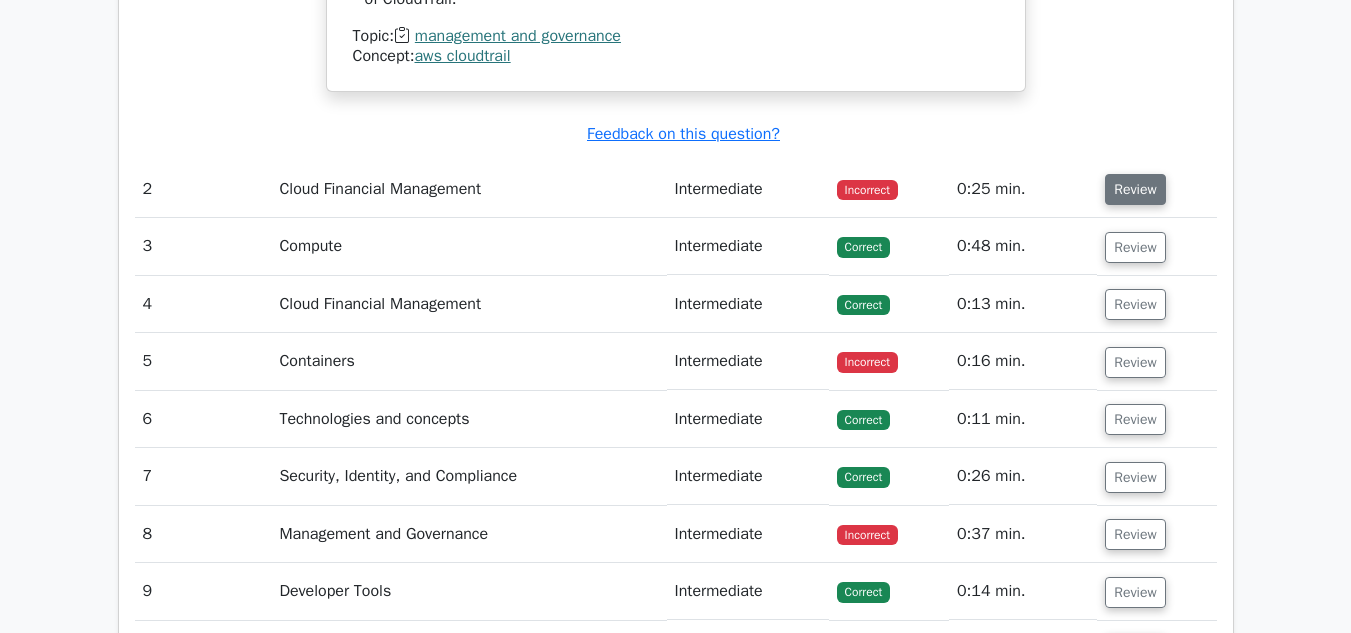 click on "Review" at bounding box center [1135, 189] 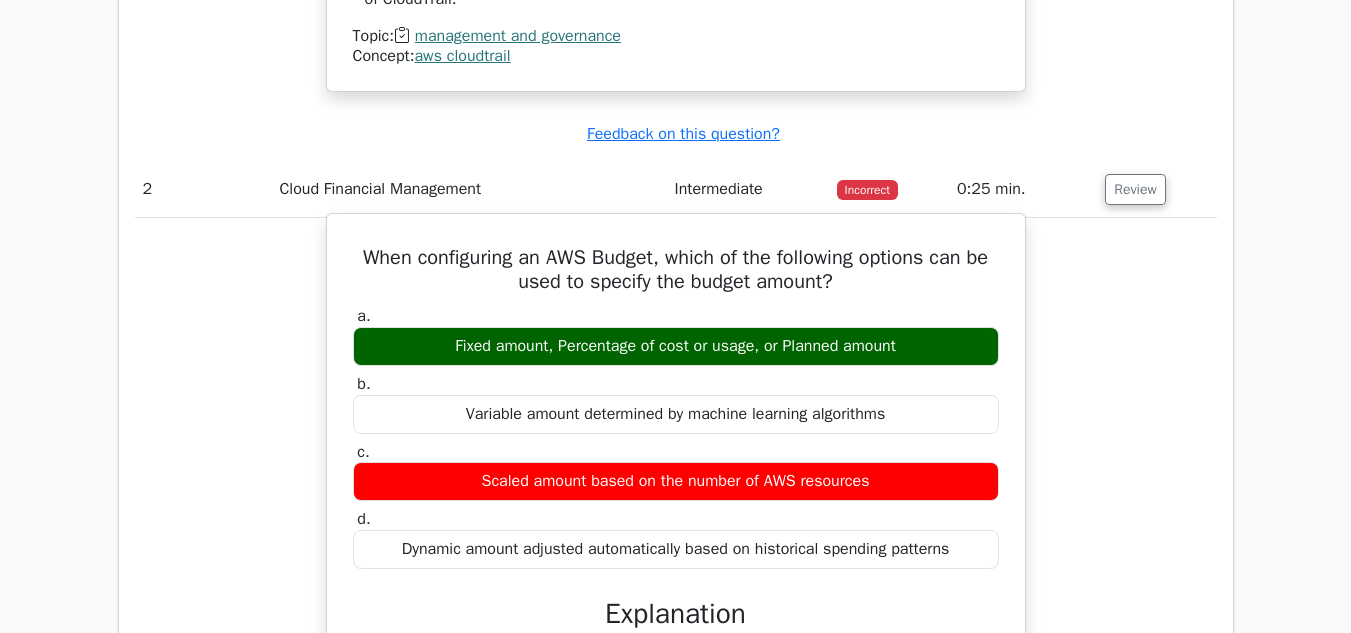 drag, startPoint x: 892, startPoint y: 493, endPoint x: 453, endPoint y: 468, distance: 439.71127 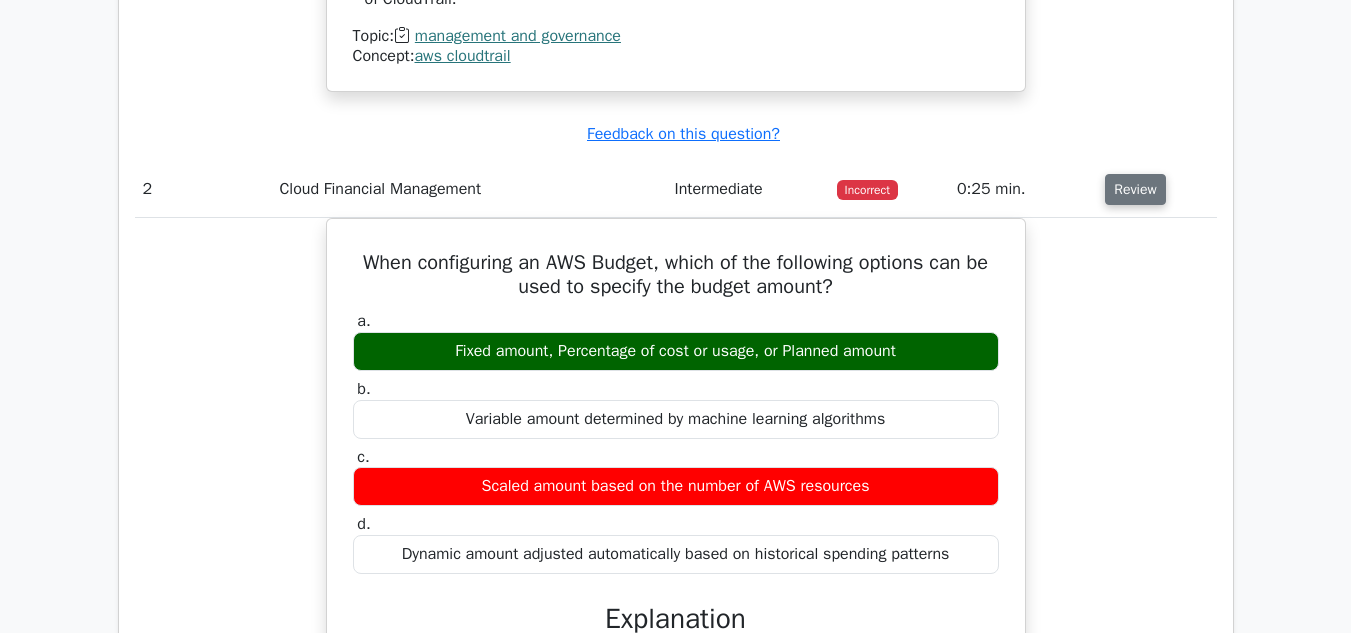 click on "Review" at bounding box center [1135, 189] 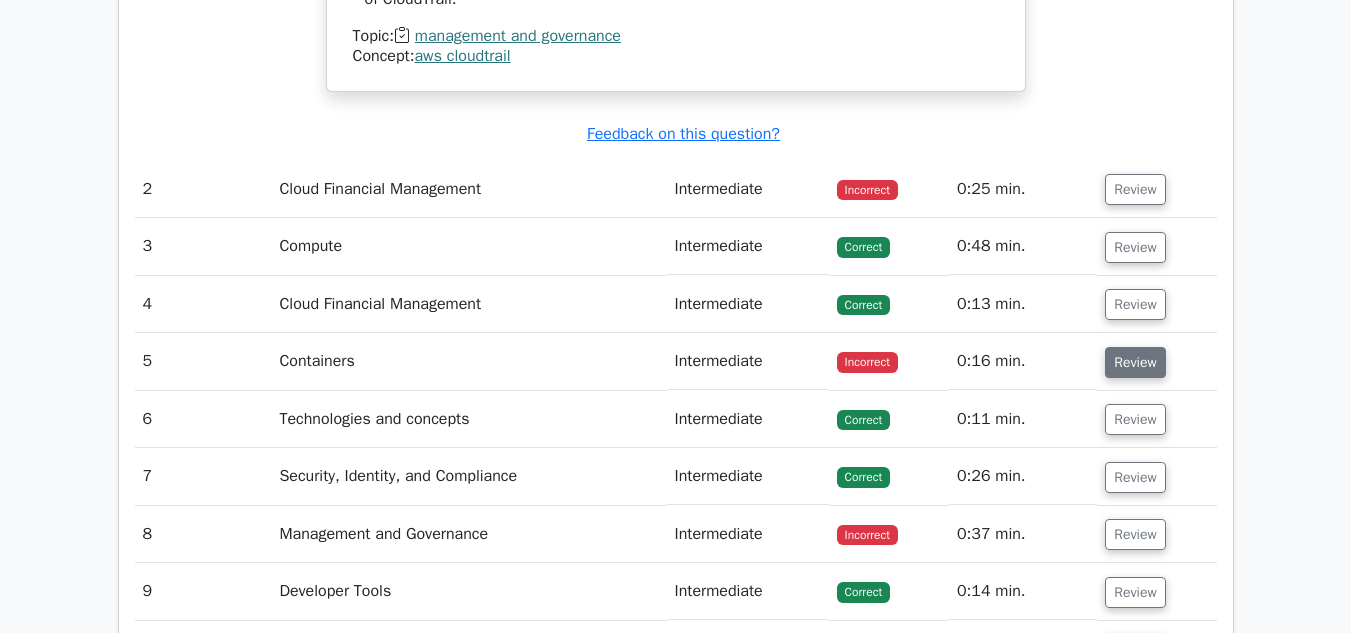 click on "Review" at bounding box center [1135, 362] 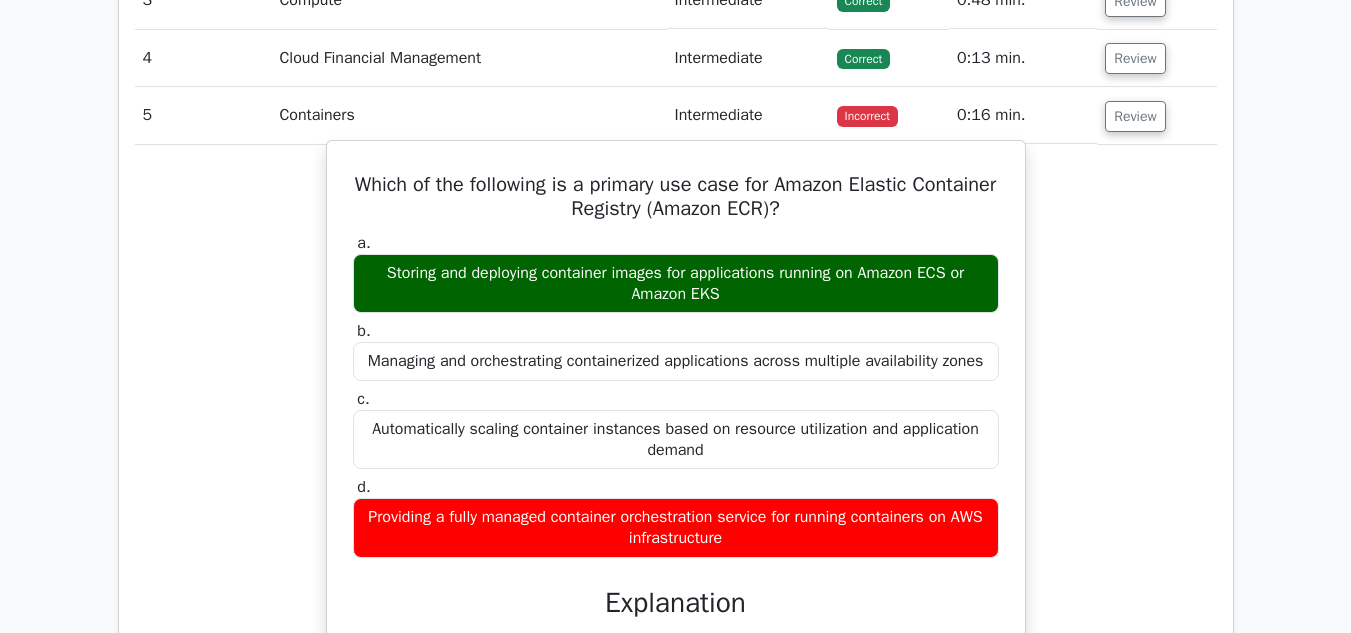 scroll, scrollTop: 2800, scrollLeft: 0, axis: vertical 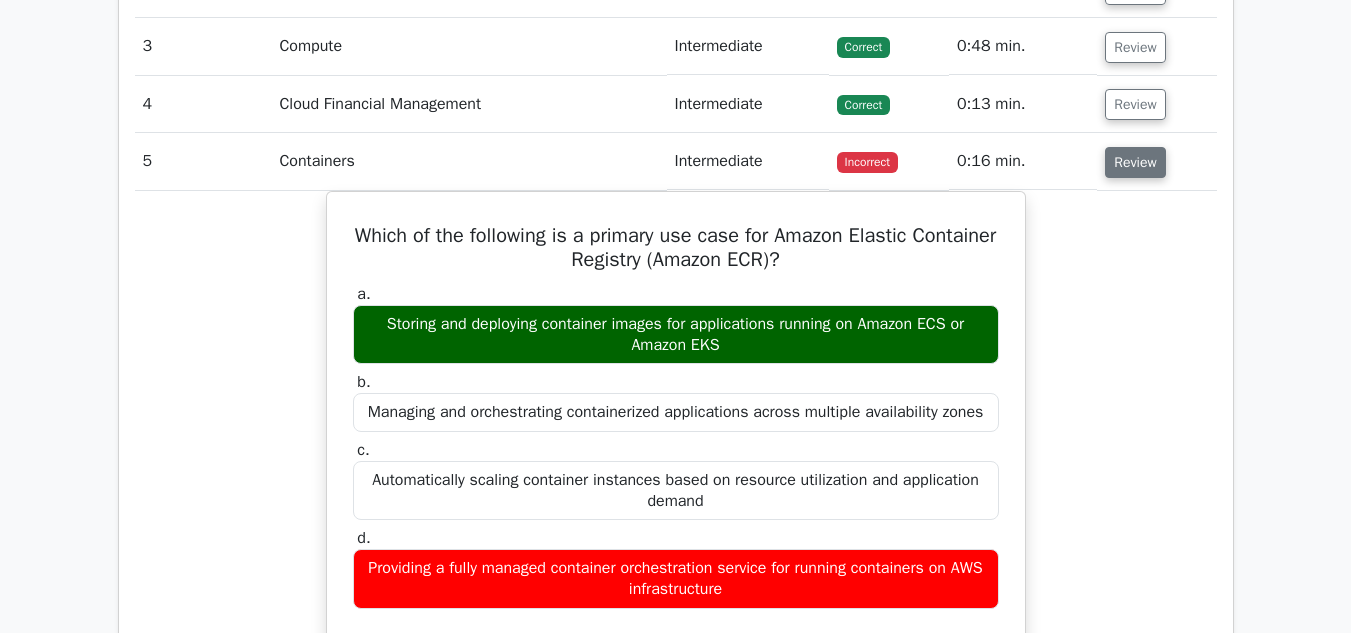 click on "Review" at bounding box center (1135, 162) 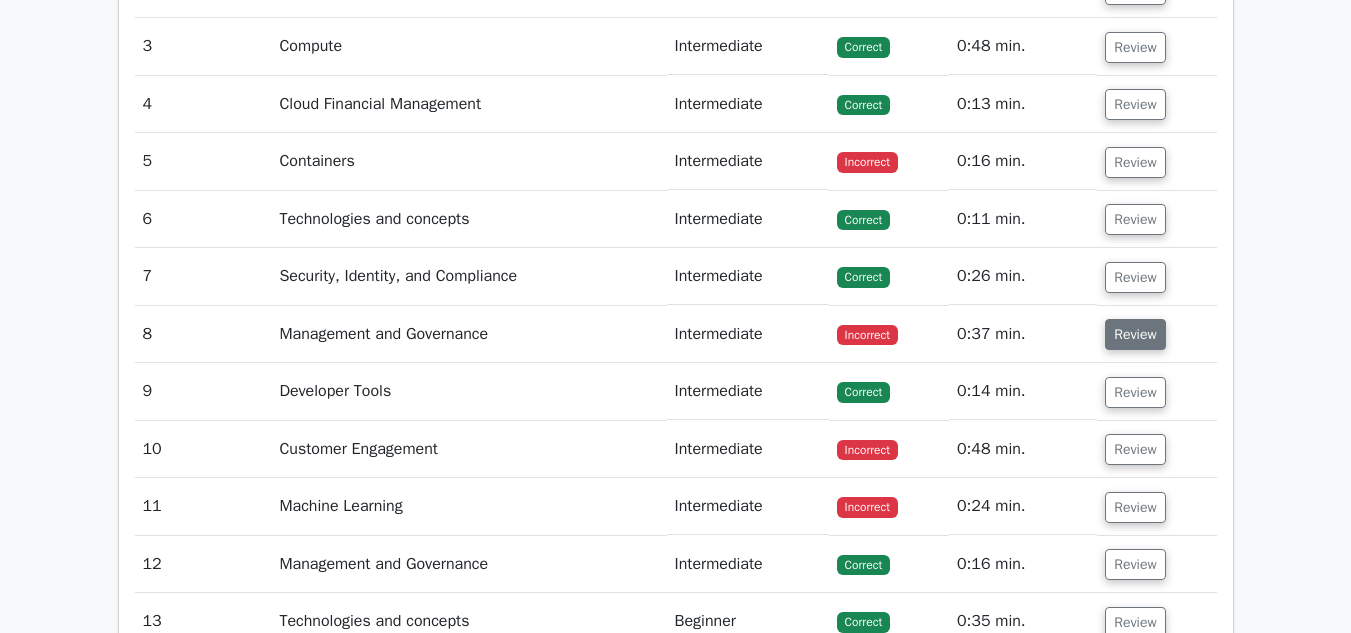 click on "Review" at bounding box center [1135, 334] 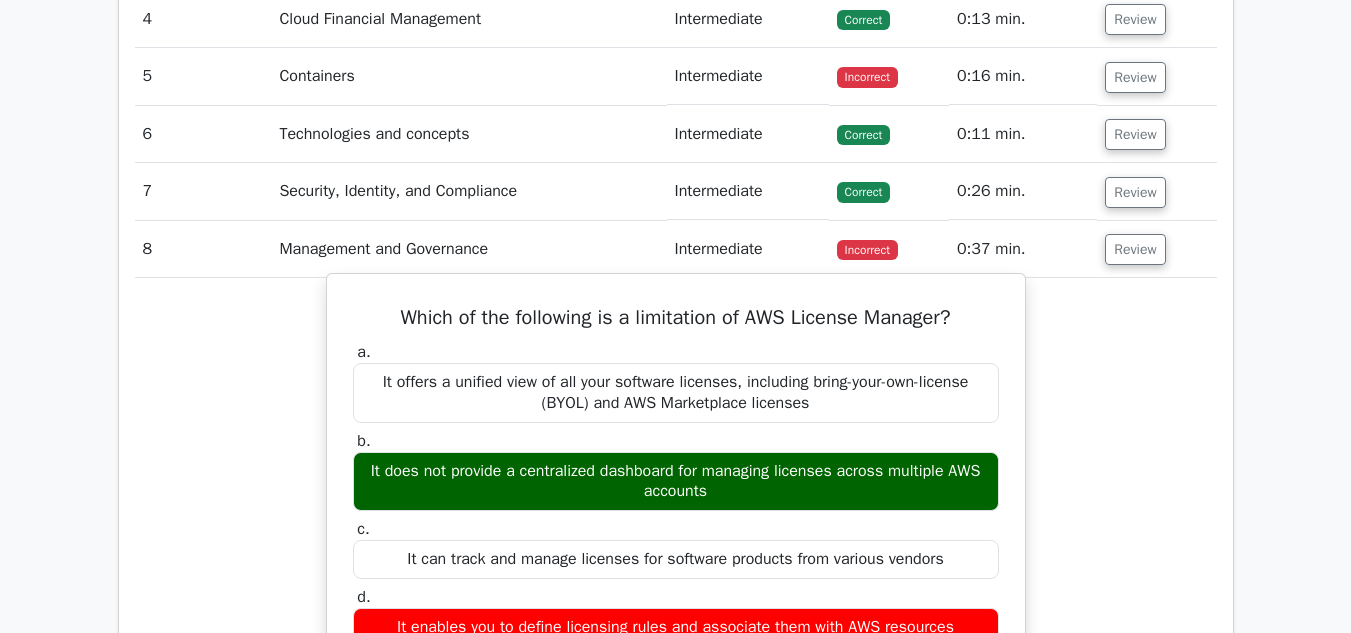 scroll, scrollTop: 3000, scrollLeft: 0, axis: vertical 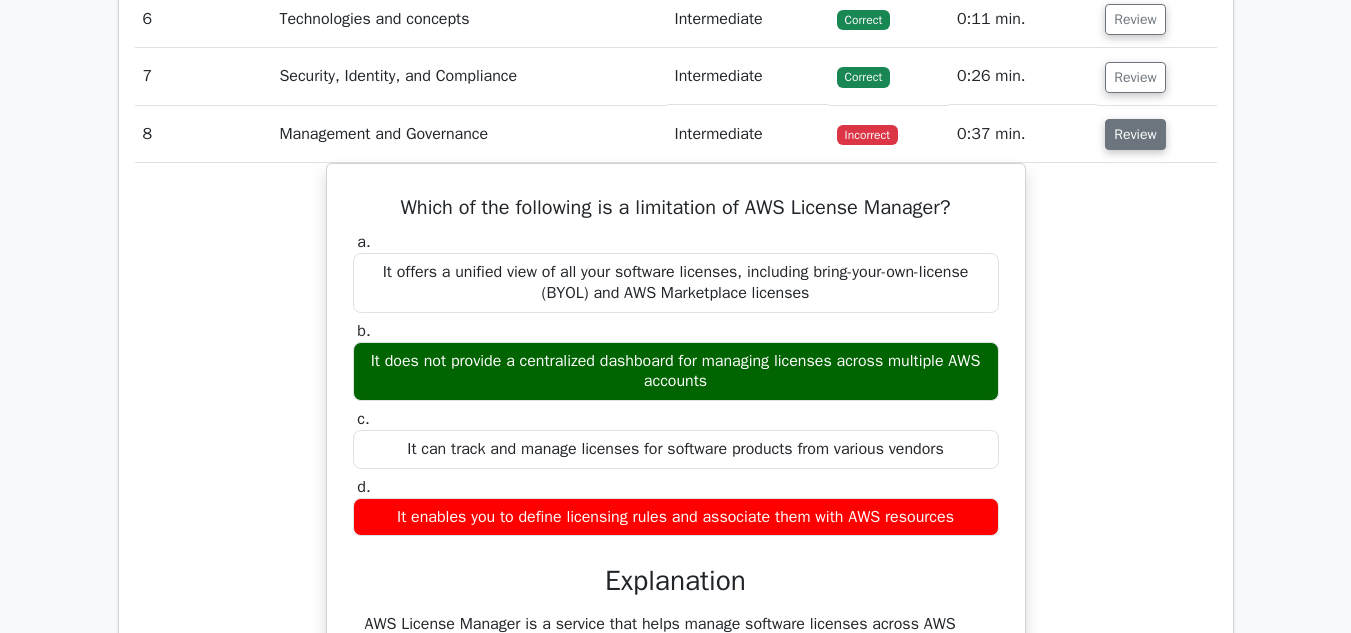 click on "Review" at bounding box center [1135, 134] 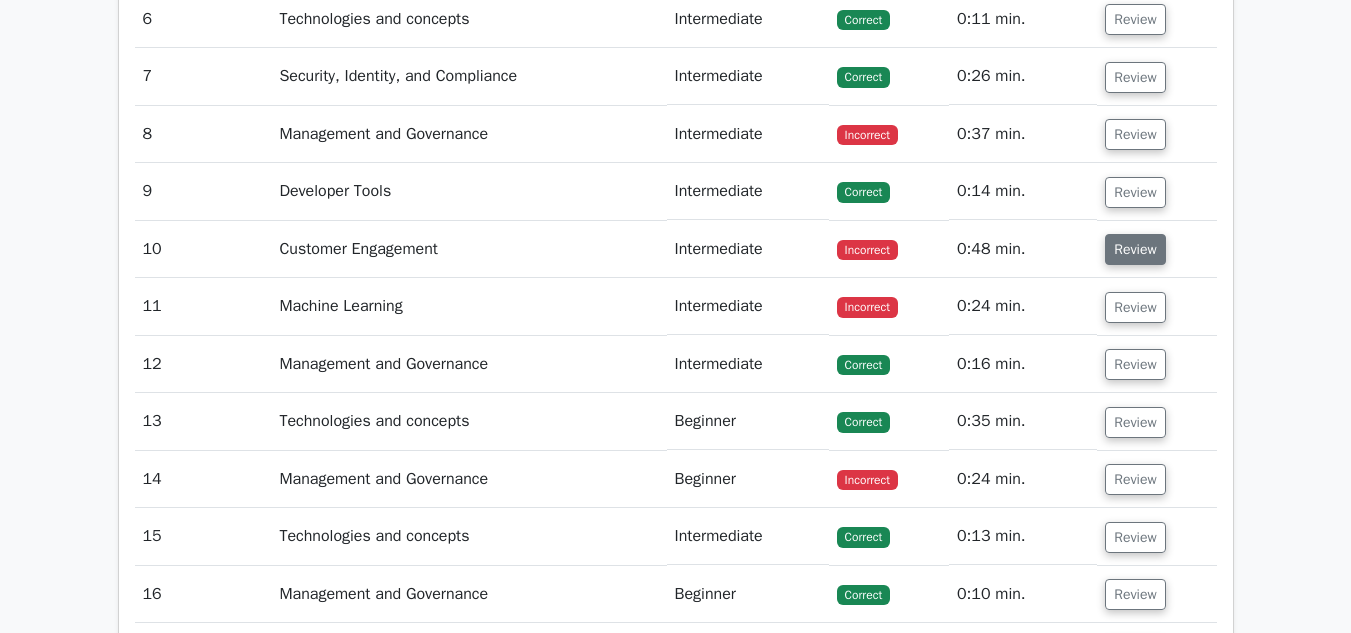 click on "Review" at bounding box center (1135, 249) 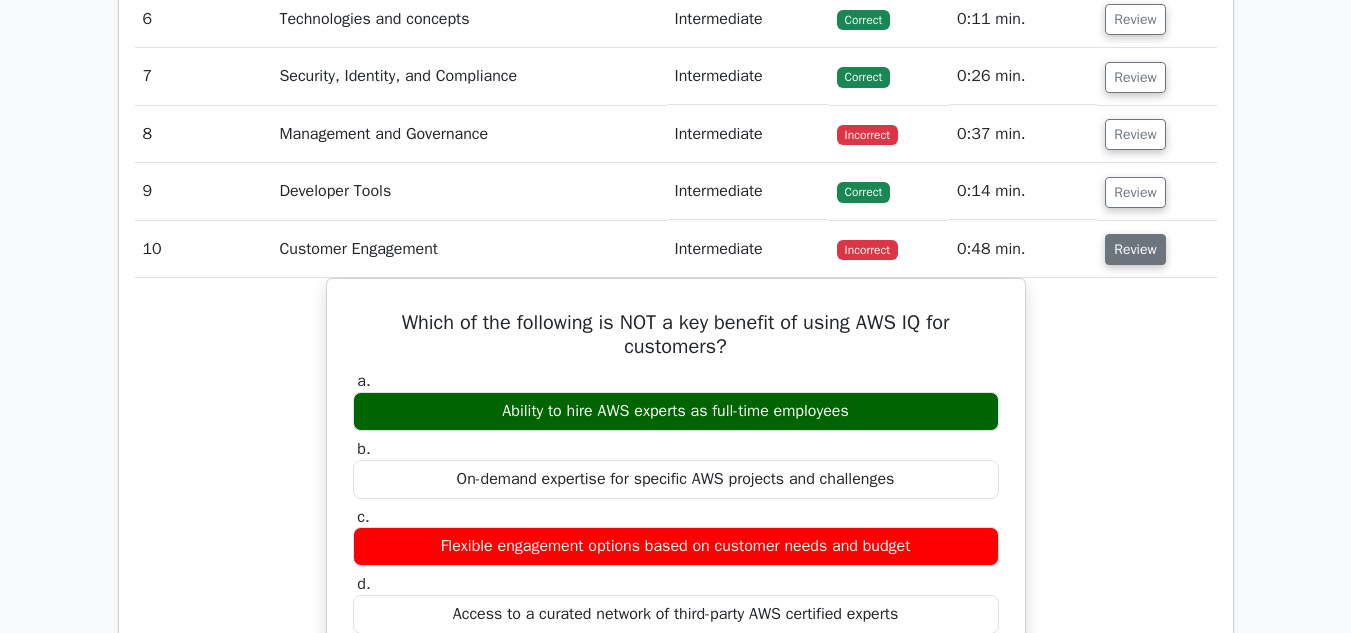 click on "Review" at bounding box center (1135, 249) 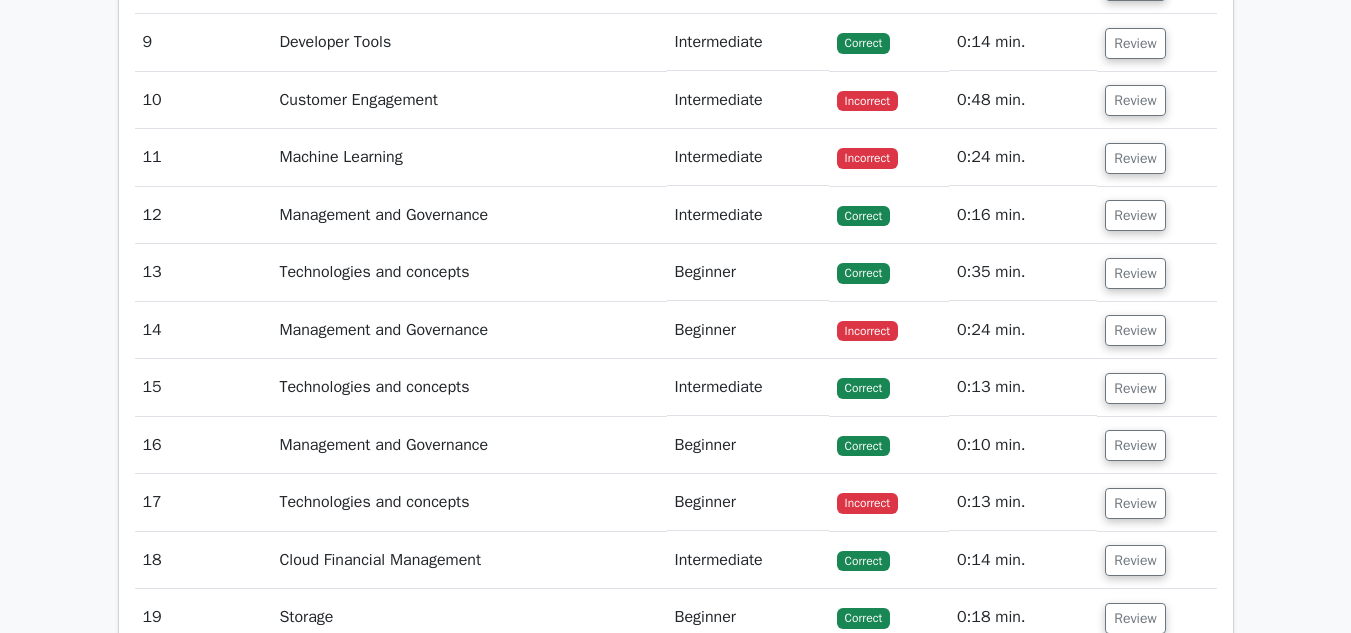 scroll, scrollTop: 3200, scrollLeft: 0, axis: vertical 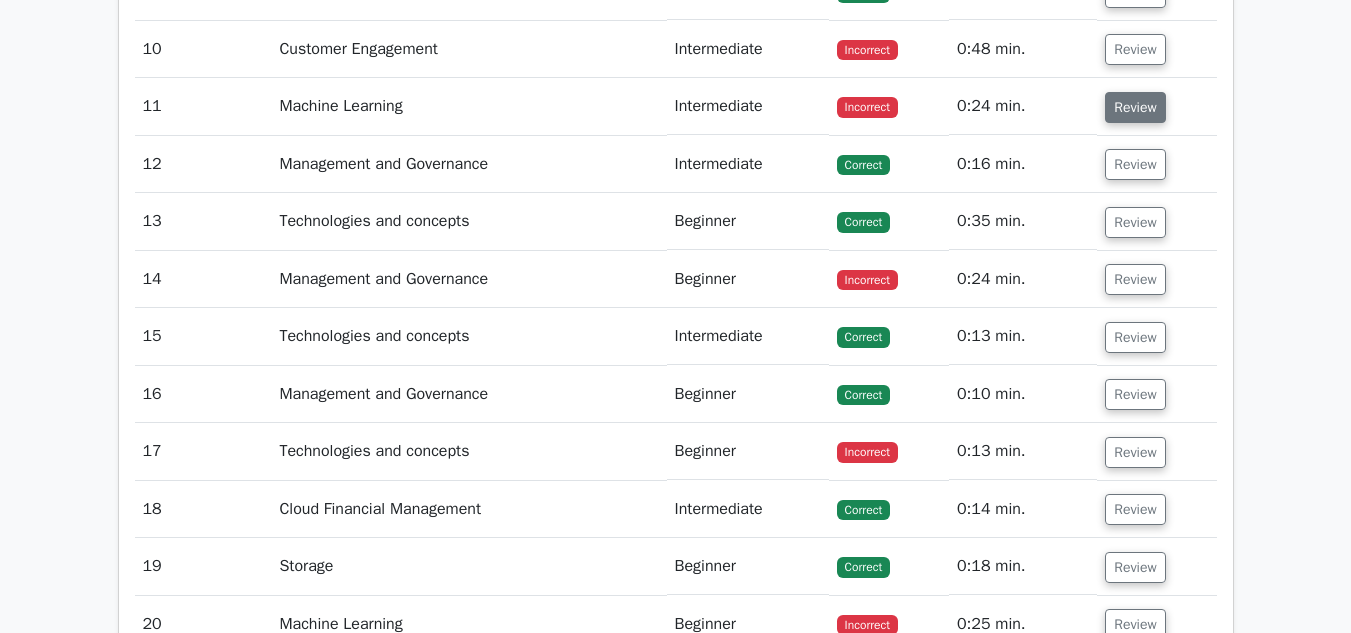 click on "Review" at bounding box center (1135, 107) 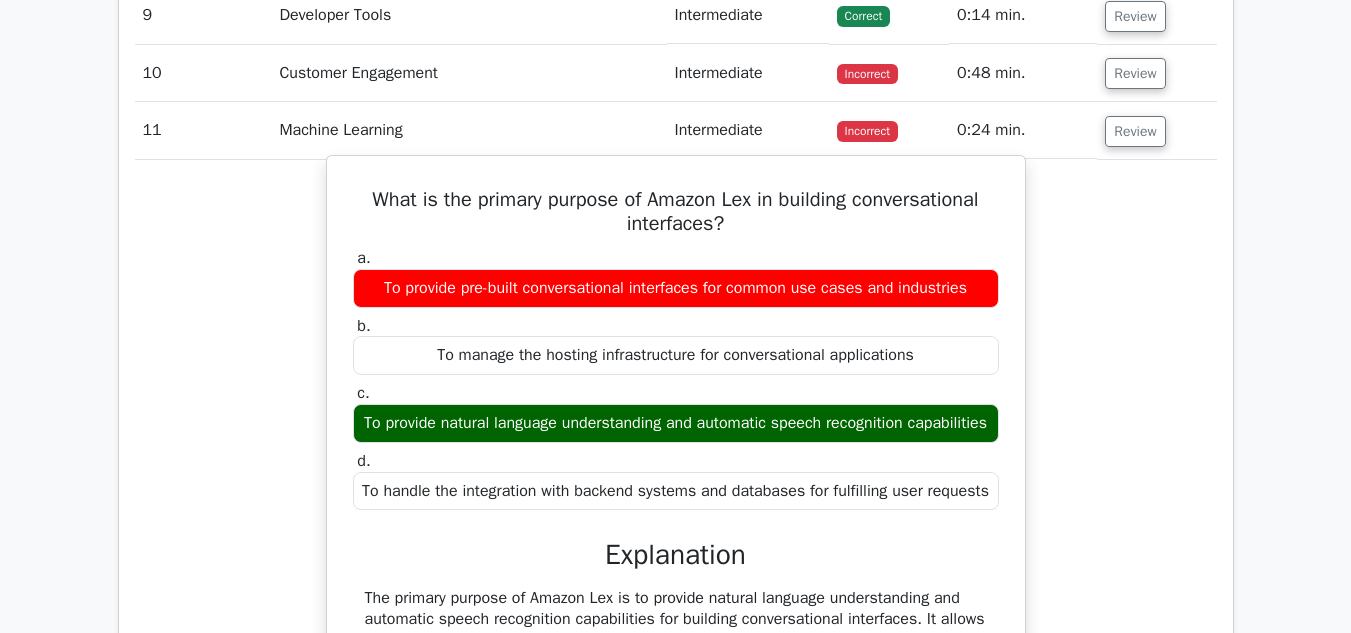 scroll, scrollTop: 3100, scrollLeft: 0, axis: vertical 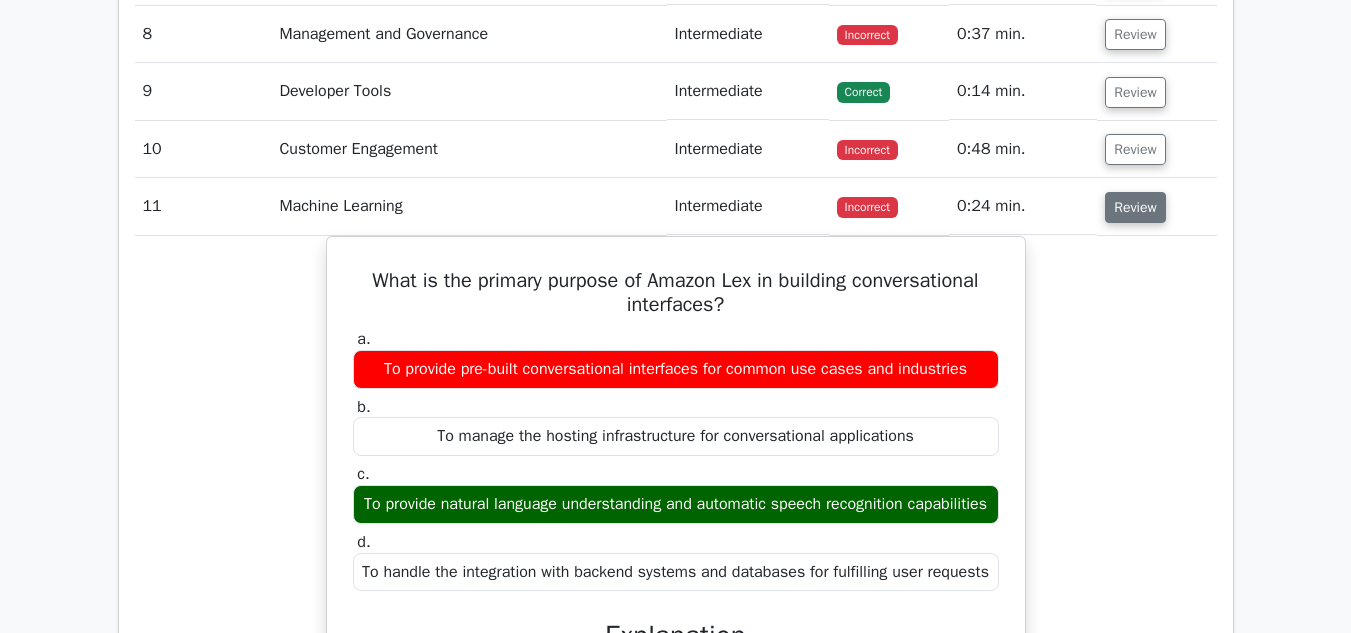 click on "Review" at bounding box center [1135, 207] 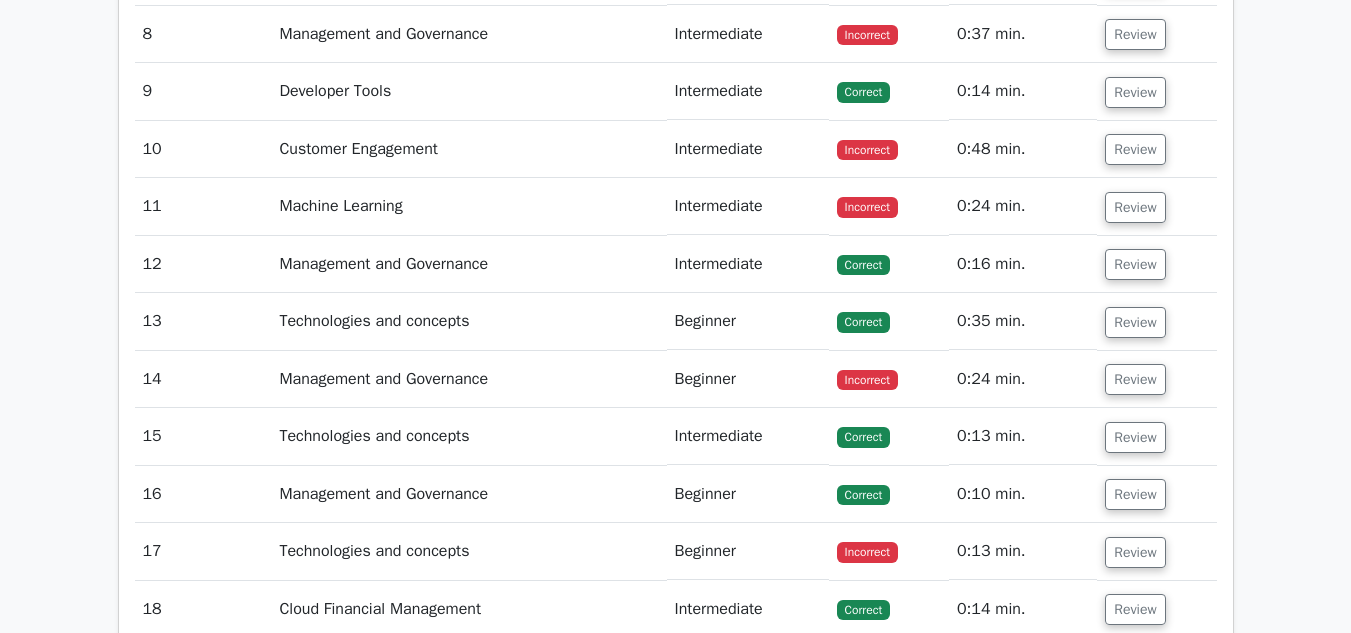 click on "Review" at bounding box center (1156, 379) 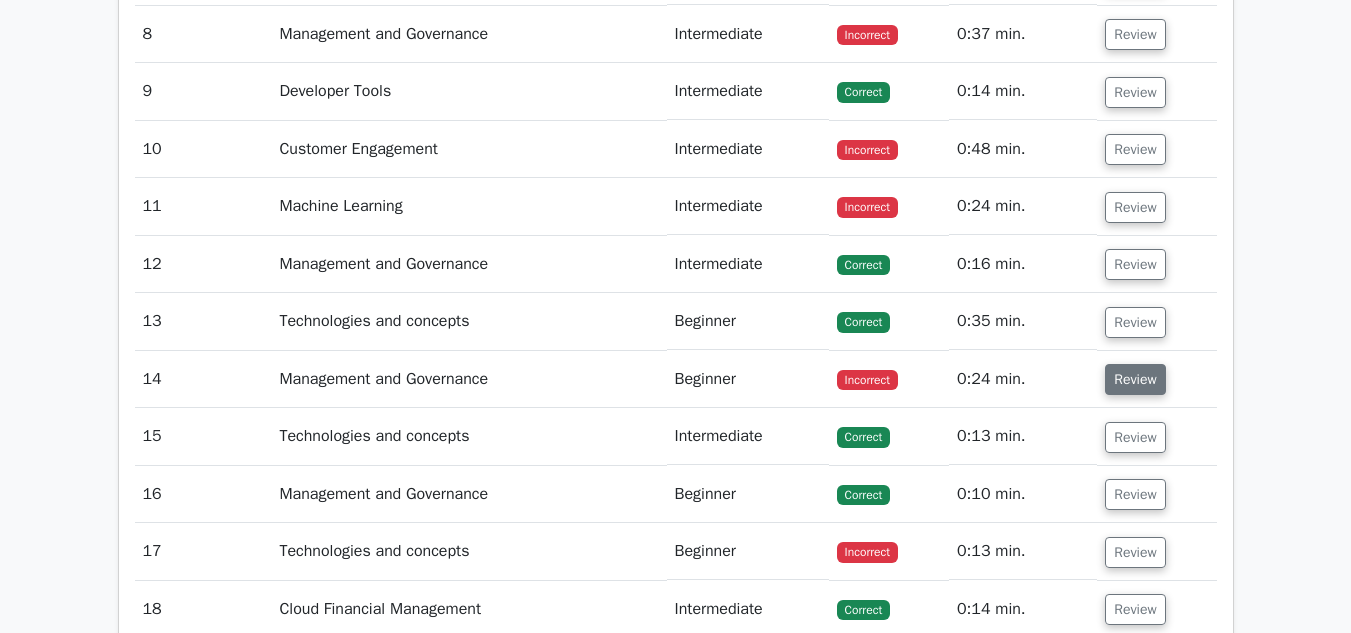 click on "Review" at bounding box center [1135, 379] 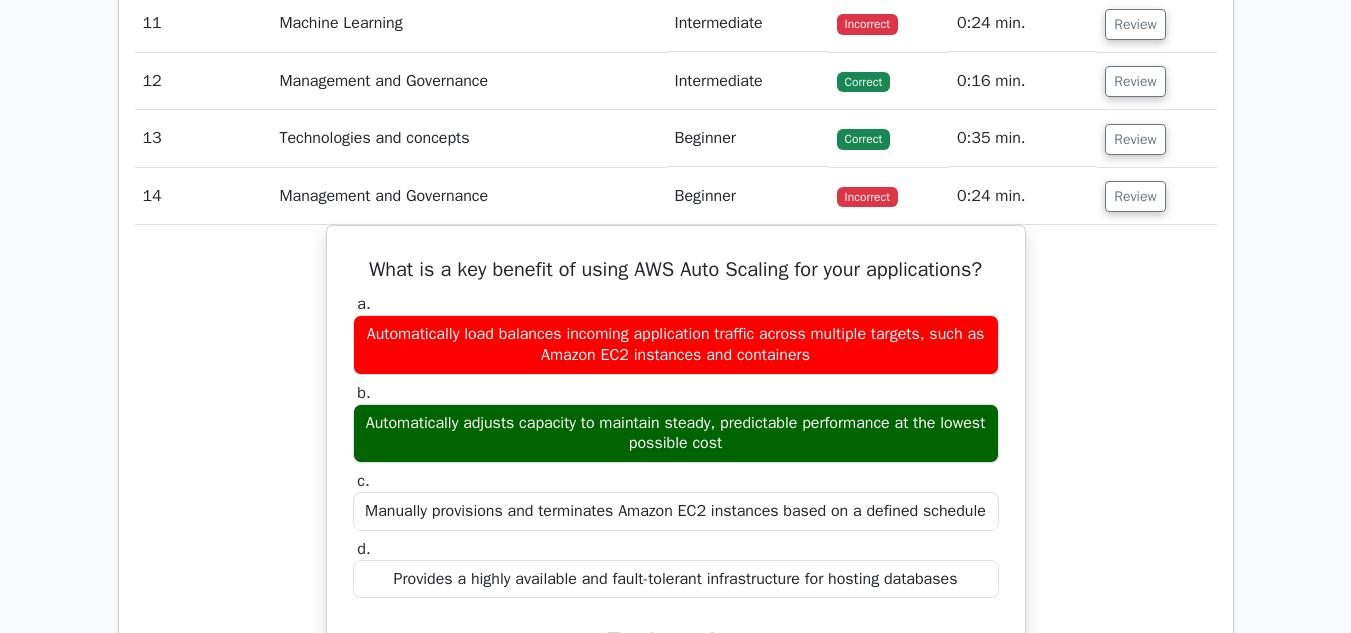 scroll, scrollTop: 3300, scrollLeft: 0, axis: vertical 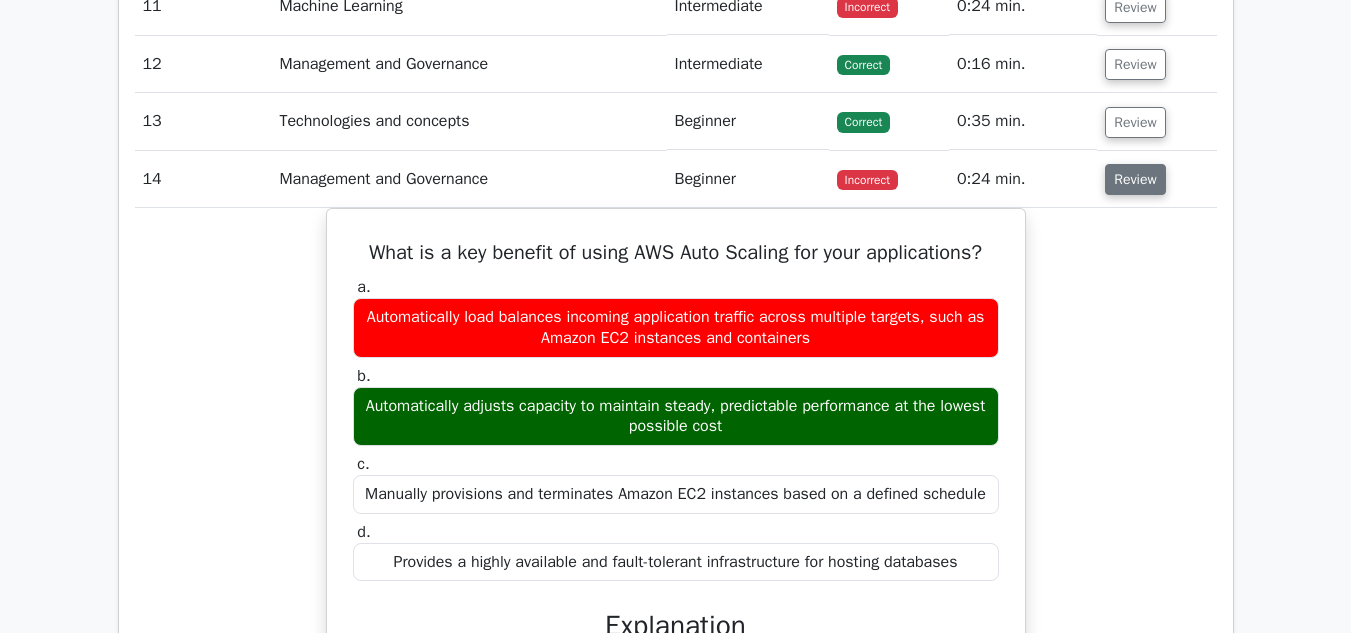 click on "Review" at bounding box center [1135, 179] 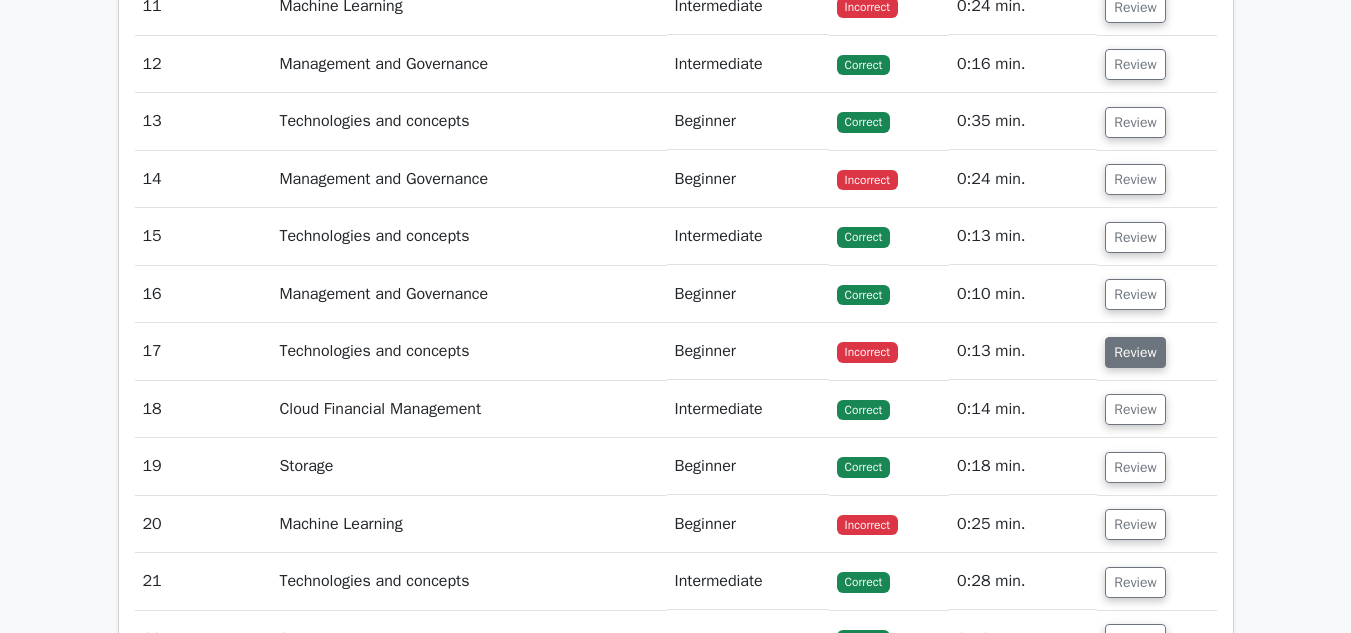 click on "Review" at bounding box center (1135, 352) 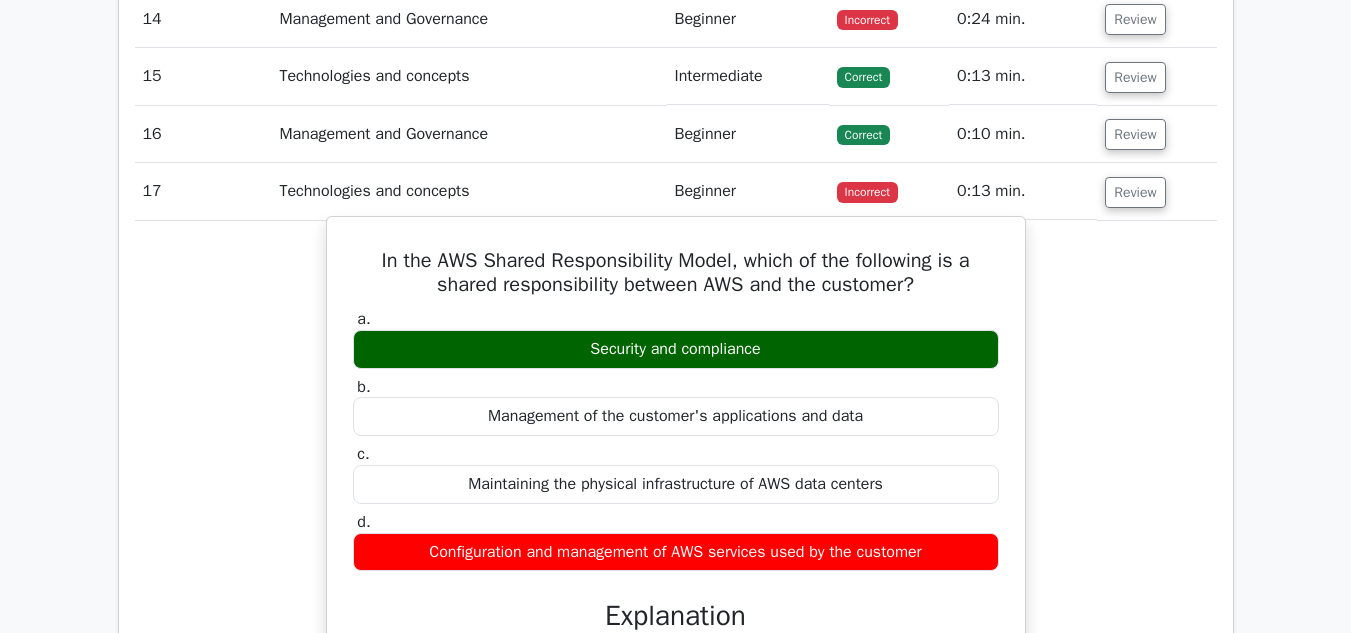 scroll, scrollTop: 3400, scrollLeft: 0, axis: vertical 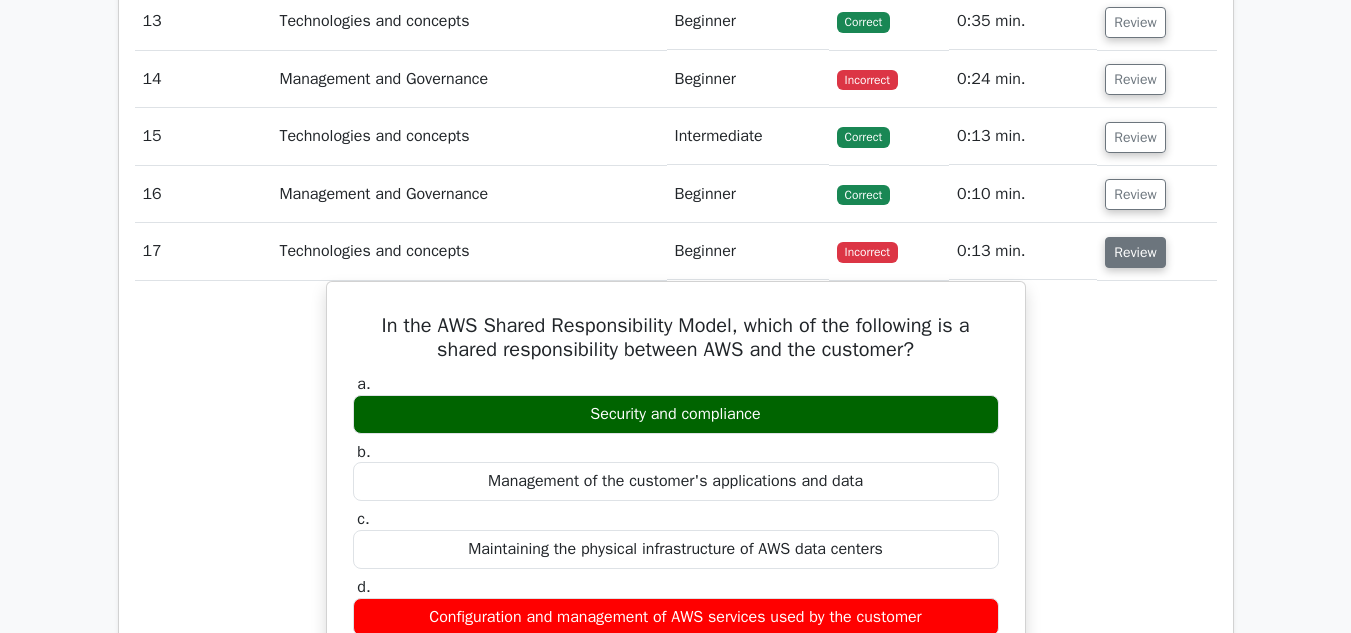 click on "Review" at bounding box center [1135, 252] 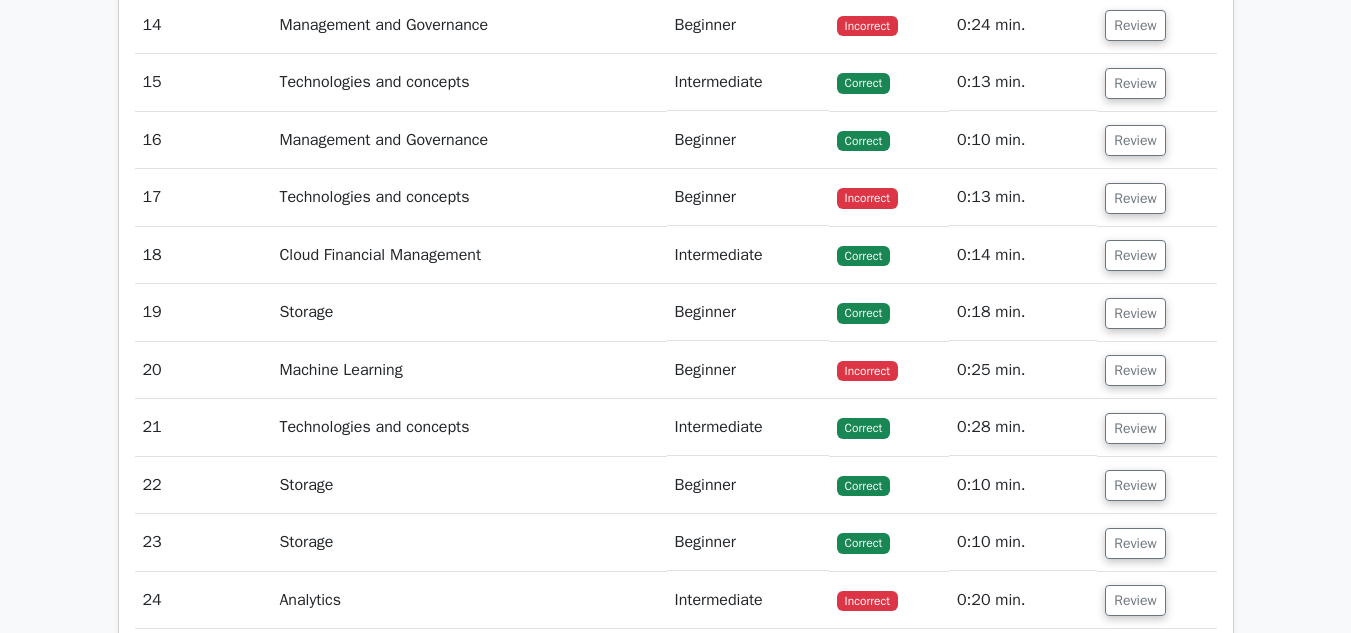 scroll, scrollTop: 3500, scrollLeft: 0, axis: vertical 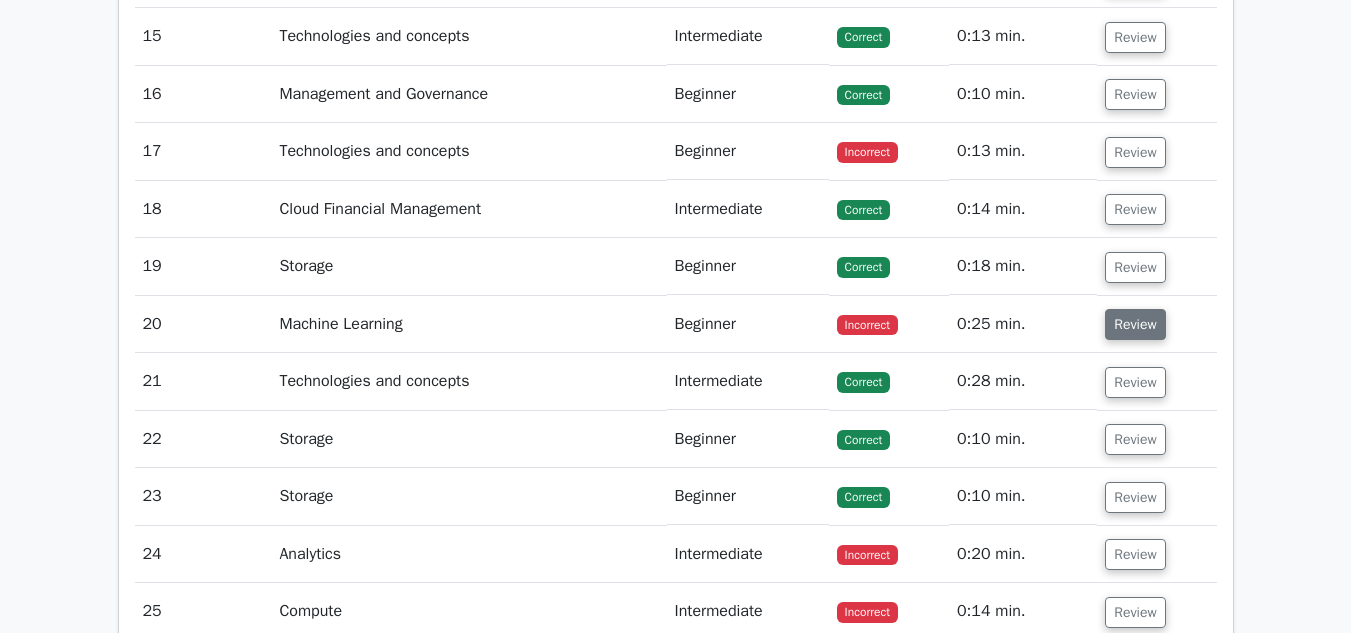 click on "Review" at bounding box center [1135, 324] 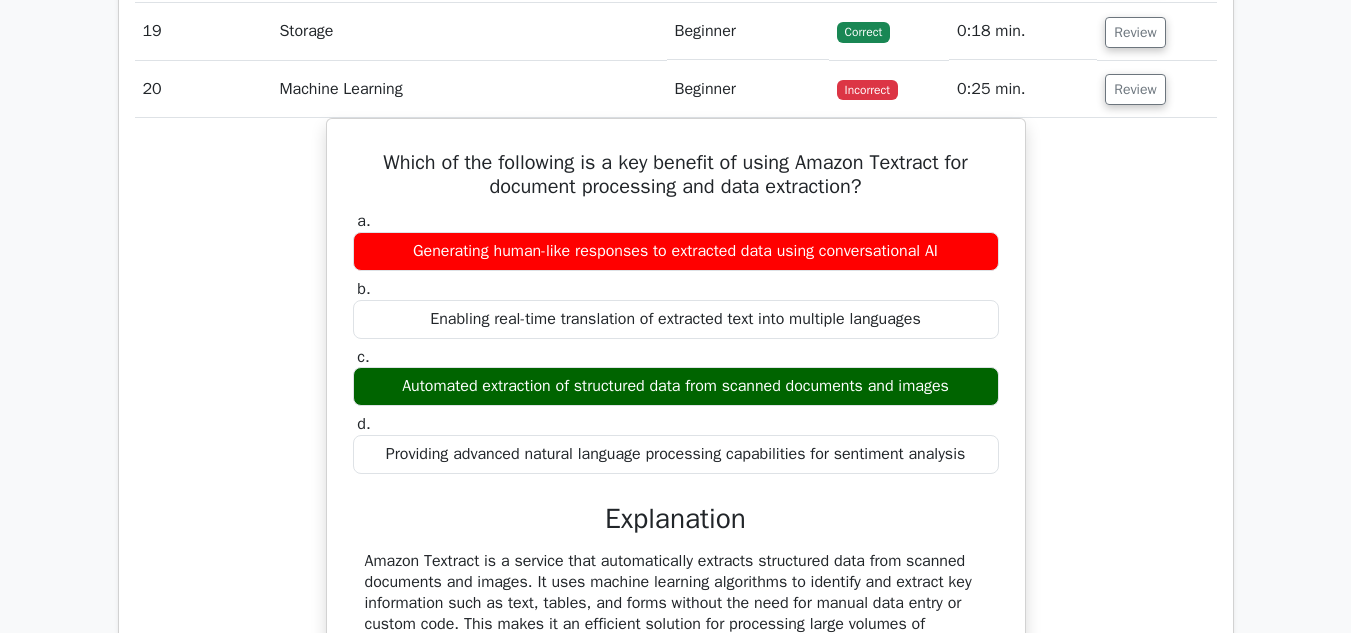 scroll, scrollTop: 3700, scrollLeft: 0, axis: vertical 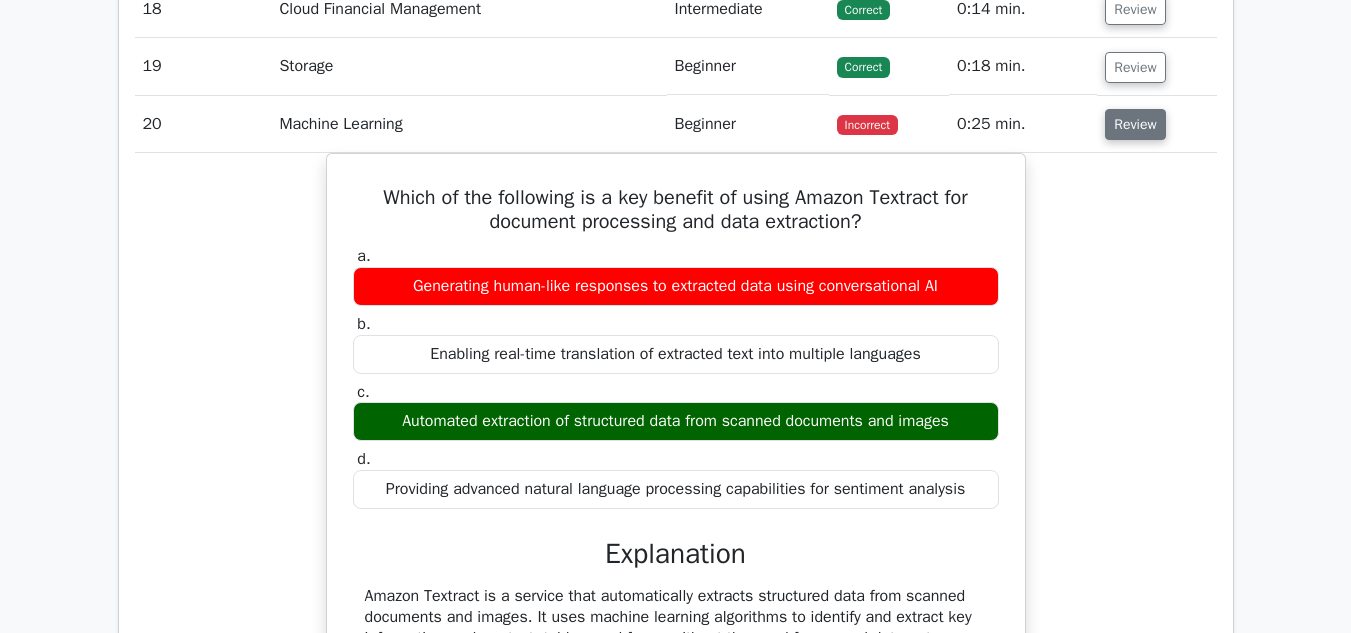 click on "Review" at bounding box center [1135, 124] 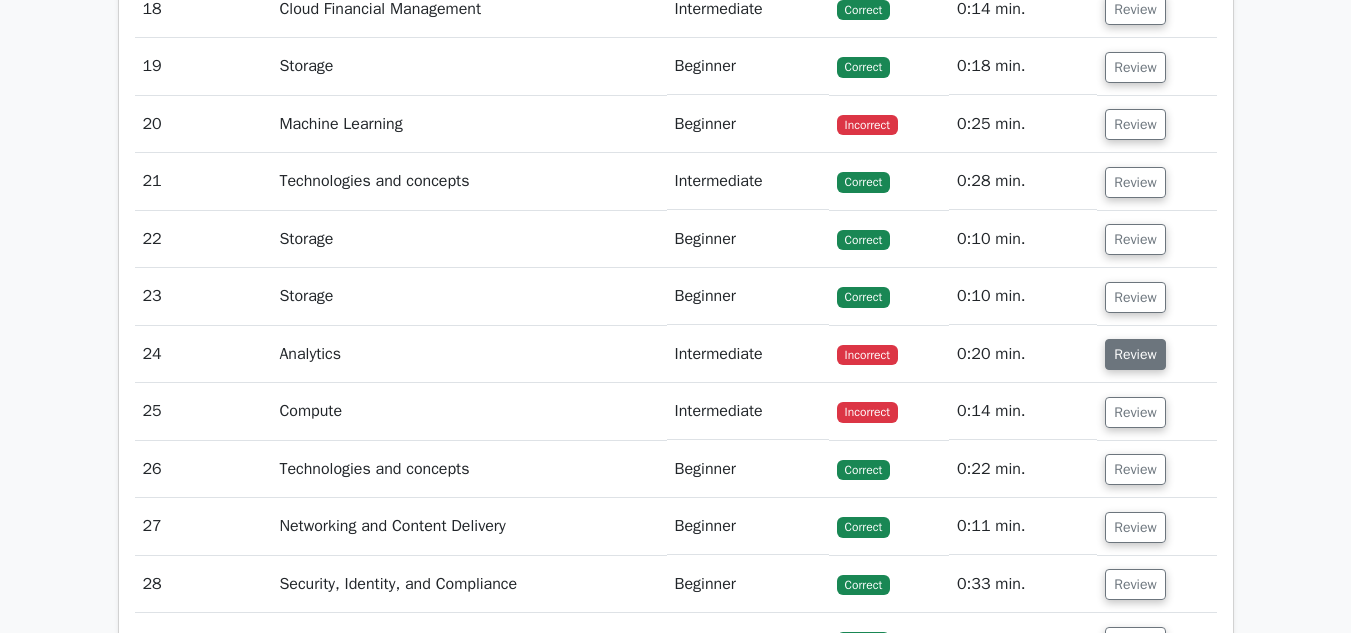 click on "Review" at bounding box center (1135, 354) 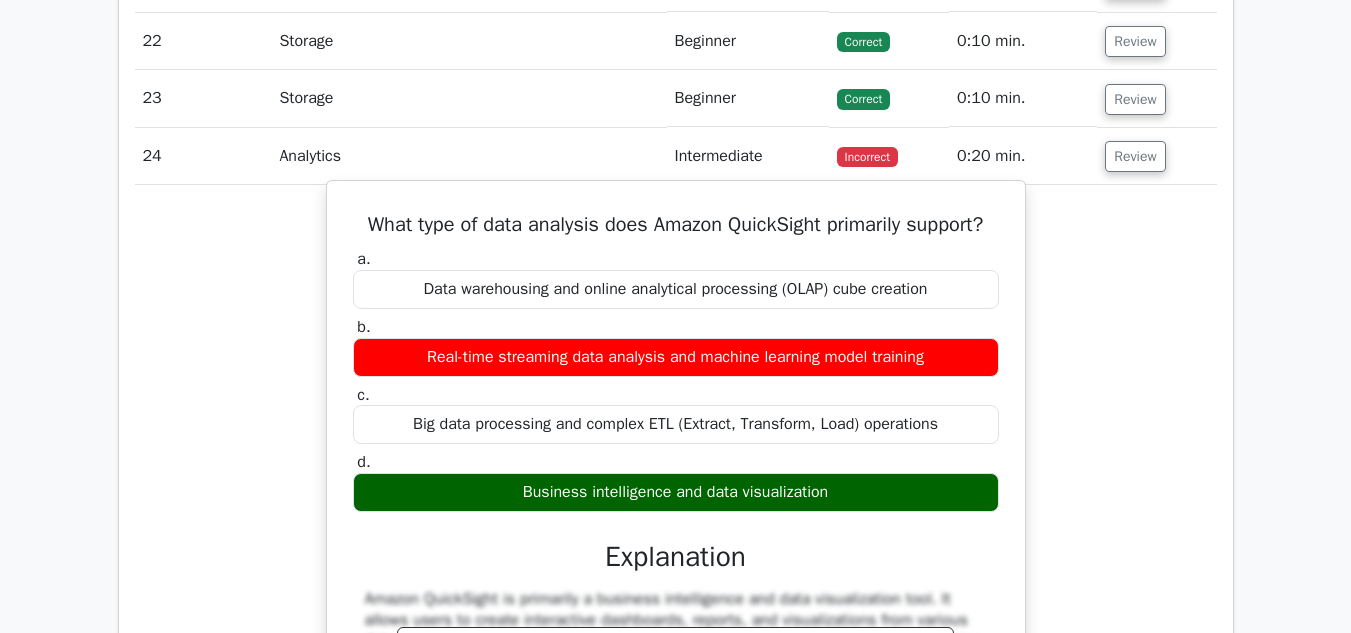 scroll, scrollTop: 3900, scrollLeft: 0, axis: vertical 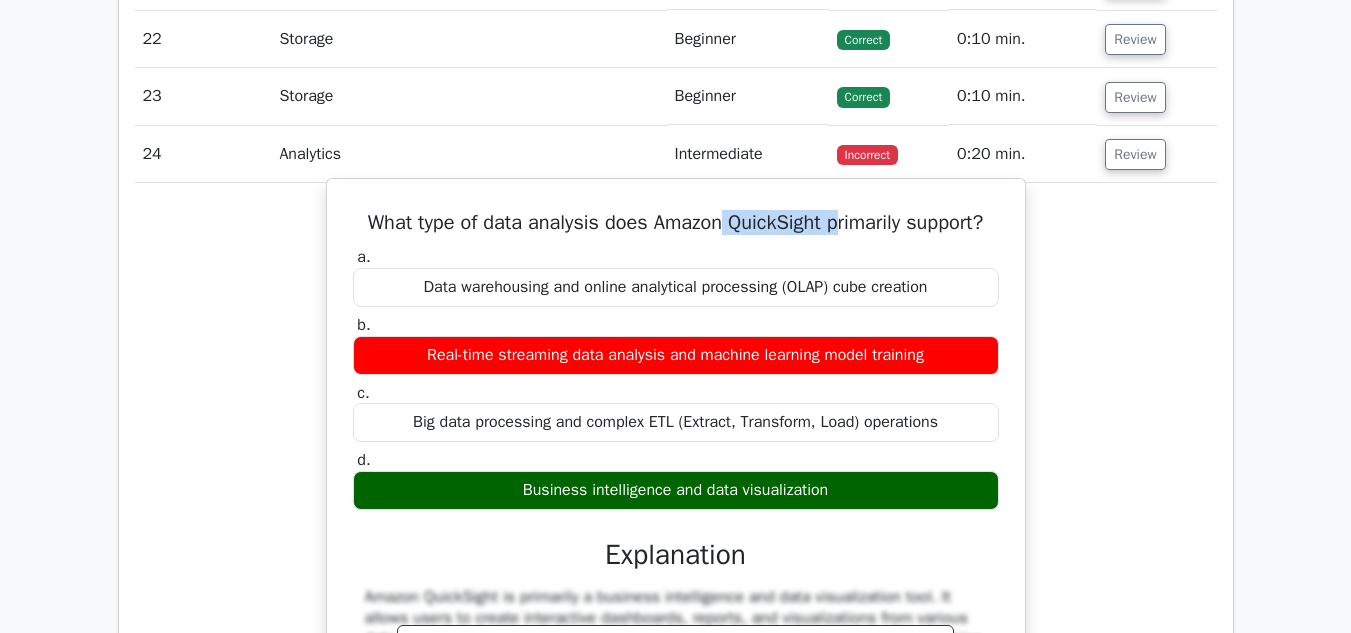 drag, startPoint x: 724, startPoint y: 225, endPoint x: 803, endPoint y: 320, distance: 123.55566 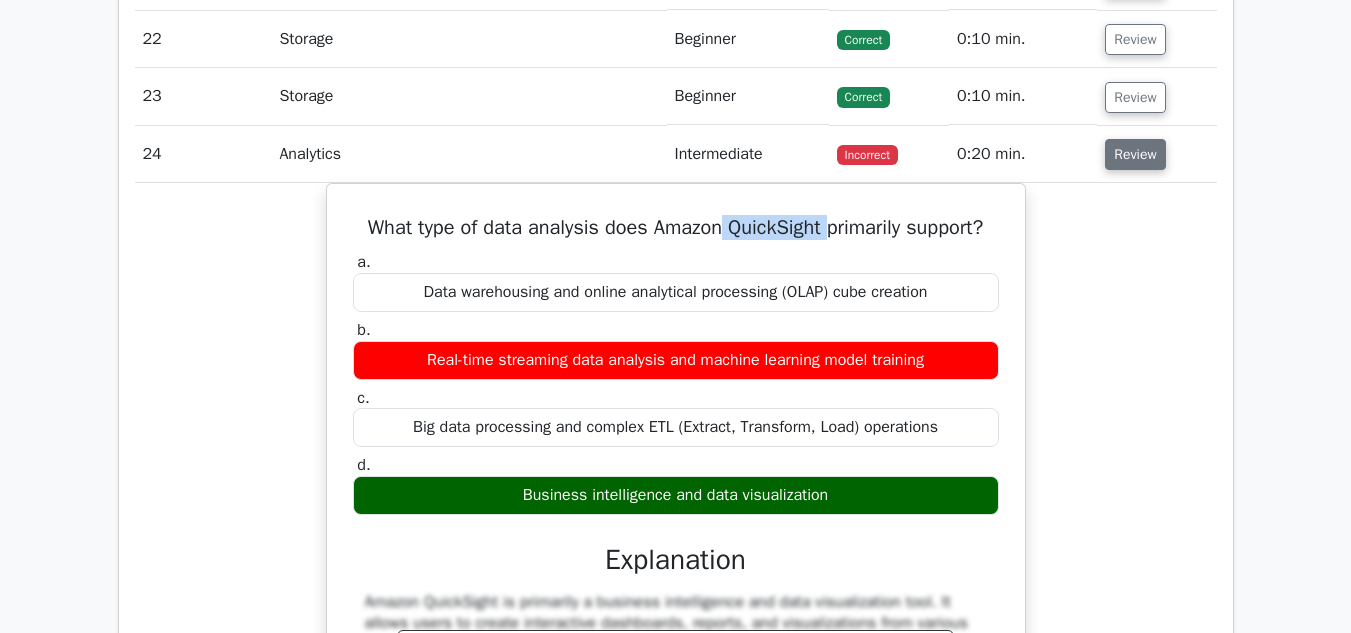 click on "Review" at bounding box center [1135, 154] 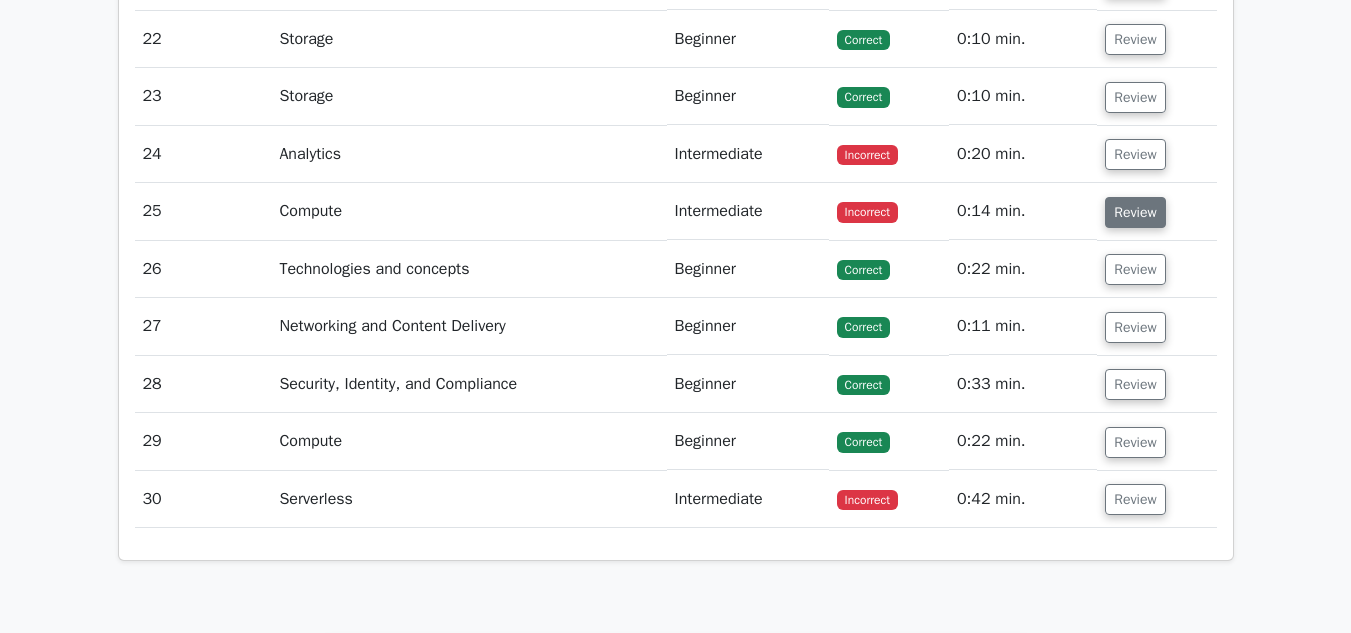 click on "Review" at bounding box center [1135, 212] 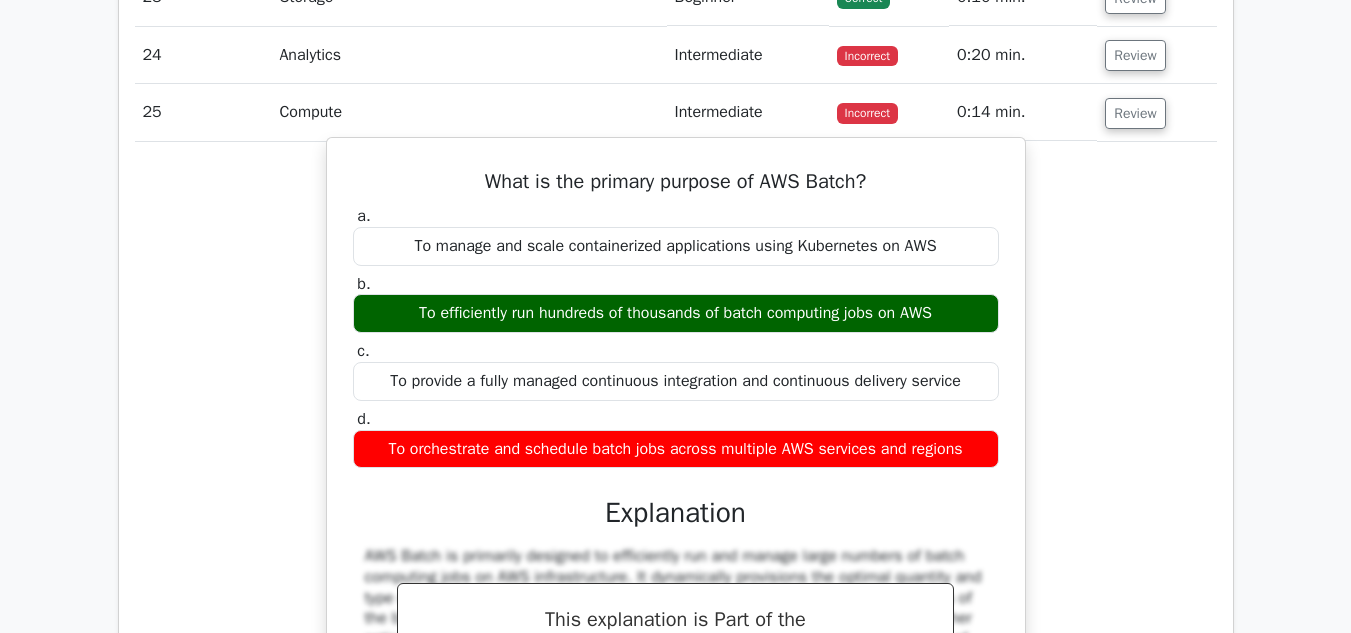 scroll, scrollTop: 4000, scrollLeft: 0, axis: vertical 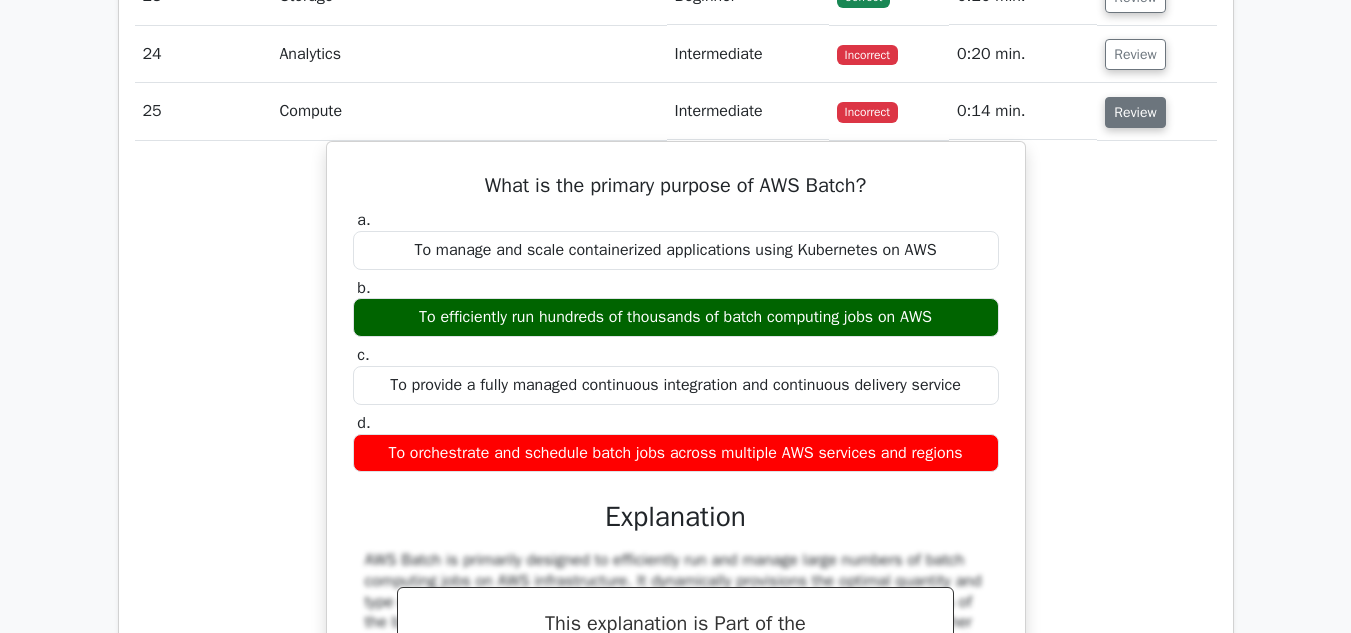click on "Review" at bounding box center (1135, 112) 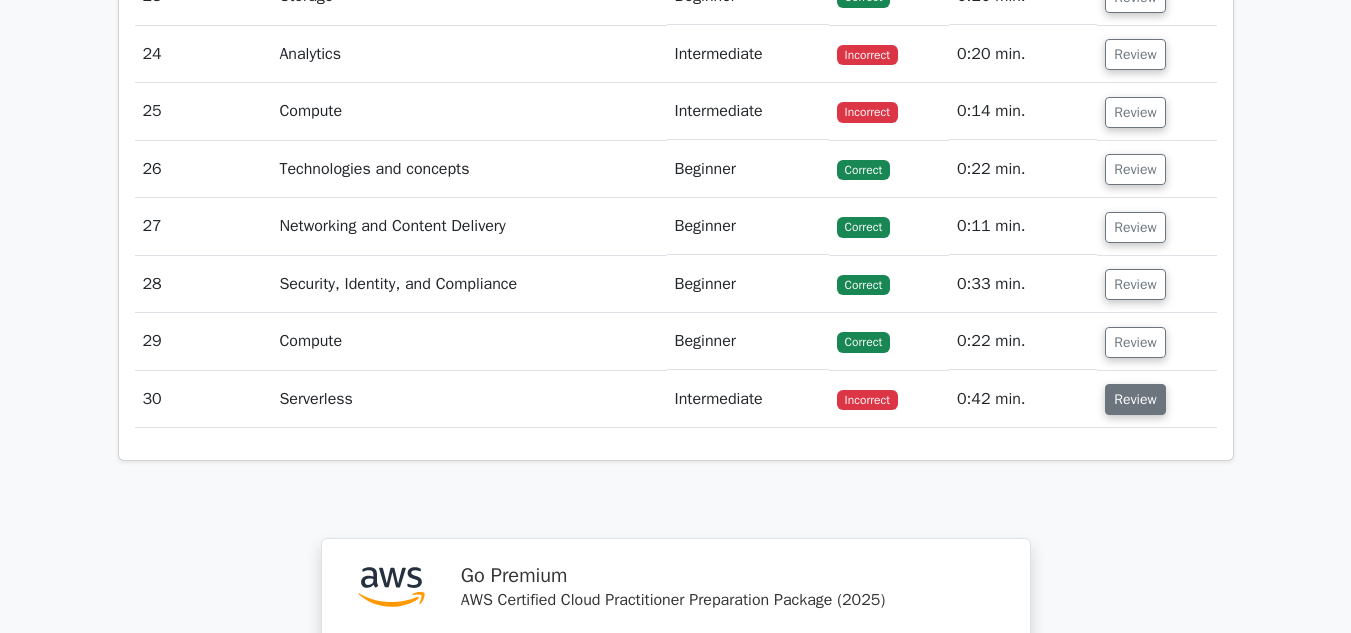 click on "Review" at bounding box center [1135, 399] 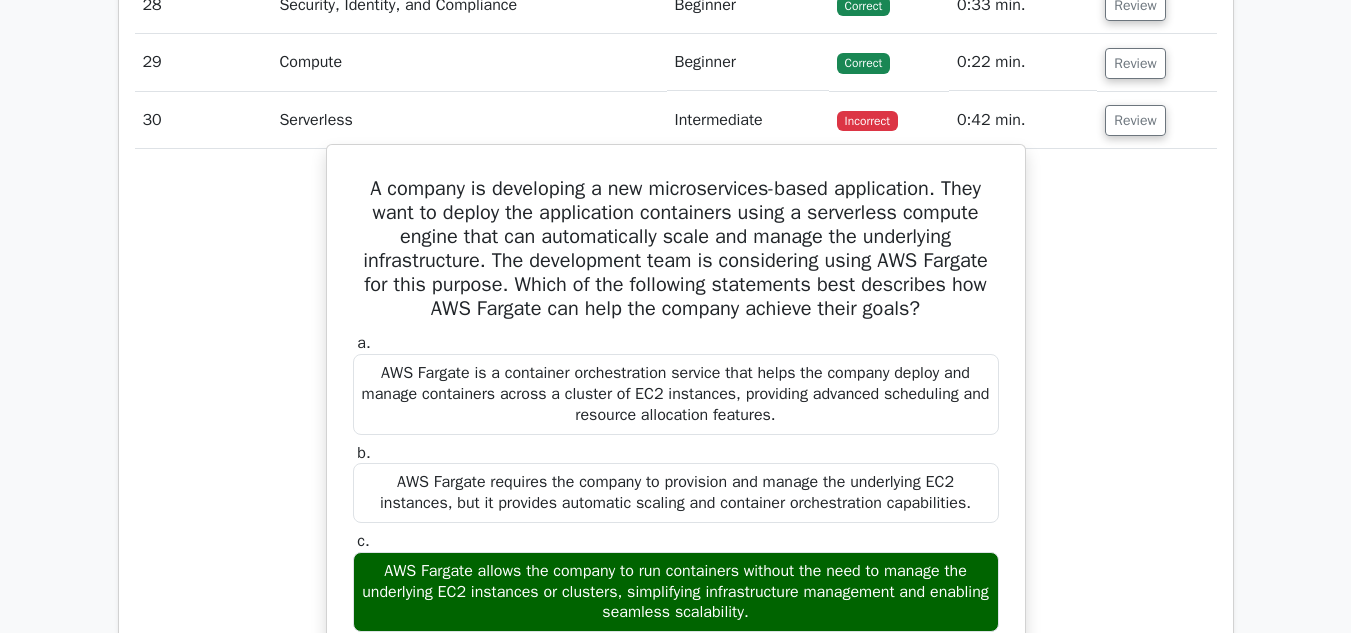 scroll, scrollTop: 4500, scrollLeft: 0, axis: vertical 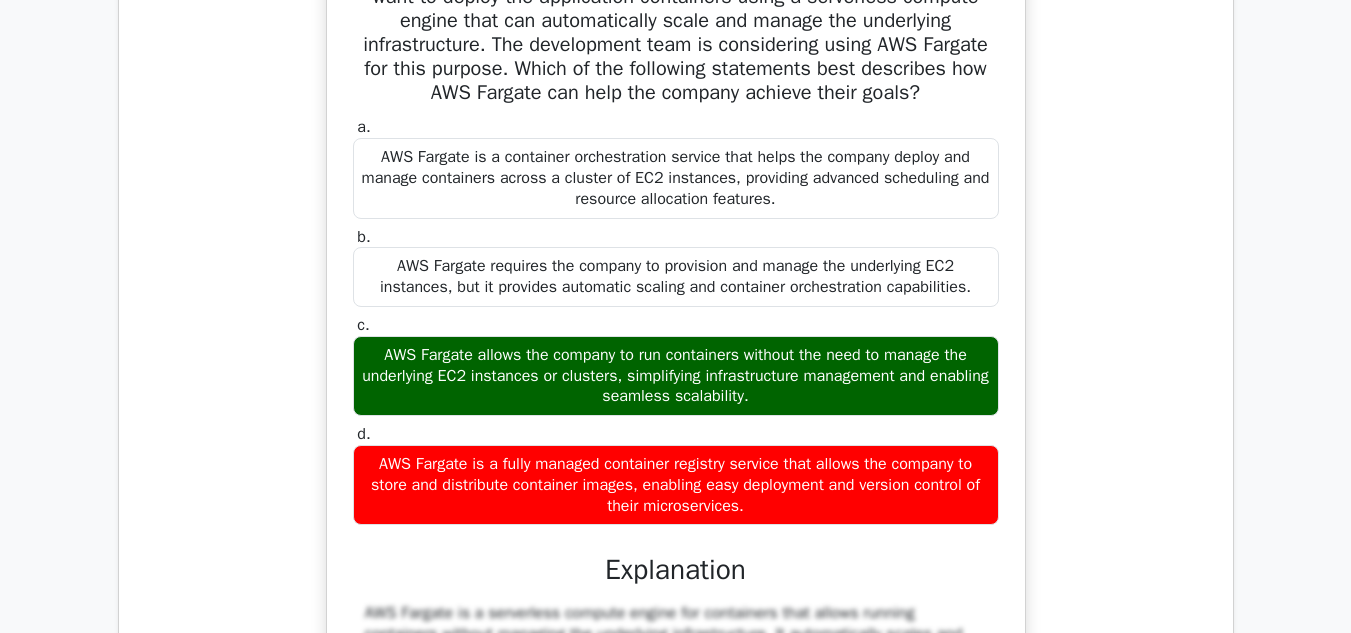 click on "A company is developing a new microservices-based application. They want to deploy the application containers using a serverless compute engine that can automatically scale and manage the underlying infrastructure. The development team is considering using AWS Fargate for this purpose. Which of the following statements best describes how AWS Fargate can help the company achieve their goals?
a.
b.
c. d." at bounding box center [676, 430] 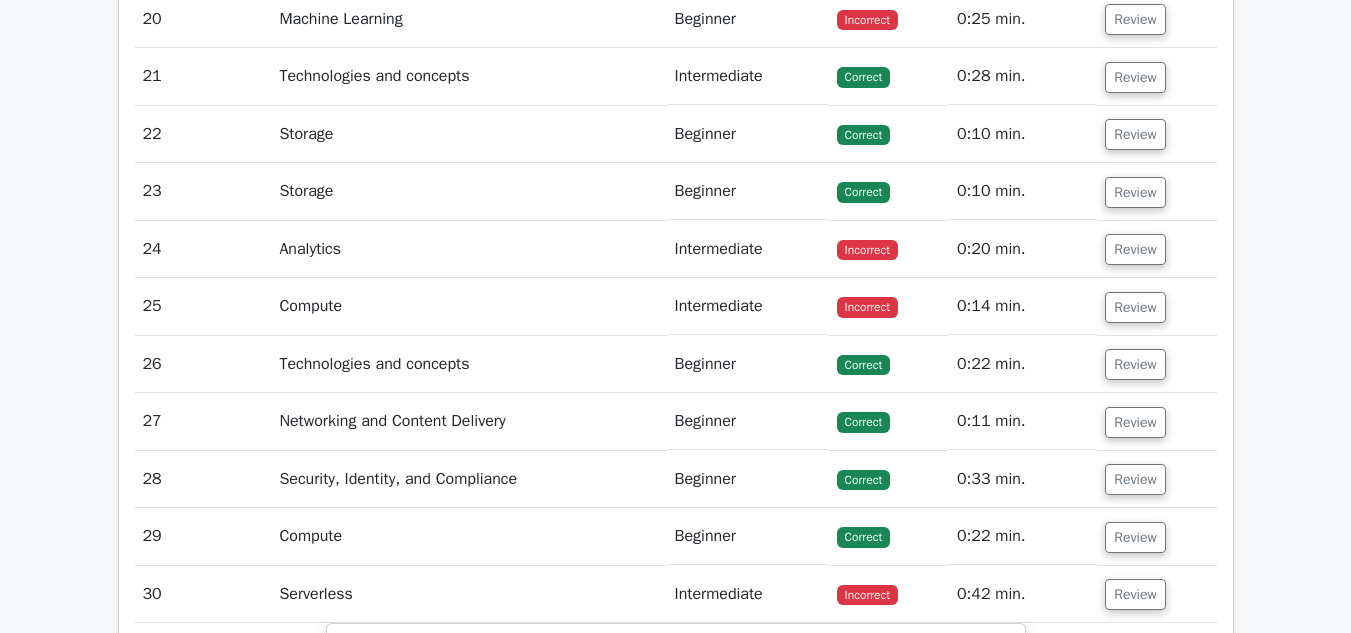 scroll, scrollTop: 3800, scrollLeft: 0, axis: vertical 